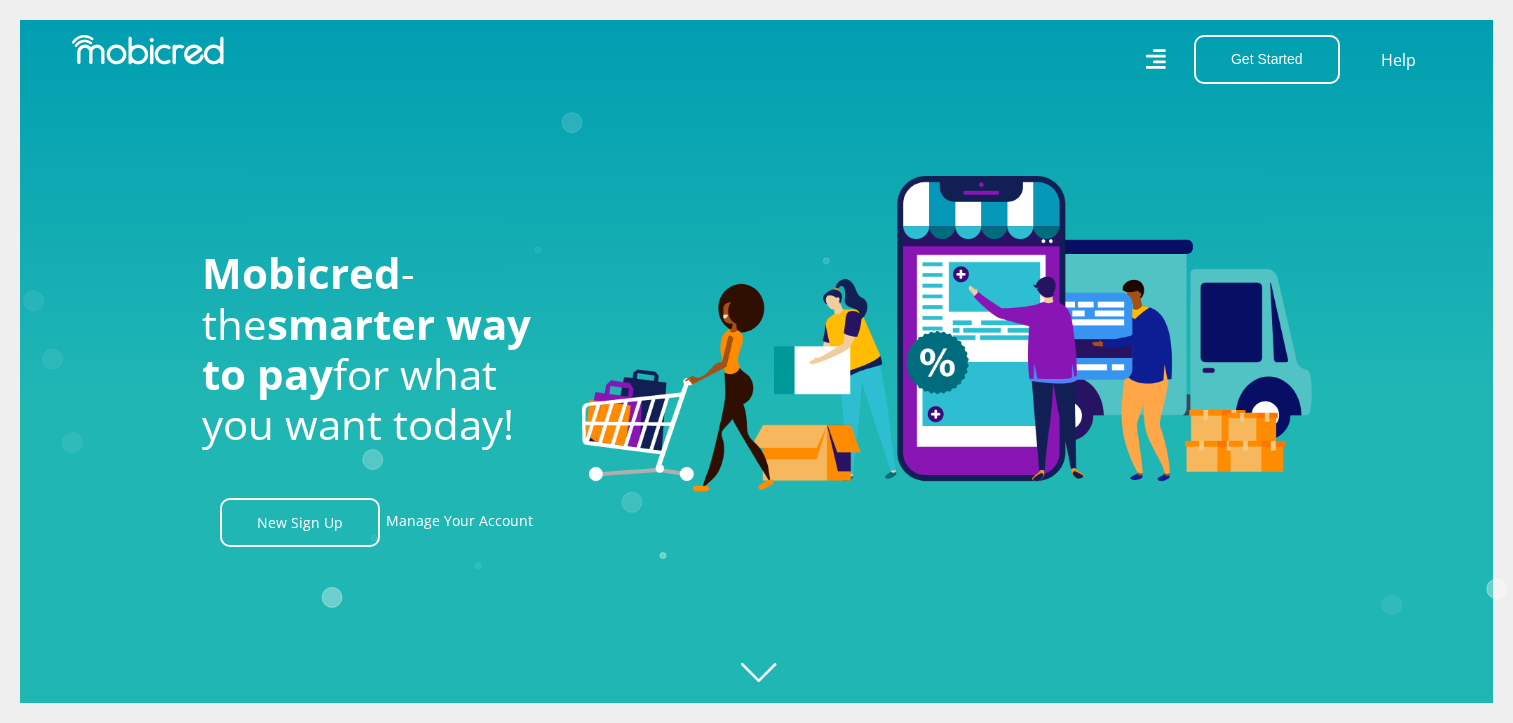 scroll, scrollTop: 0, scrollLeft: 0, axis: both 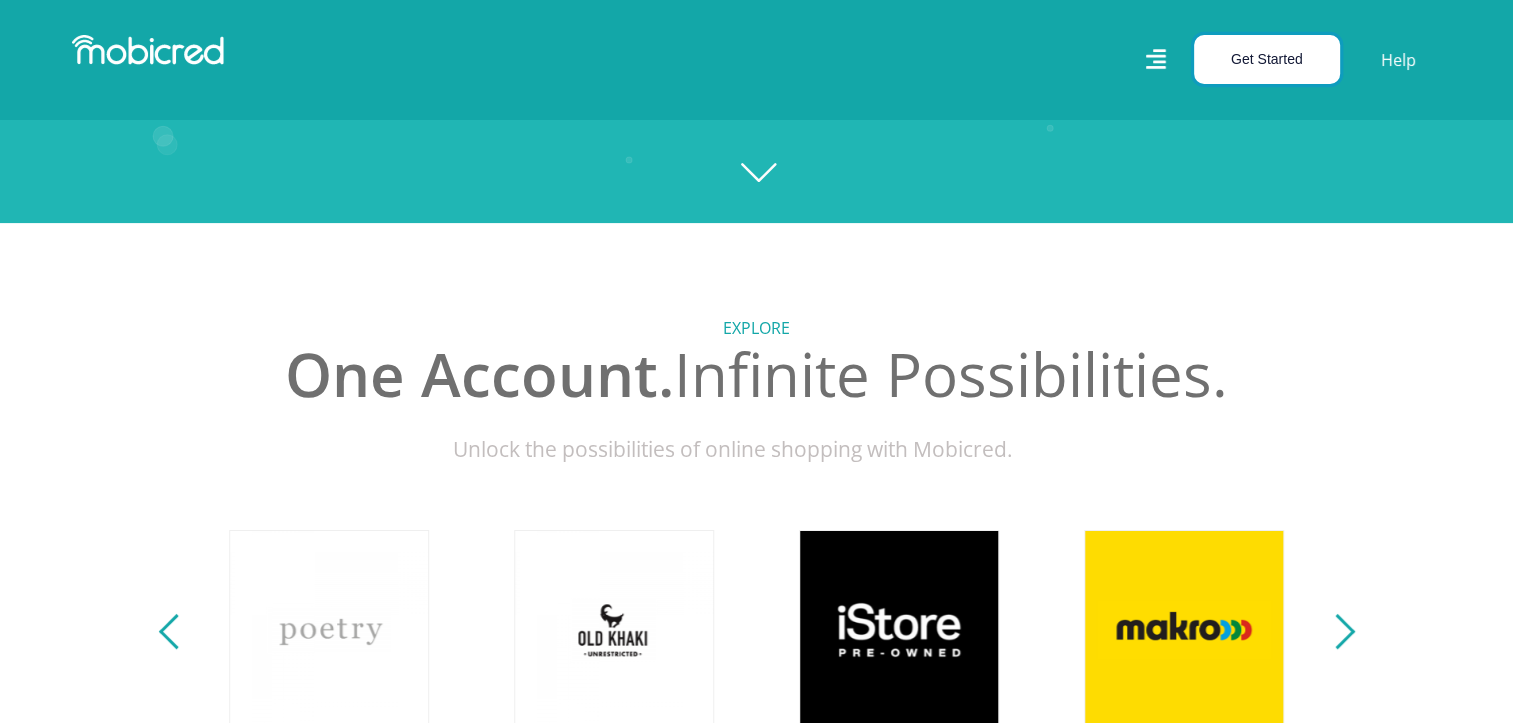 click on "Get Started" at bounding box center (1267, 59) 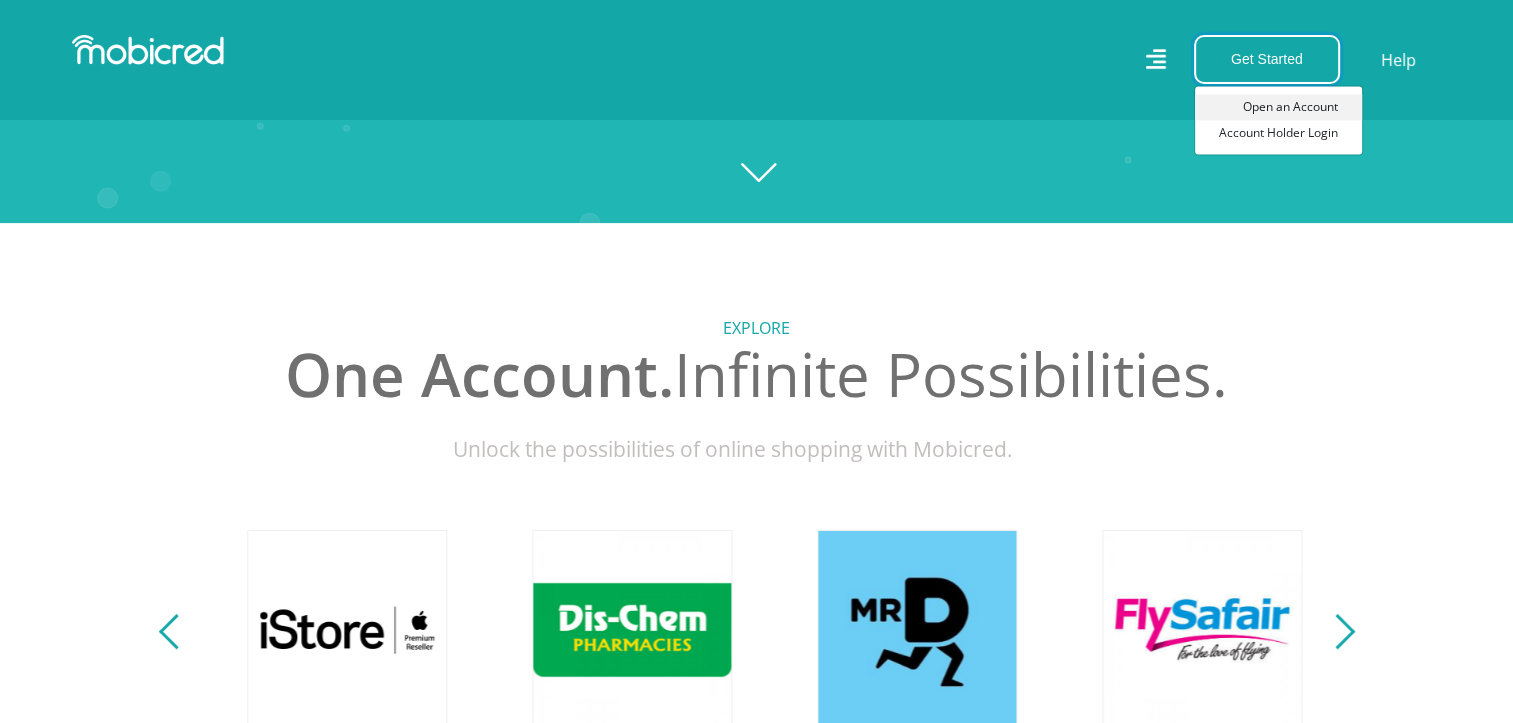 scroll, scrollTop: 0, scrollLeft: 2280, axis: horizontal 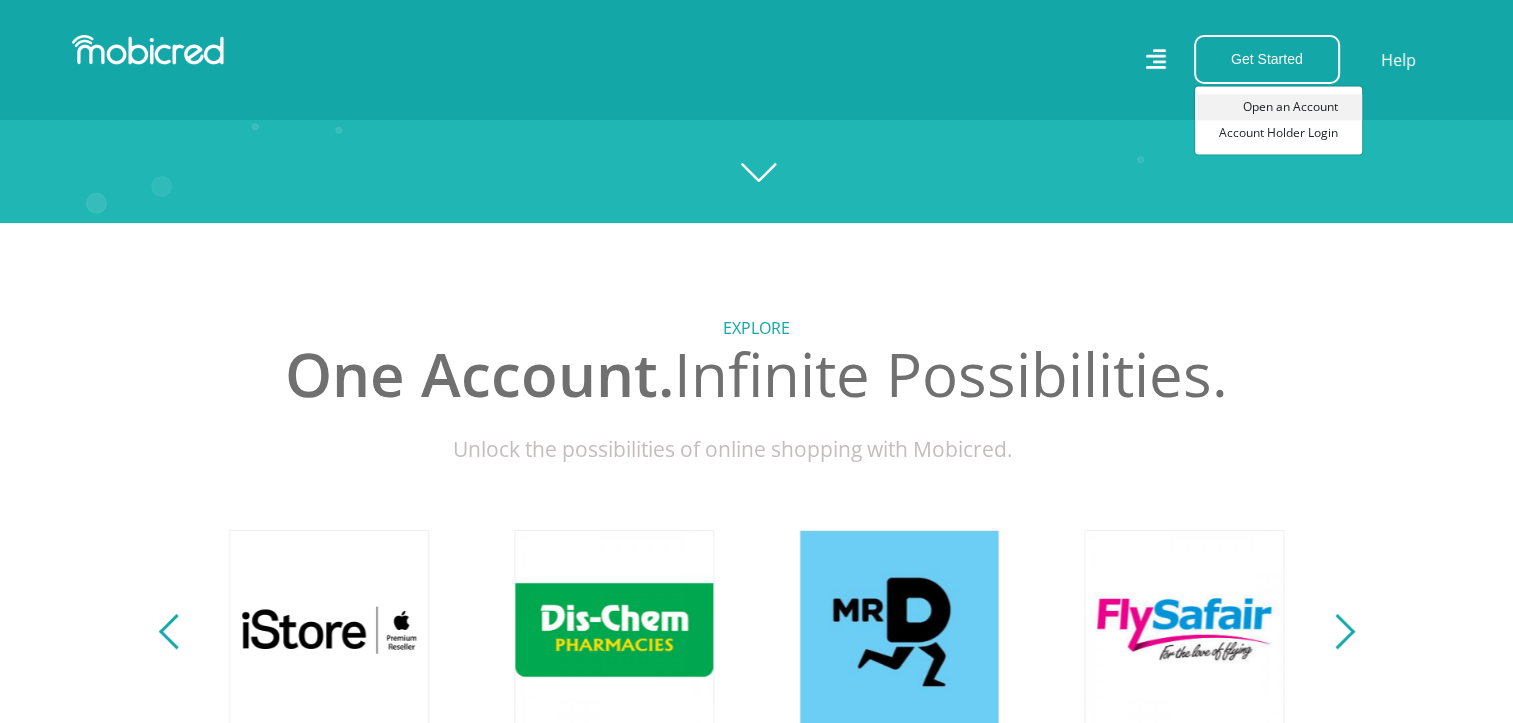 click on "Open an Account" at bounding box center (1278, 107) 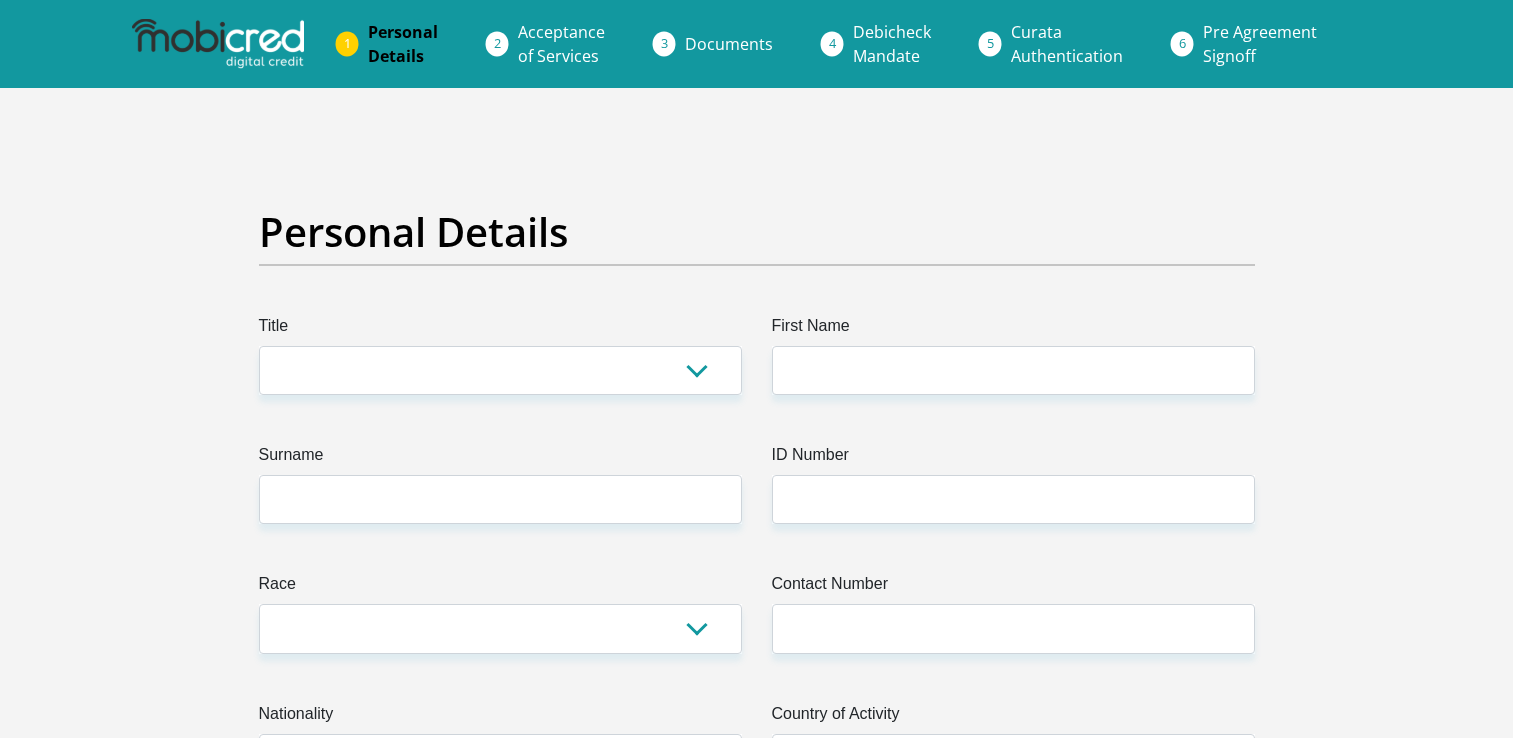 scroll, scrollTop: 0, scrollLeft: 0, axis: both 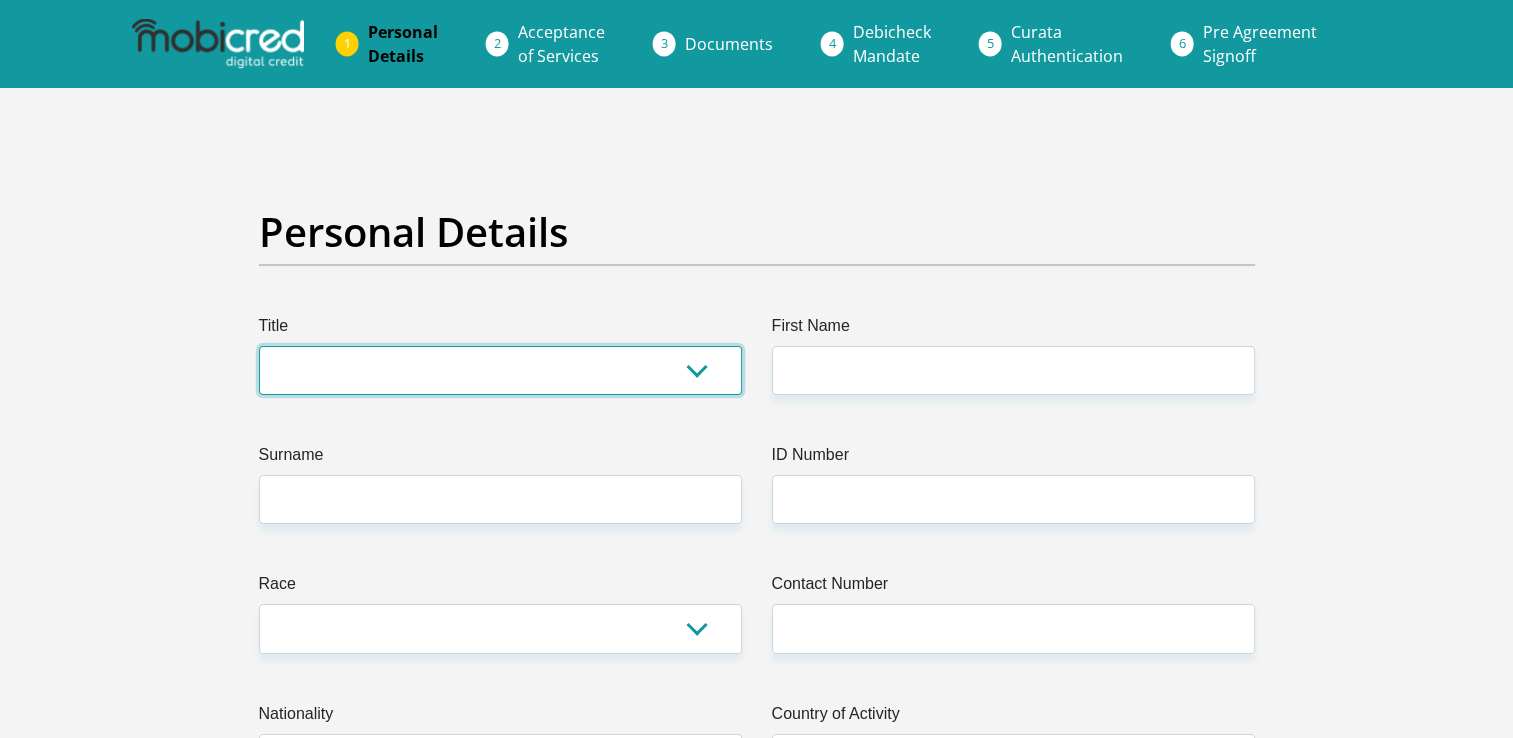 click on "Mr
Ms
Mrs
Dr
Other" at bounding box center [500, 370] 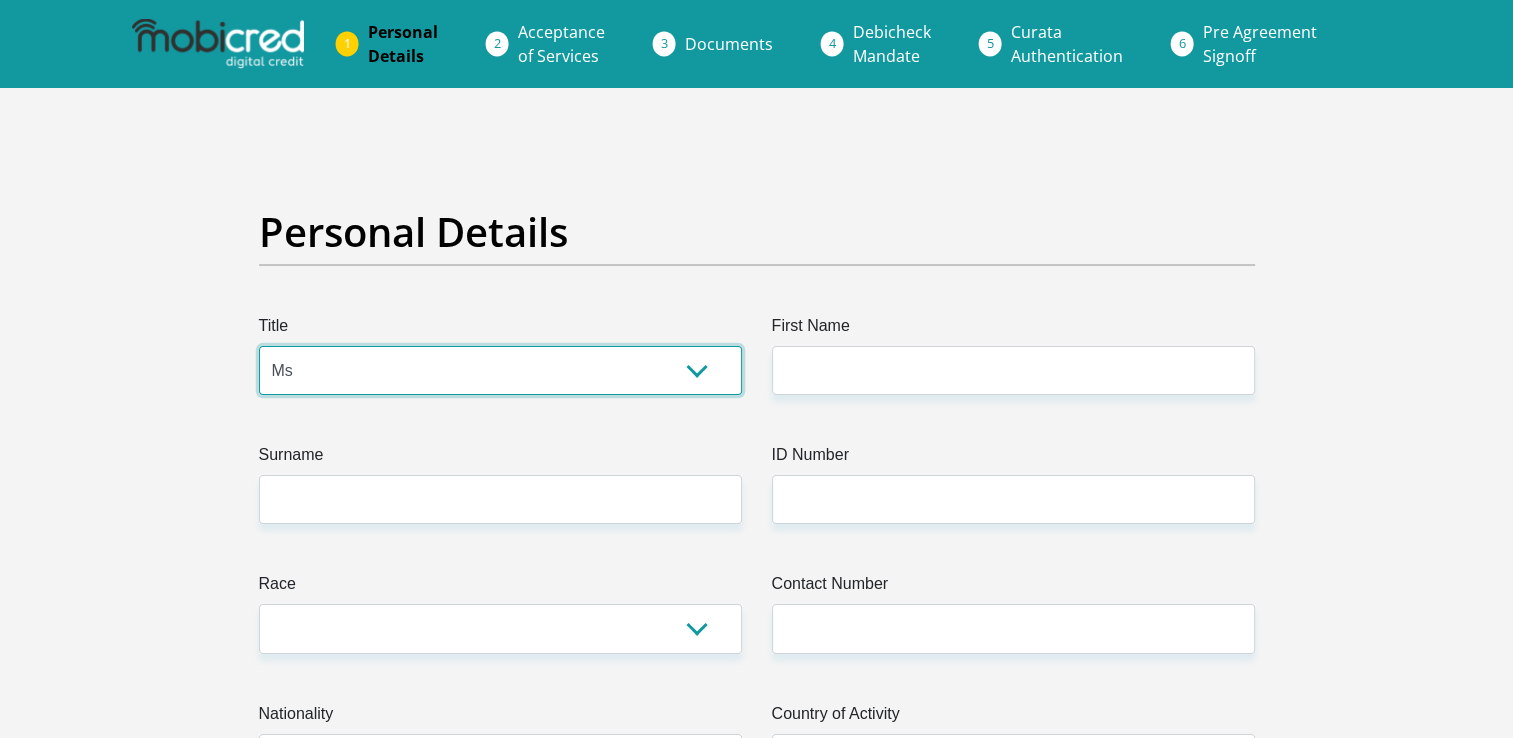 click on "Mr
Ms
Mrs
Dr
Other" at bounding box center (500, 370) 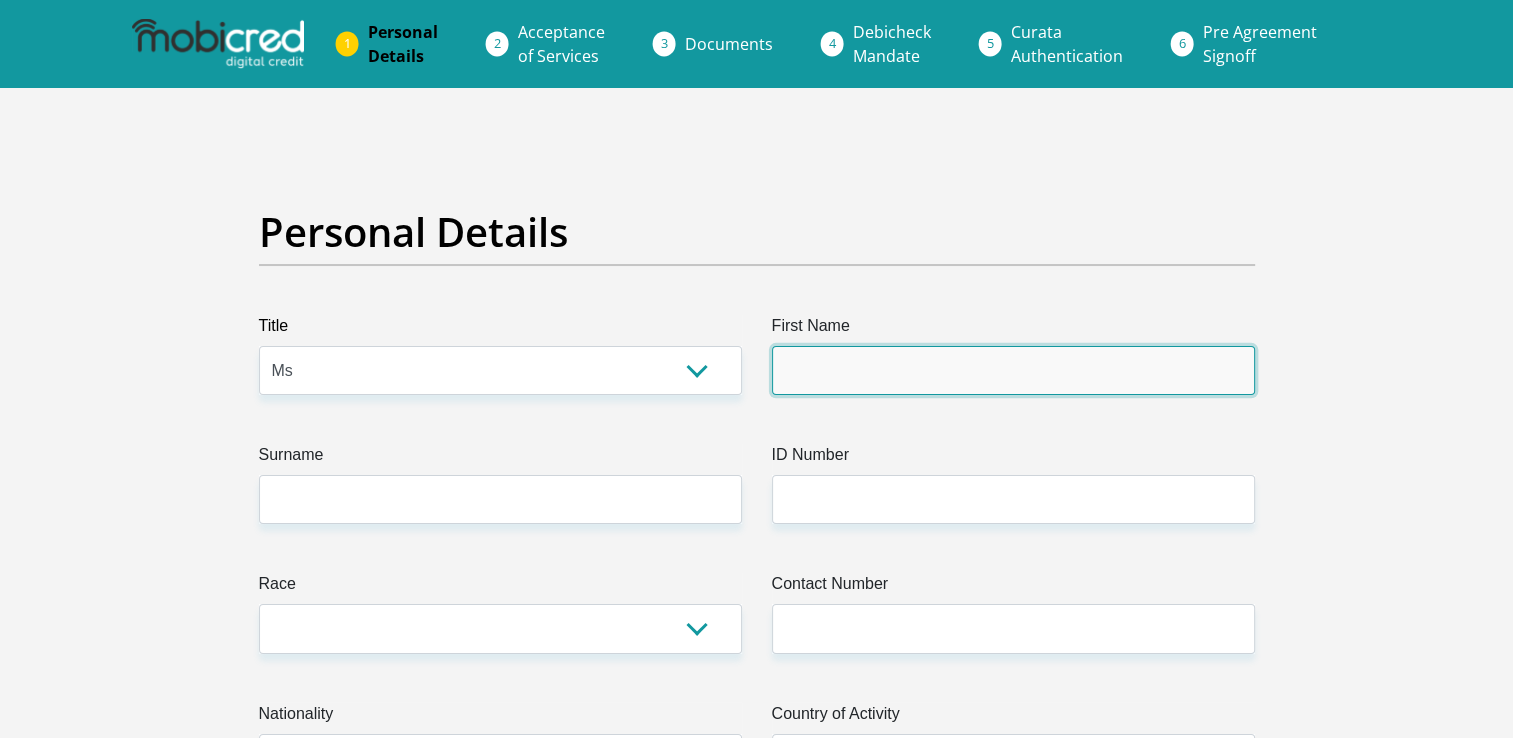 click on "First Name" at bounding box center [1013, 370] 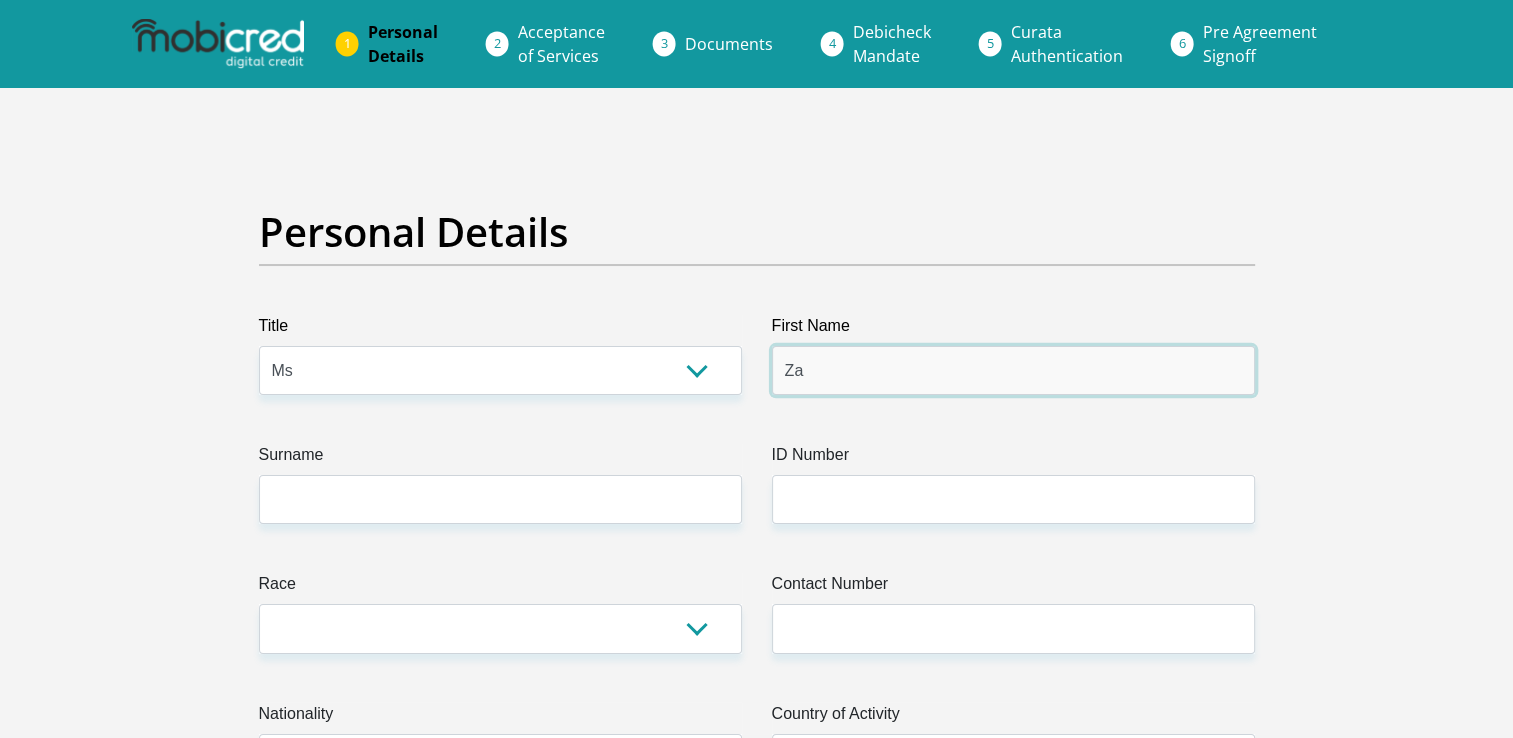 type on "Za" 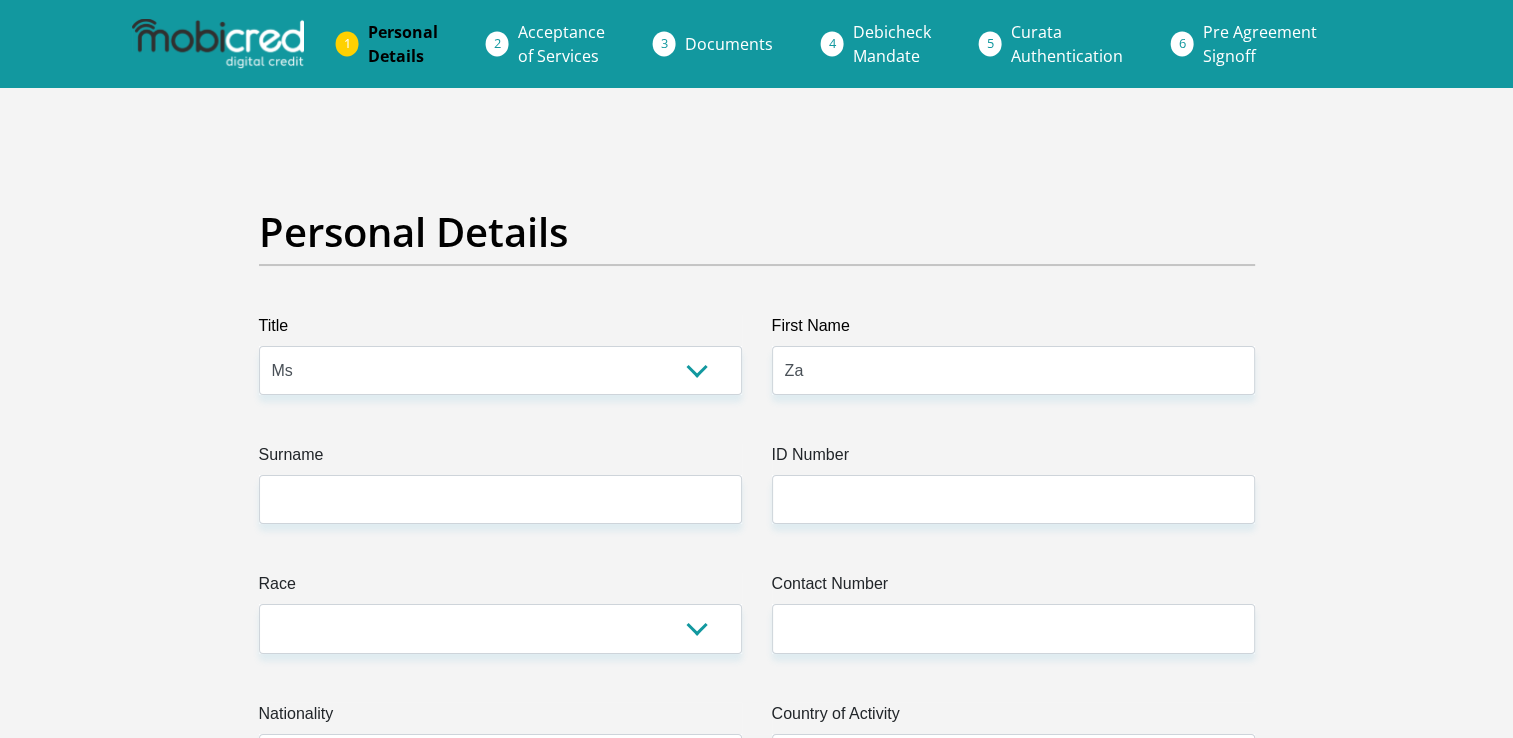 click on "Title
Mr
Ms
Mrs
Dr
Other
First Name
[FIRST]
Surname
ID Number
Please input valid ID number
Race
Black
Coloured
Indian
White
Other
Contact Number
Please input valid contact number
Nationality
South Africa
Afghanistan
Aland Islands
Albania  Algeria  Andorra" at bounding box center [757, 3567] 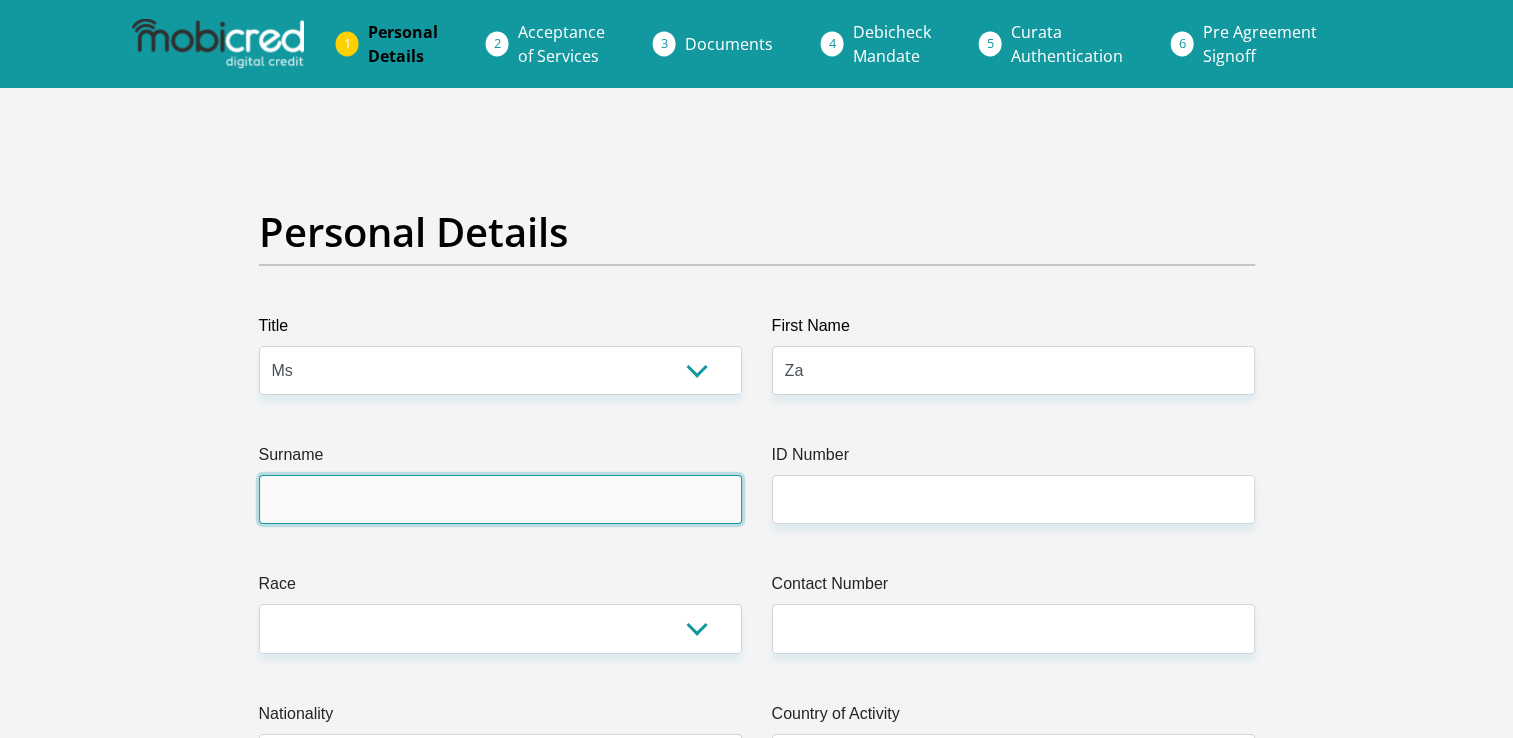 click on "Surname" at bounding box center (500, 499) 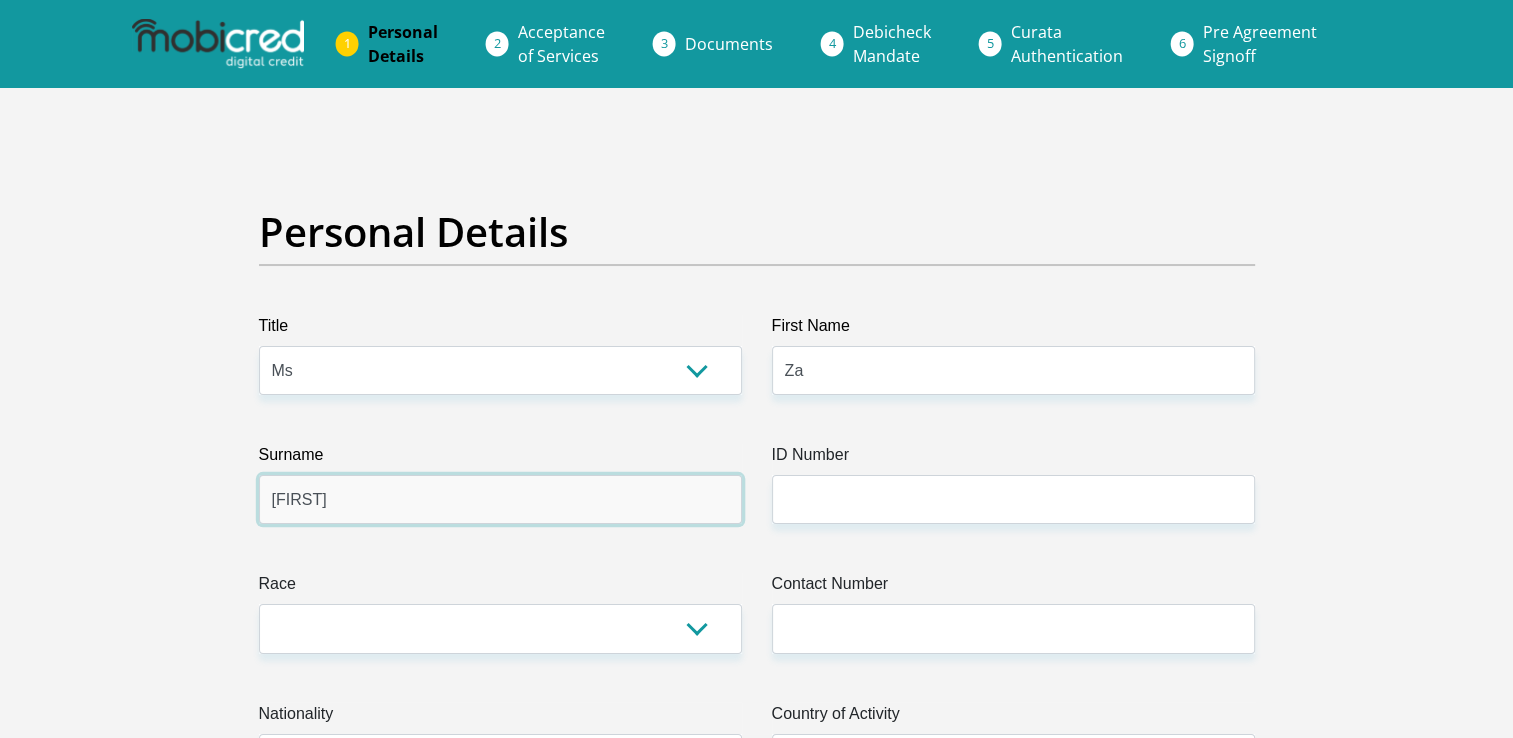 type on "[FIRST]" 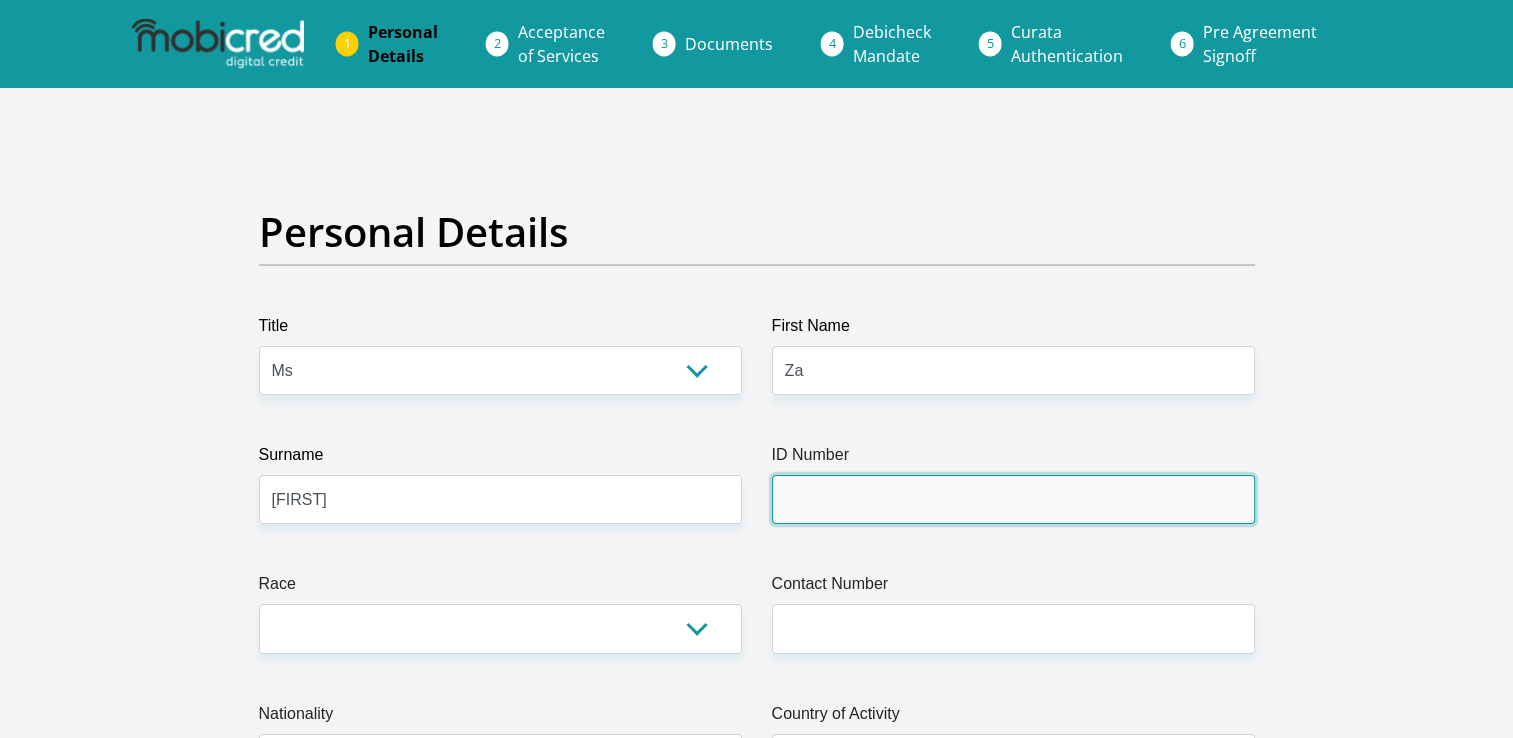 click on "ID Number" at bounding box center (1013, 499) 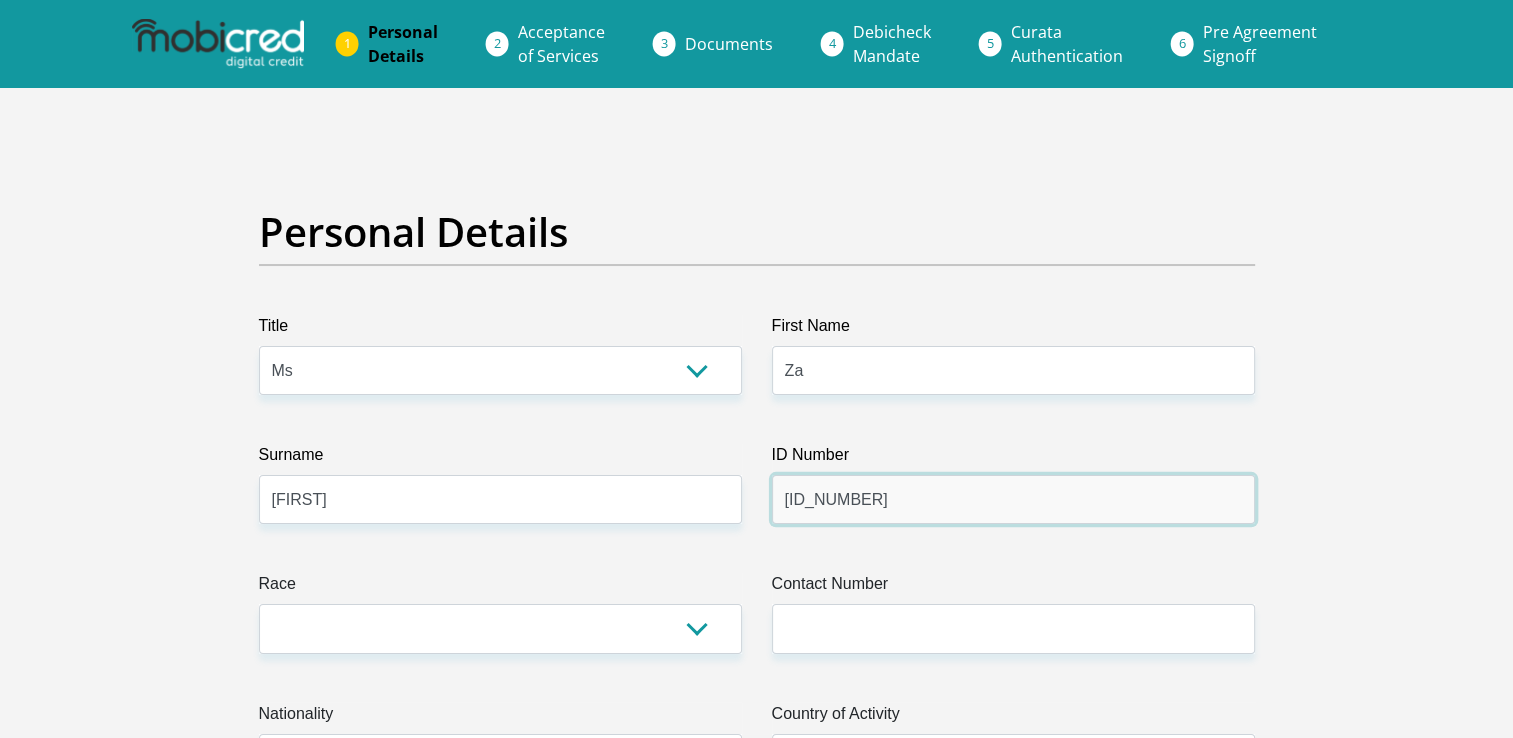 type on "[ID_NUMBER]" 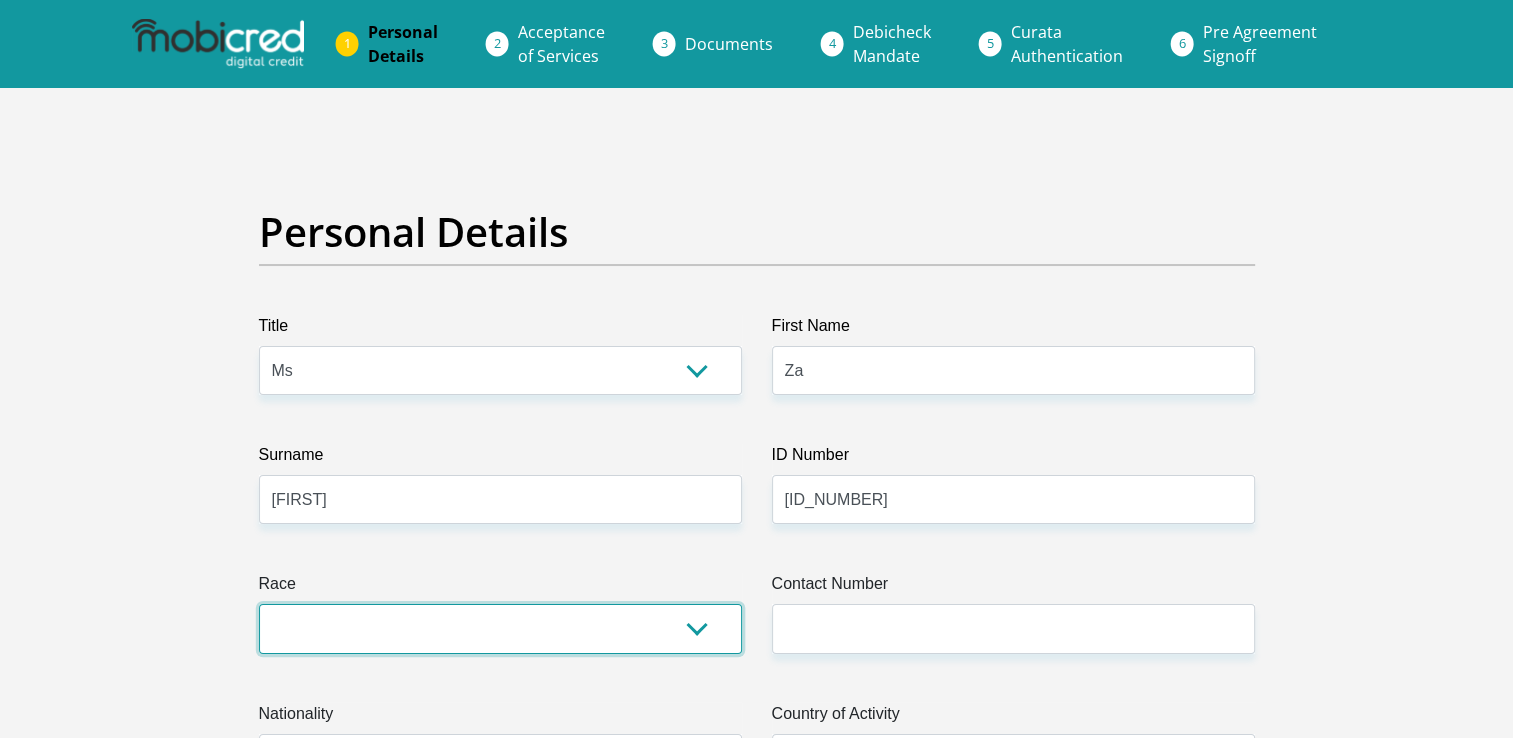 click on "Black
Coloured
Indian
White
Other" at bounding box center (500, 628) 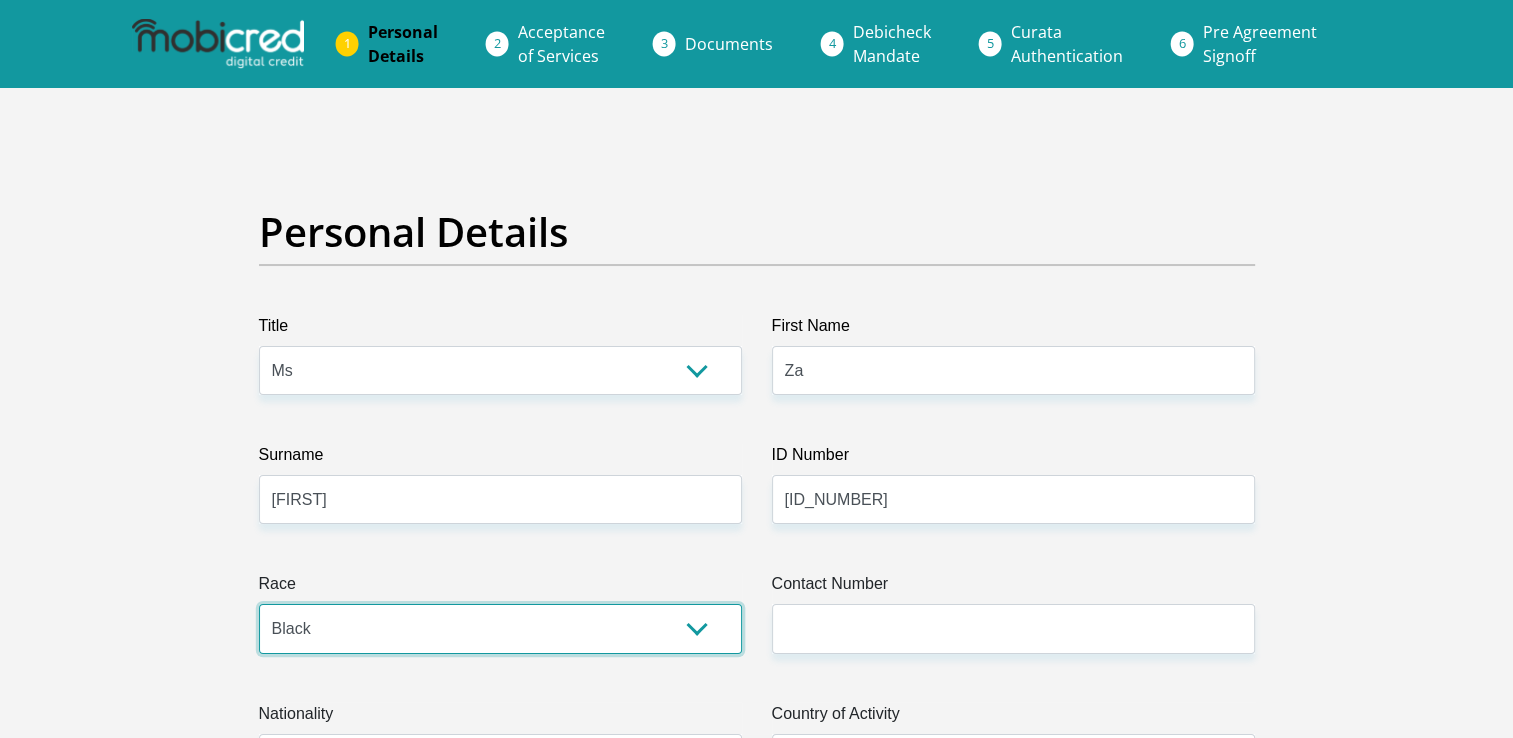 click on "Black
Coloured
Indian
White
Other" at bounding box center (500, 628) 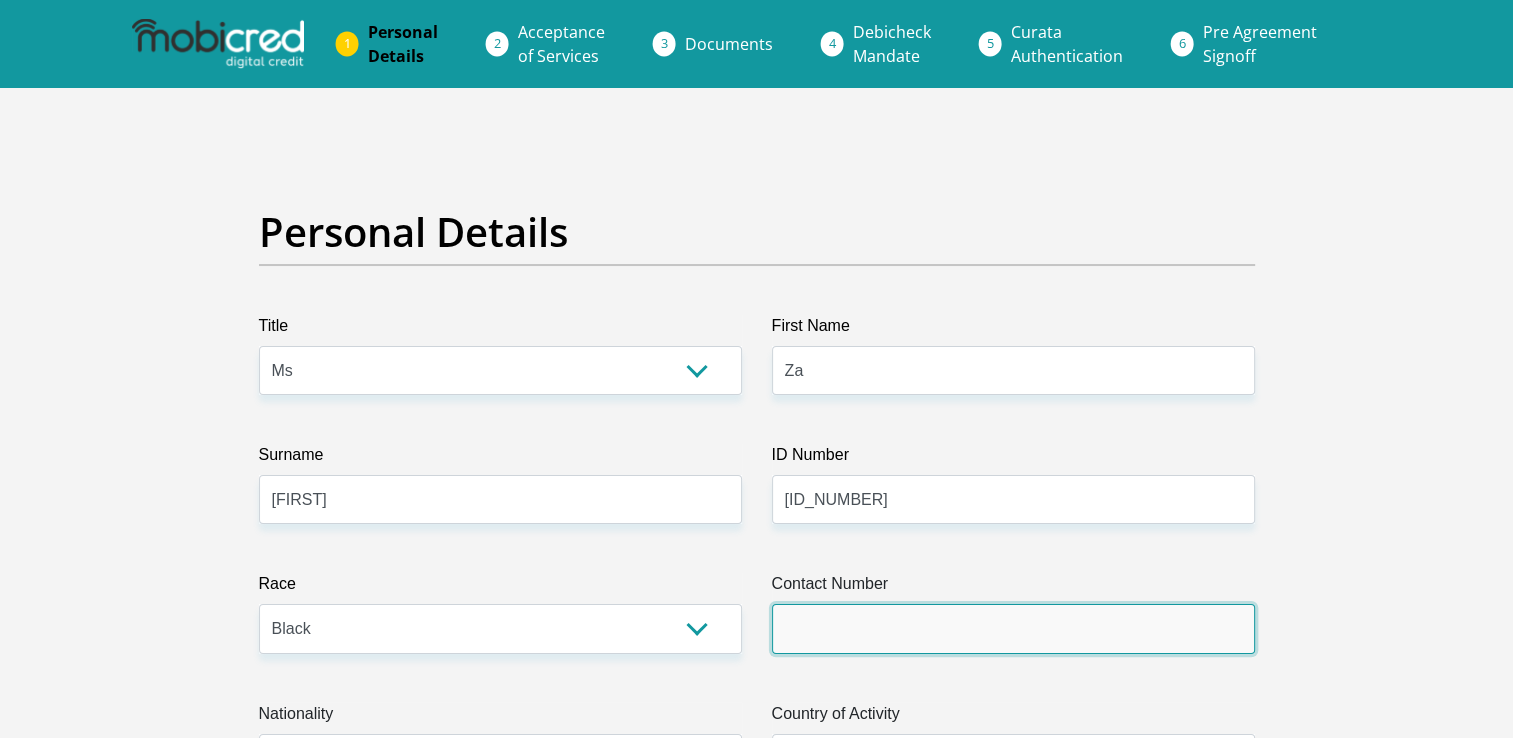 click on "Contact Number" at bounding box center [1013, 628] 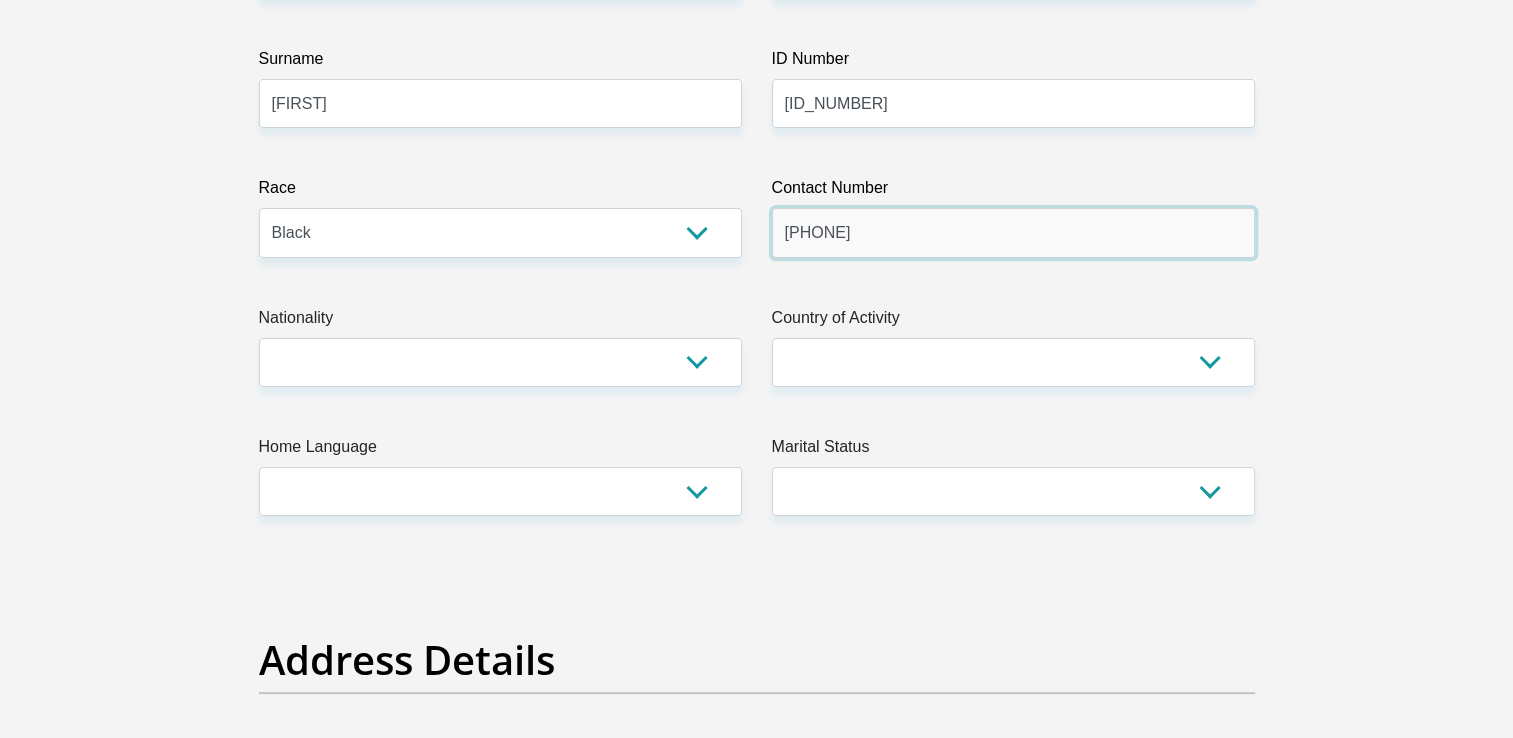 scroll, scrollTop: 500, scrollLeft: 0, axis: vertical 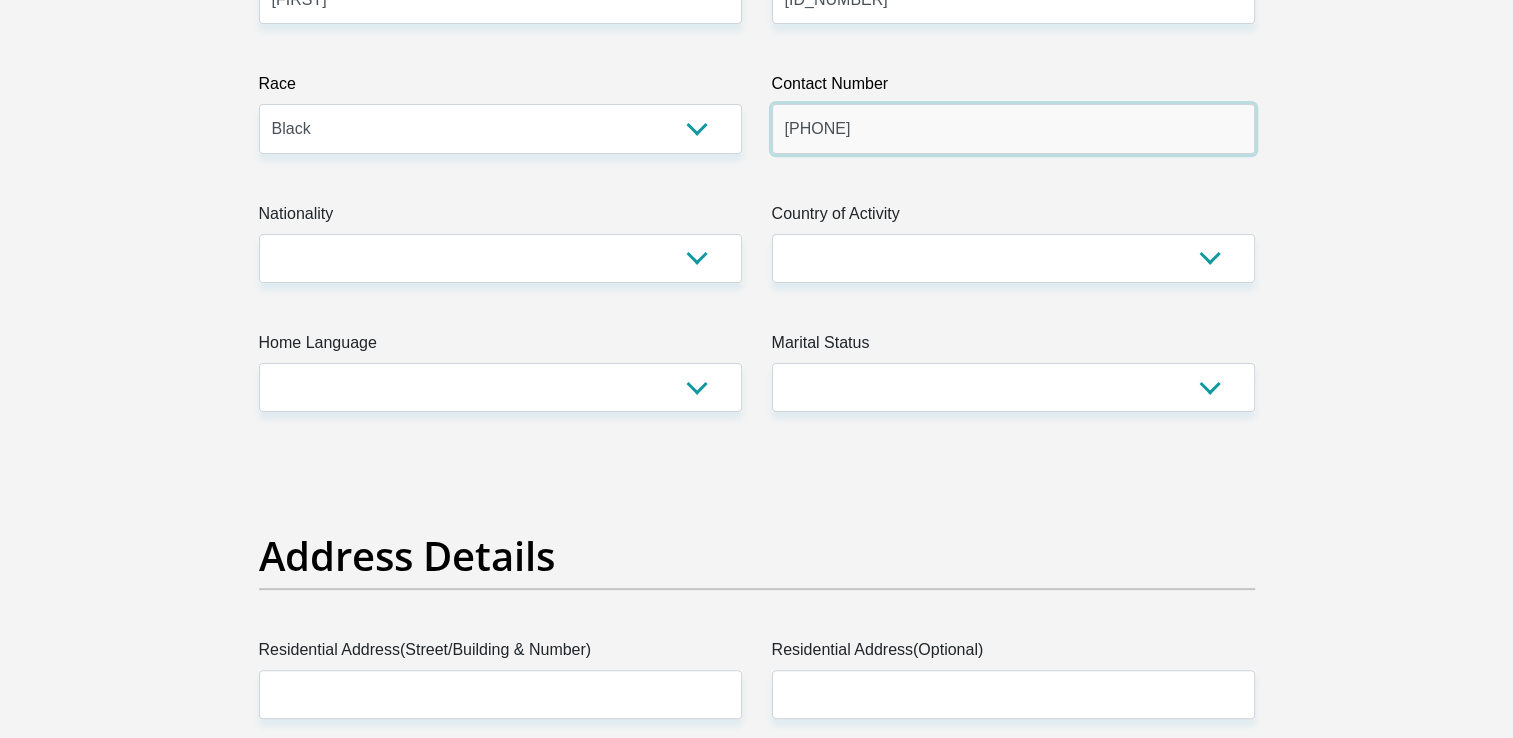 type on "[PHONE]" 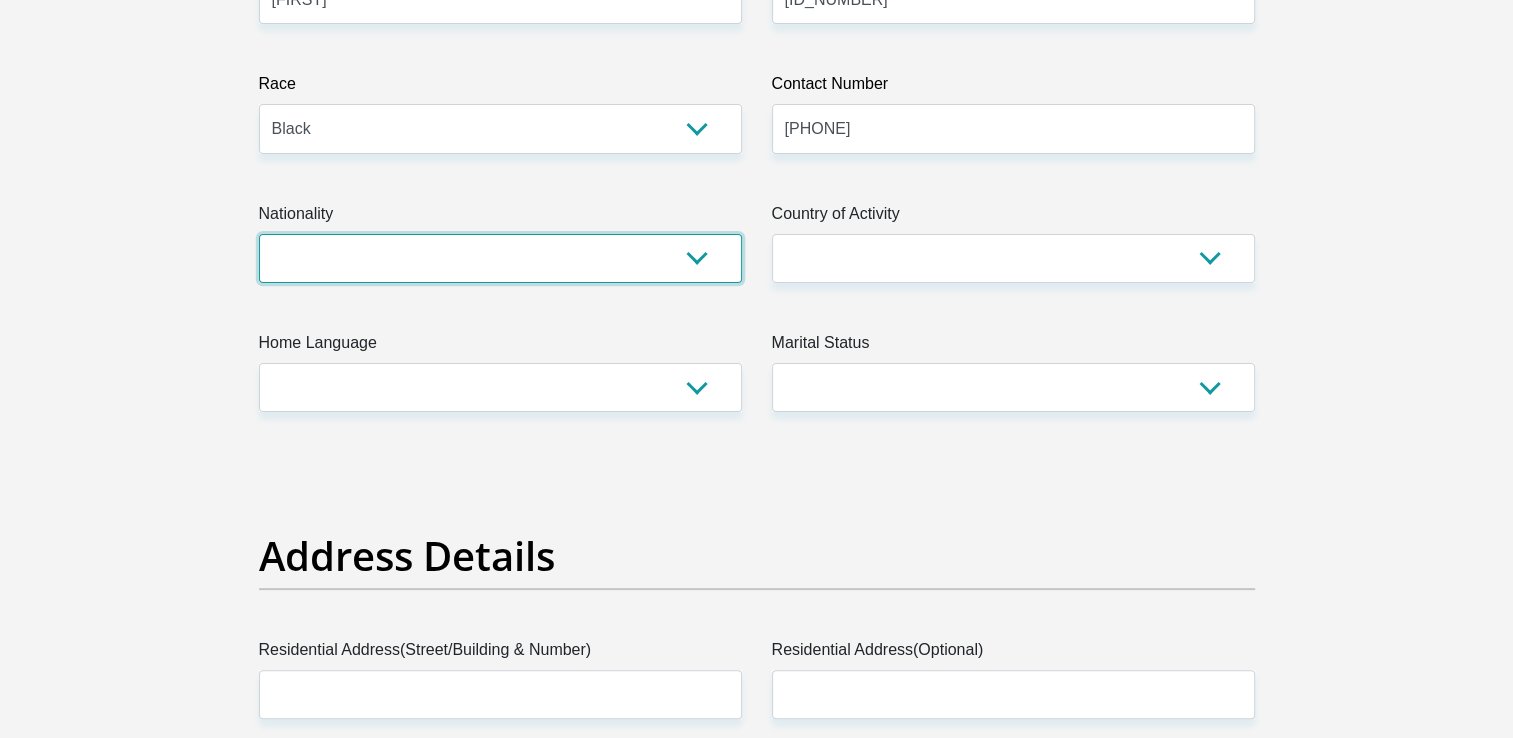 click on "South Africa
Afghanistan
Aland Islands
Albania
Algeria
America Samoa
American Virgin Islands
Andorra
Angola
Anguilla
Antarctica
Antigua and Barbuda
Argentina
Armenia
Aruba
Ascension Island
Australia
Austria
Azerbaijan
Bahamas
Bahrain
Bangladesh
Barbados
Chad" at bounding box center [500, 258] 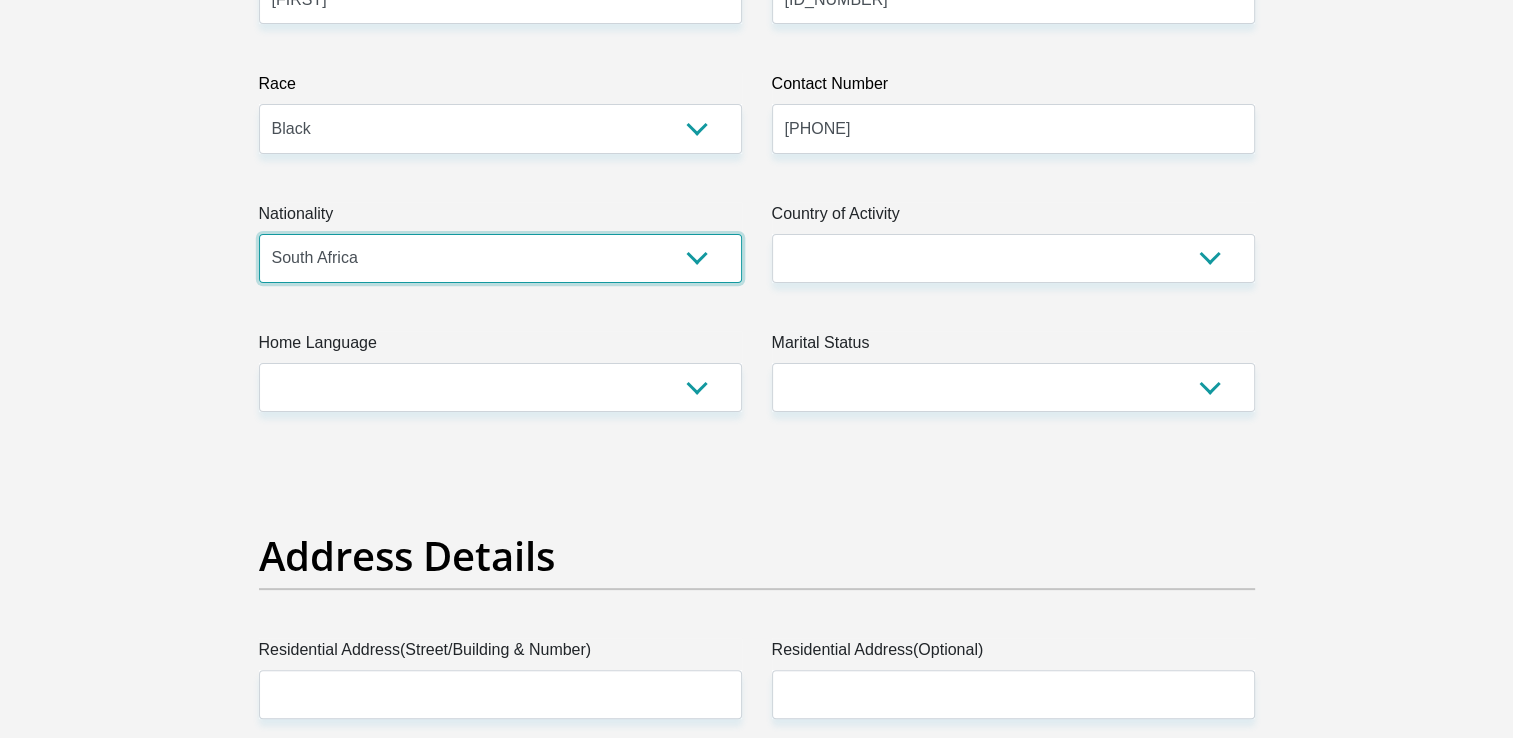 click on "South Africa
Afghanistan
Aland Islands
Albania
Algeria
America Samoa
American Virgin Islands
Andorra
Angola
Anguilla
Antarctica
Antigua and Barbuda
Argentina
Armenia
Aruba
Ascension Island
Australia
Austria
Azerbaijan
Bahamas
Bahrain
Bangladesh
Barbados
Chad" at bounding box center [500, 258] 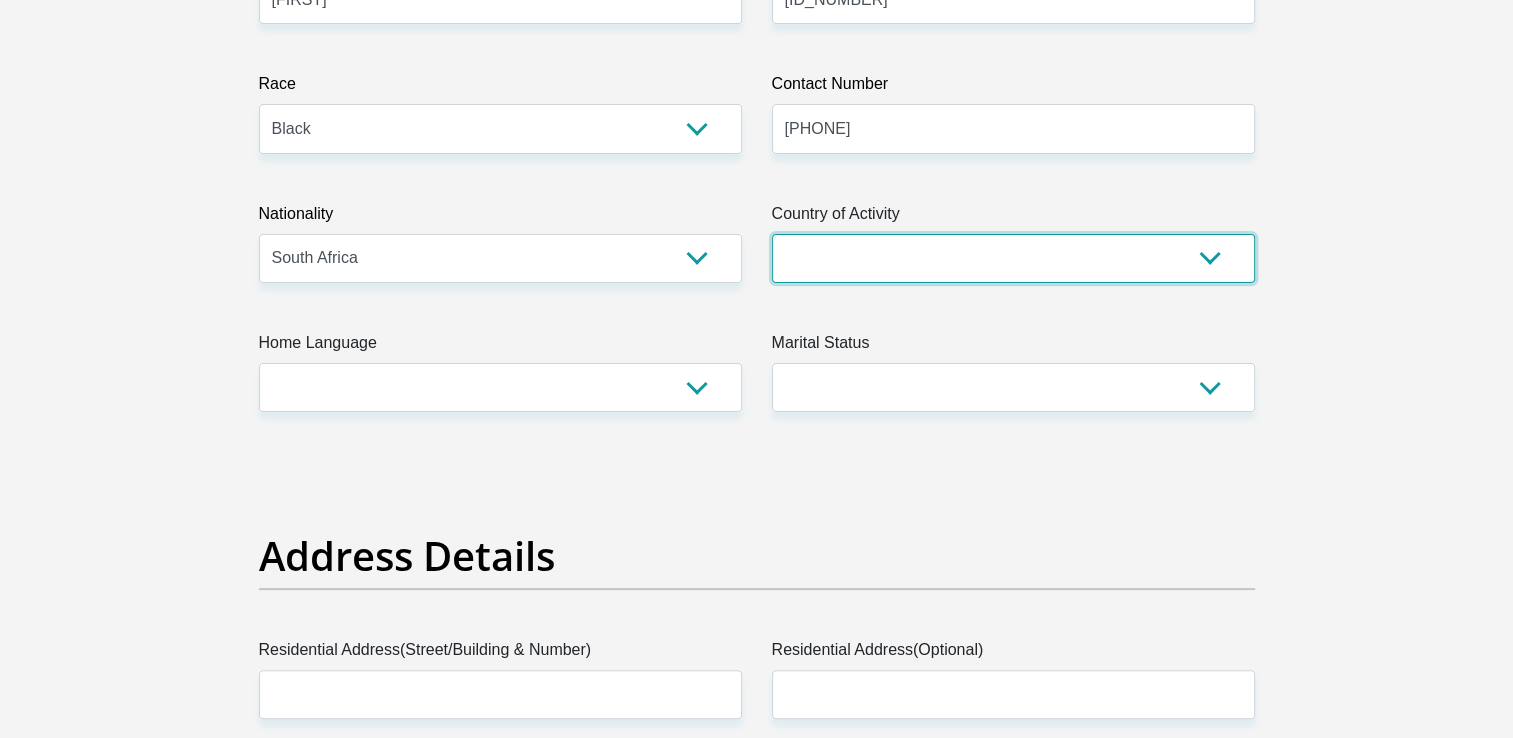 click on "South Africa
Afghanistan
Aland Islands
Albania
Algeria
America Samoa
American Virgin Islands
Andorra
Angola
Anguilla
Antarctica
Antigua and Barbuda
Argentina
Armenia
Aruba
Ascension Island
Australia
Austria
Azerbaijan
Chad" at bounding box center (1013, 258) 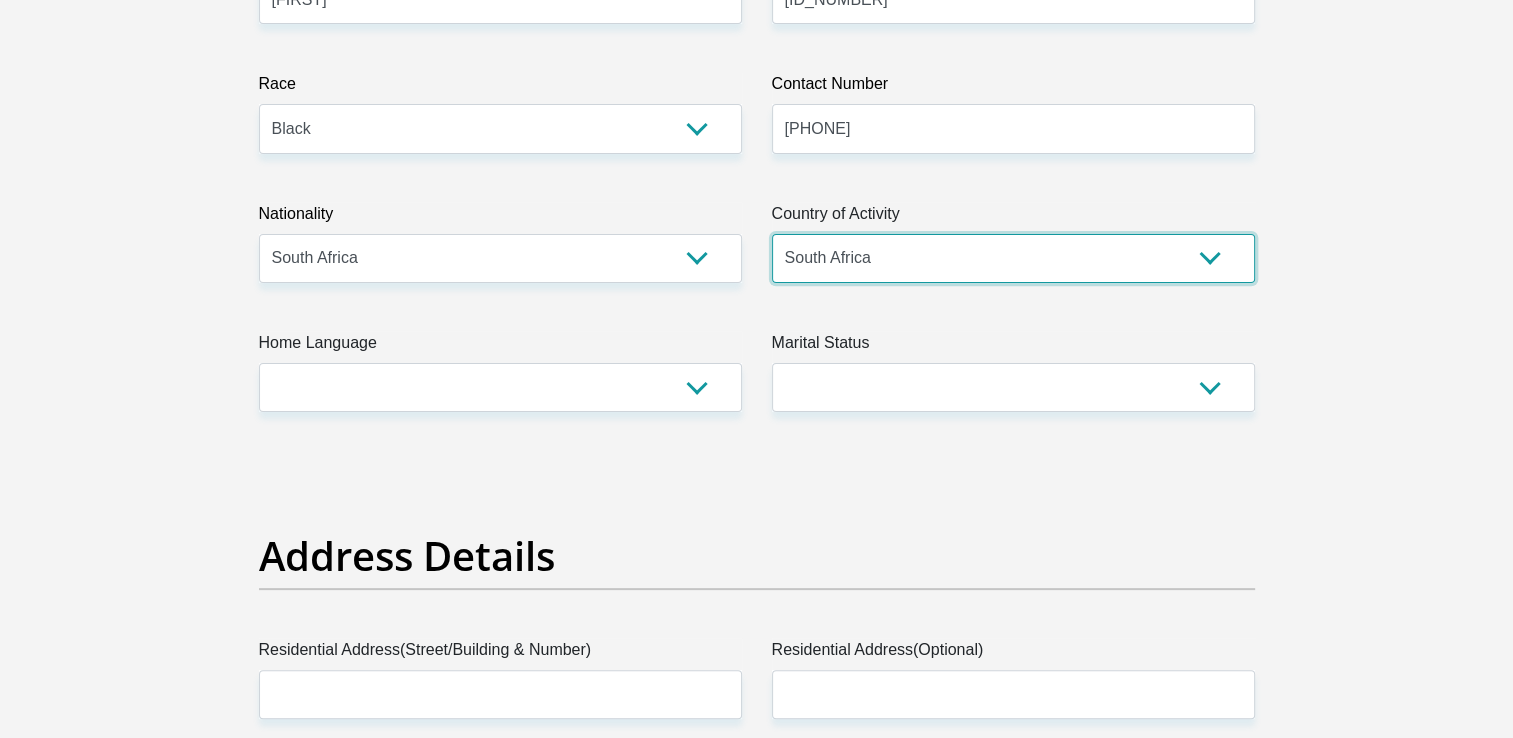 click on "South Africa
Afghanistan
Aland Islands
Albania
Algeria
America Samoa
American Virgin Islands
Andorra
Angola
Anguilla
Antarctica
Antigua and Barbuda
Argentina
Armenia
Aruba
Ascension Island
Australia
Austria
Azerbaijan
Chad" at bounding box center (1013, 258) 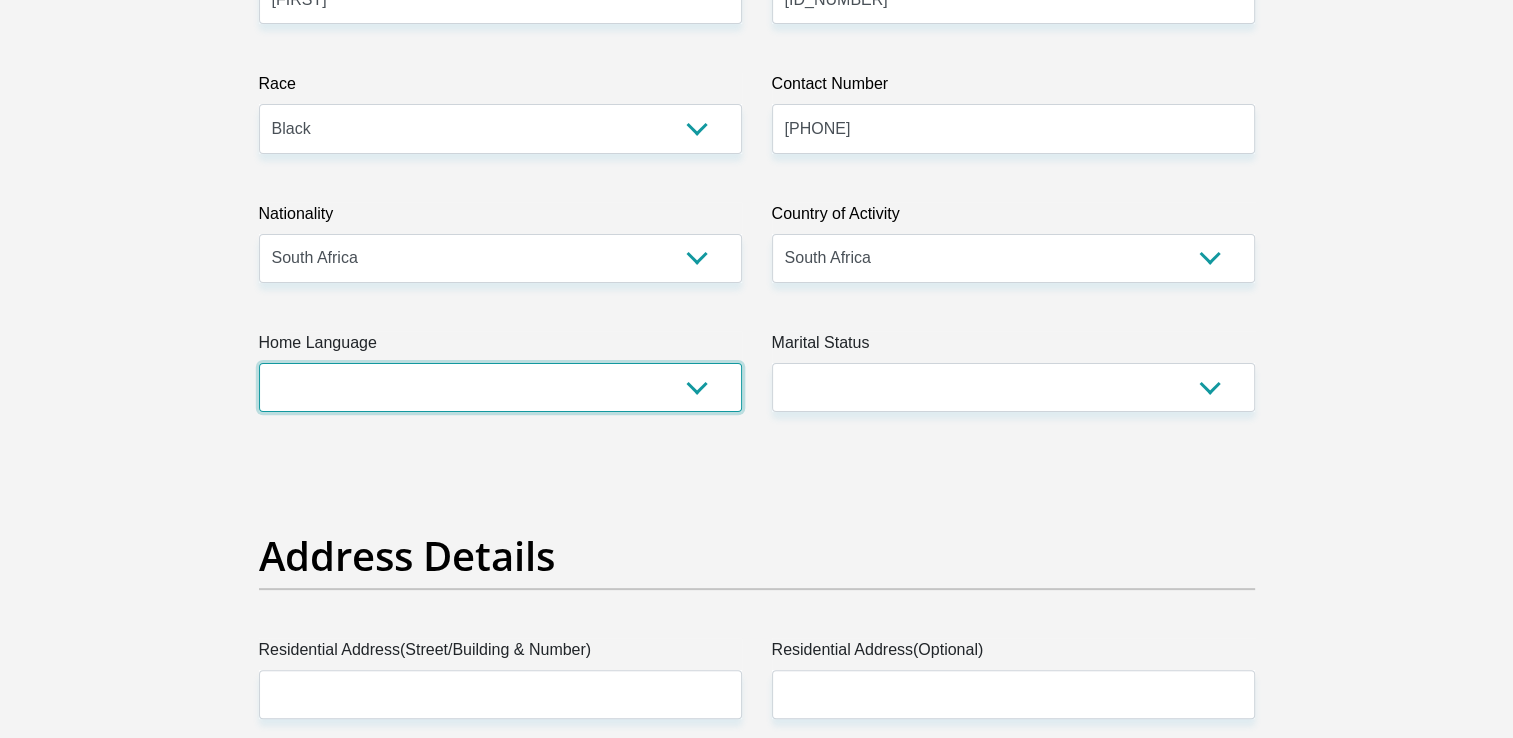 click on "Afrikaans
English
Sepedi
South Ndebele
Southern Sotho
Swati
Tsonga
Tswana
Venda
Xhosa
Zulu
Other" at bounding box center [500, 387] 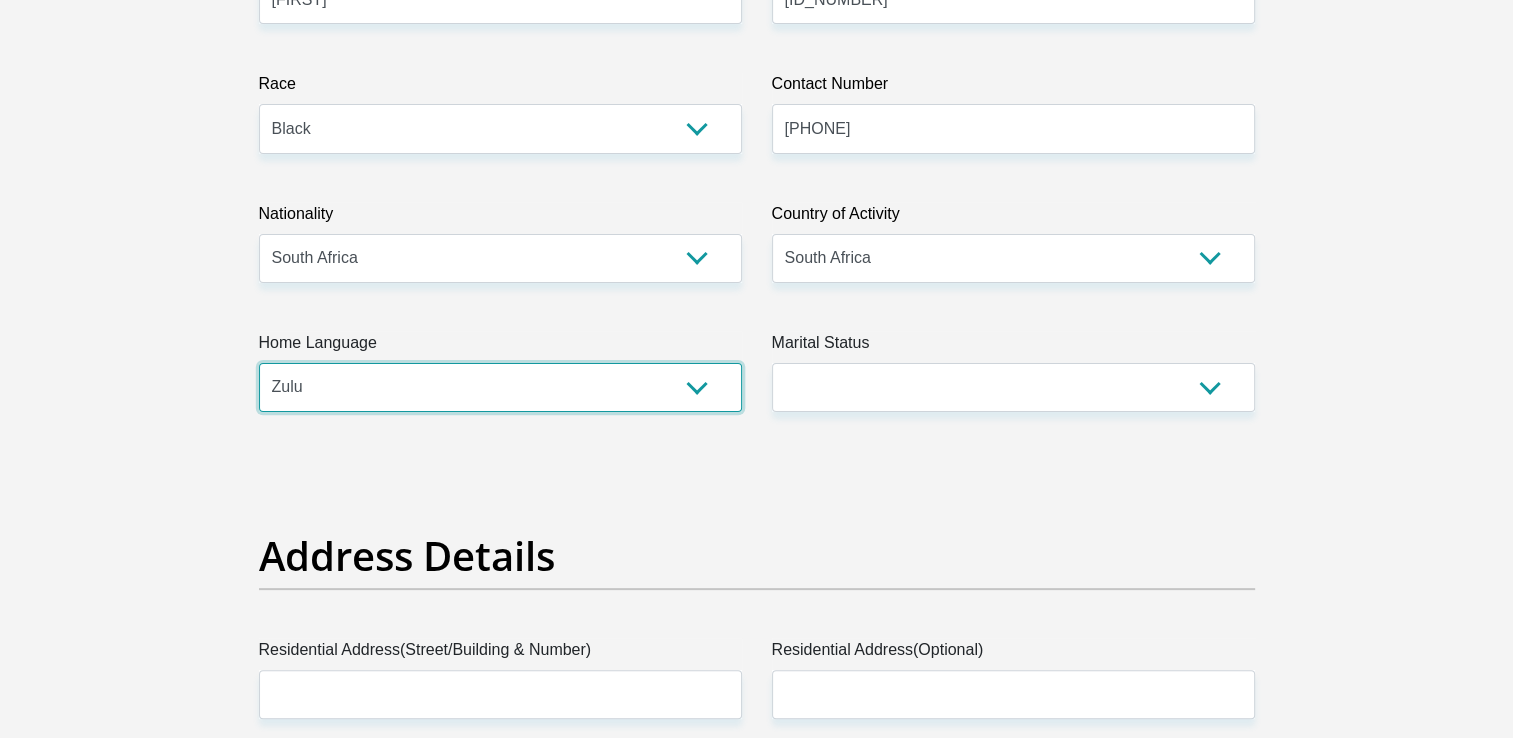 click on "Afrikaans
English
Sepedi
South Ndebele
Southern Sotho
Swati
Tsonga
Tswana
Venda
Xhosa
Zulu
Other" at bounding box center (500, 387) 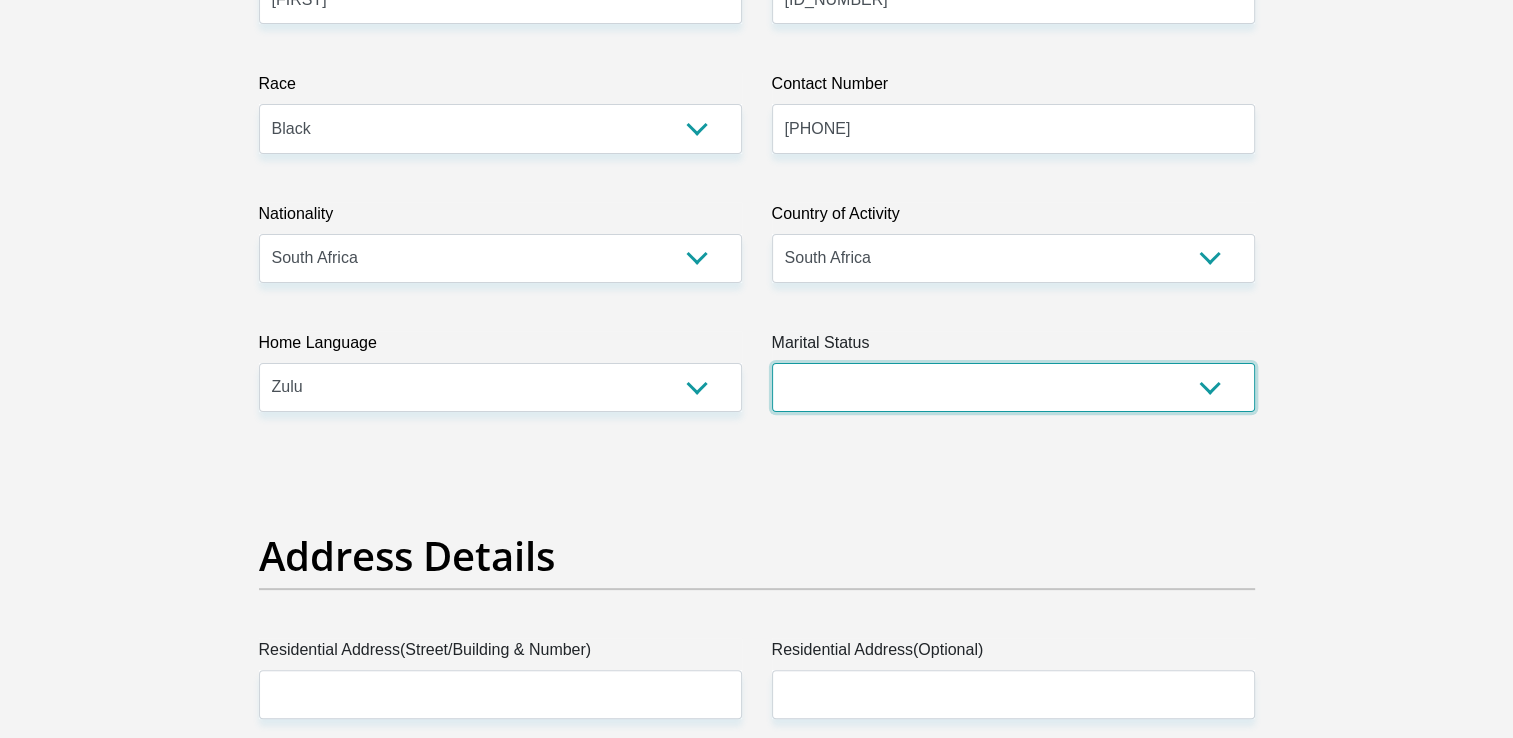 click on "Married ANC
Single
Divorced
Widowed
Married COP or Customary Law" at bounding box center [1013, 387] 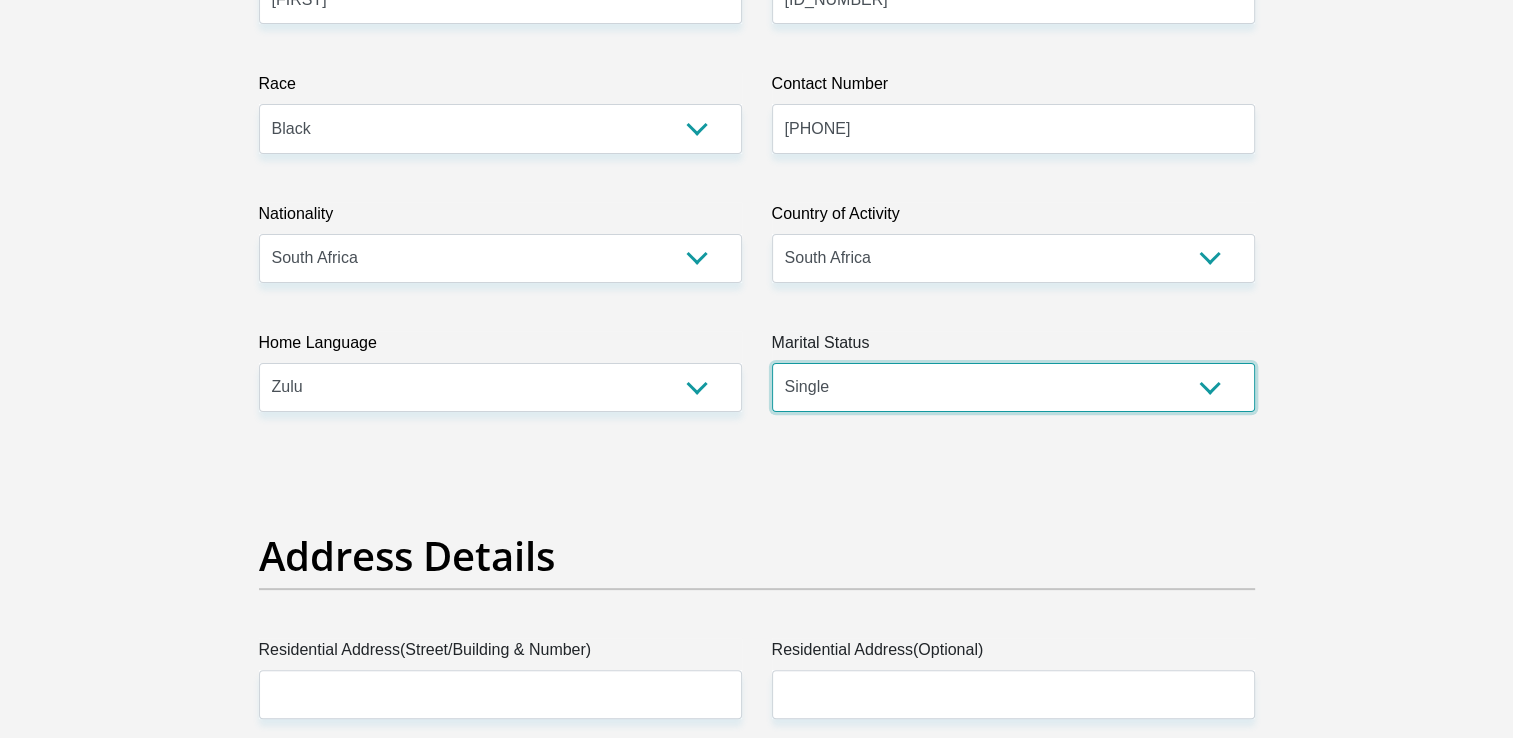 click on "Married ANC
Single
Divorced
Widowed
Married COP or Customary Law" at bounding box center [1013, 387] 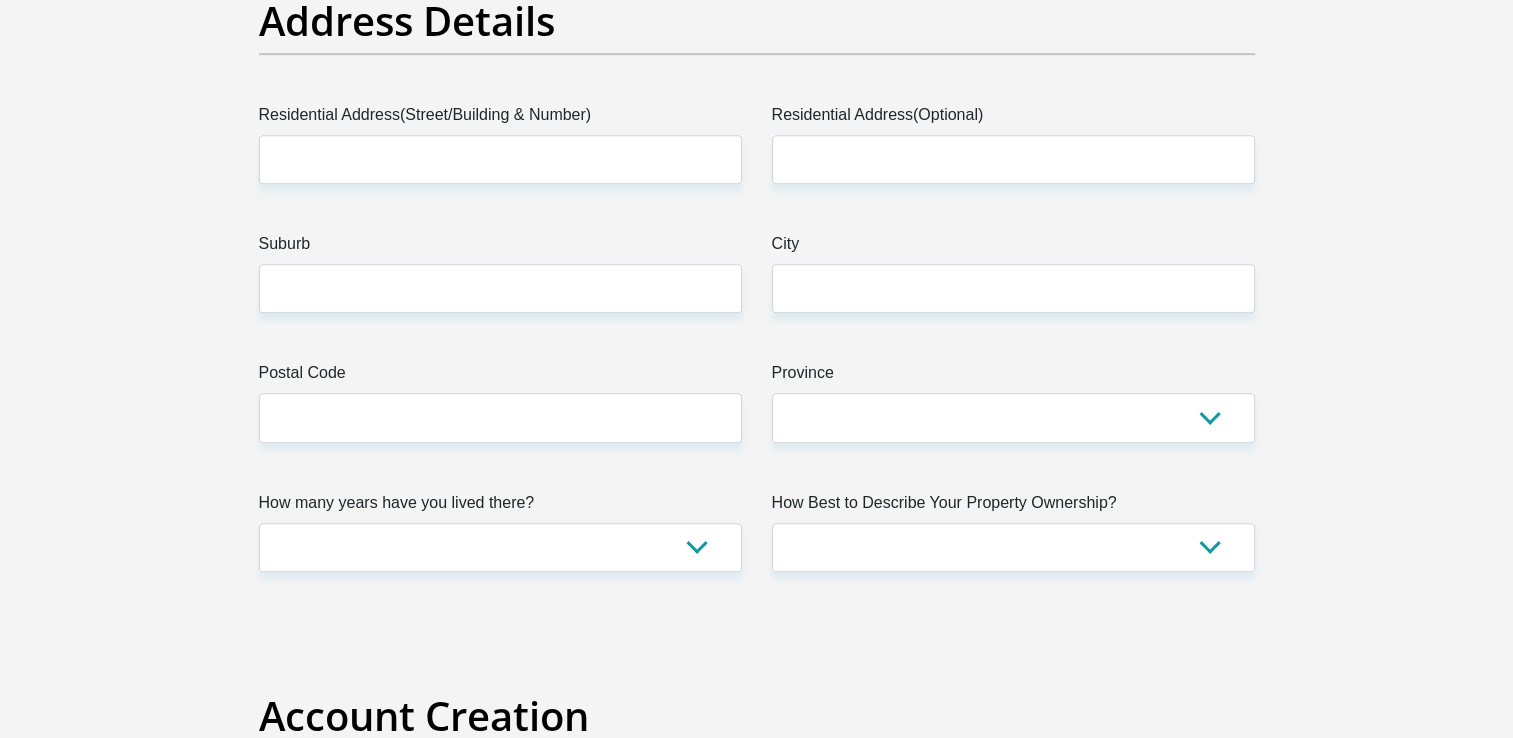 scroll, scrollTop: 1000, scrollLeft: 0, axis: vertical 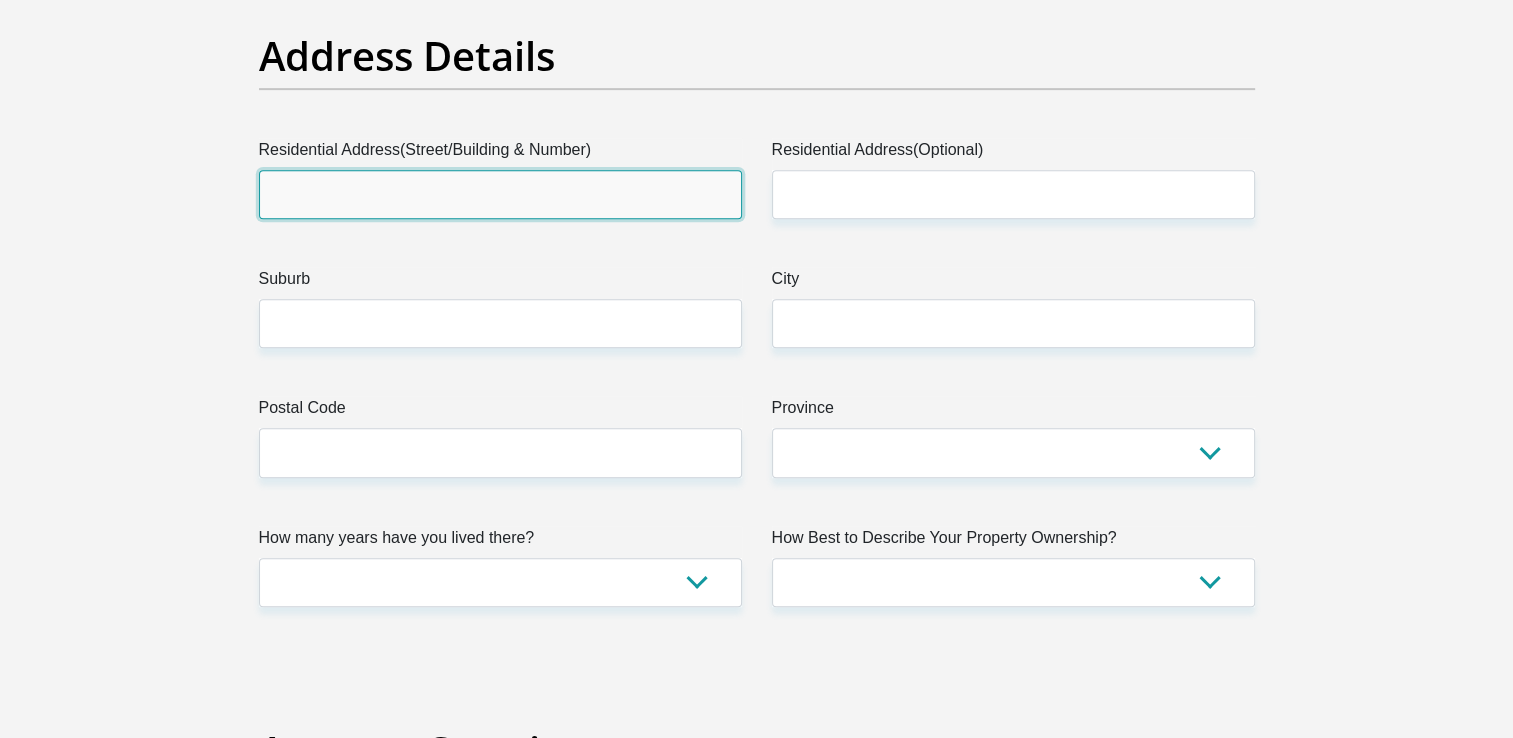 click on "Residential Address(Street/Building & Number)" at bounding box center (500, 194) 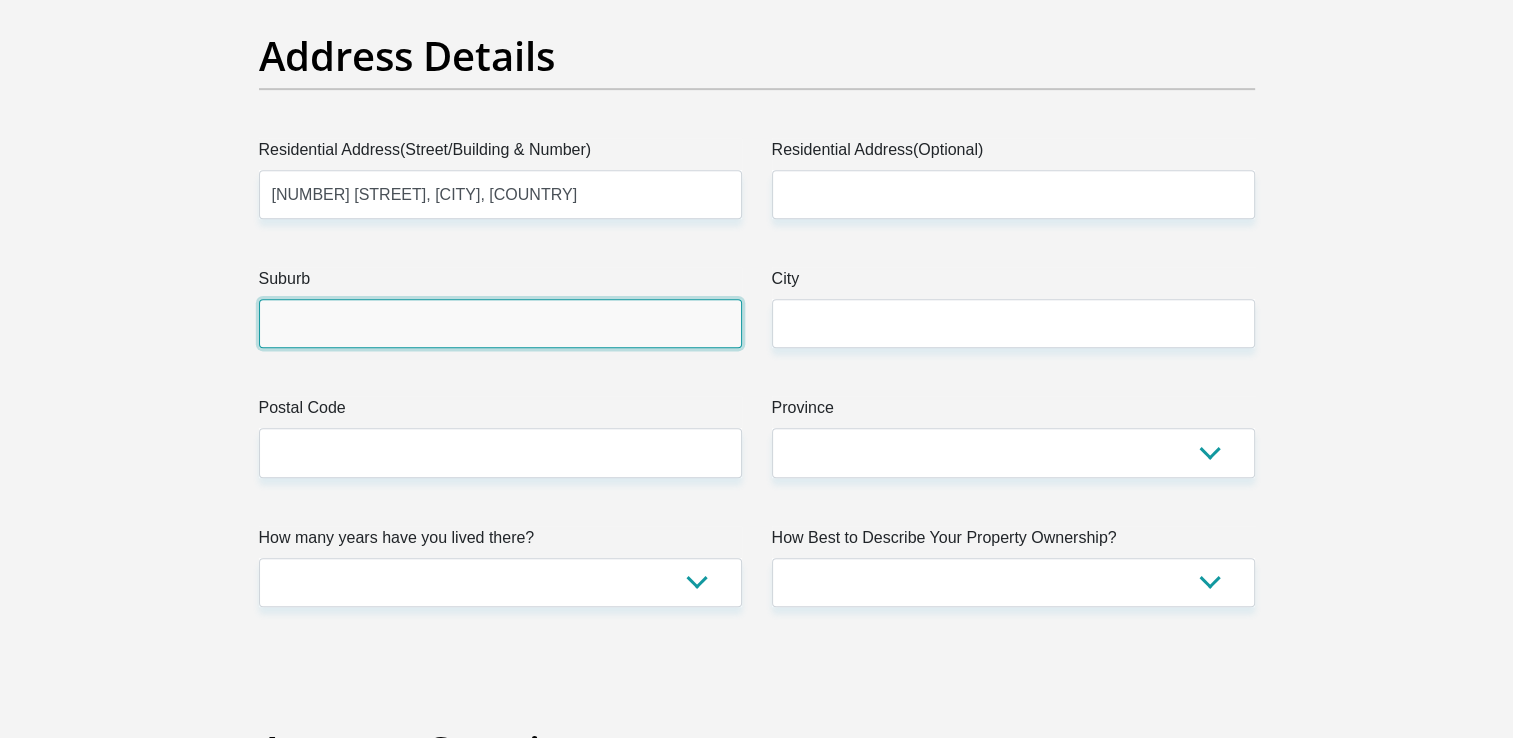 type on "Johannesburg" 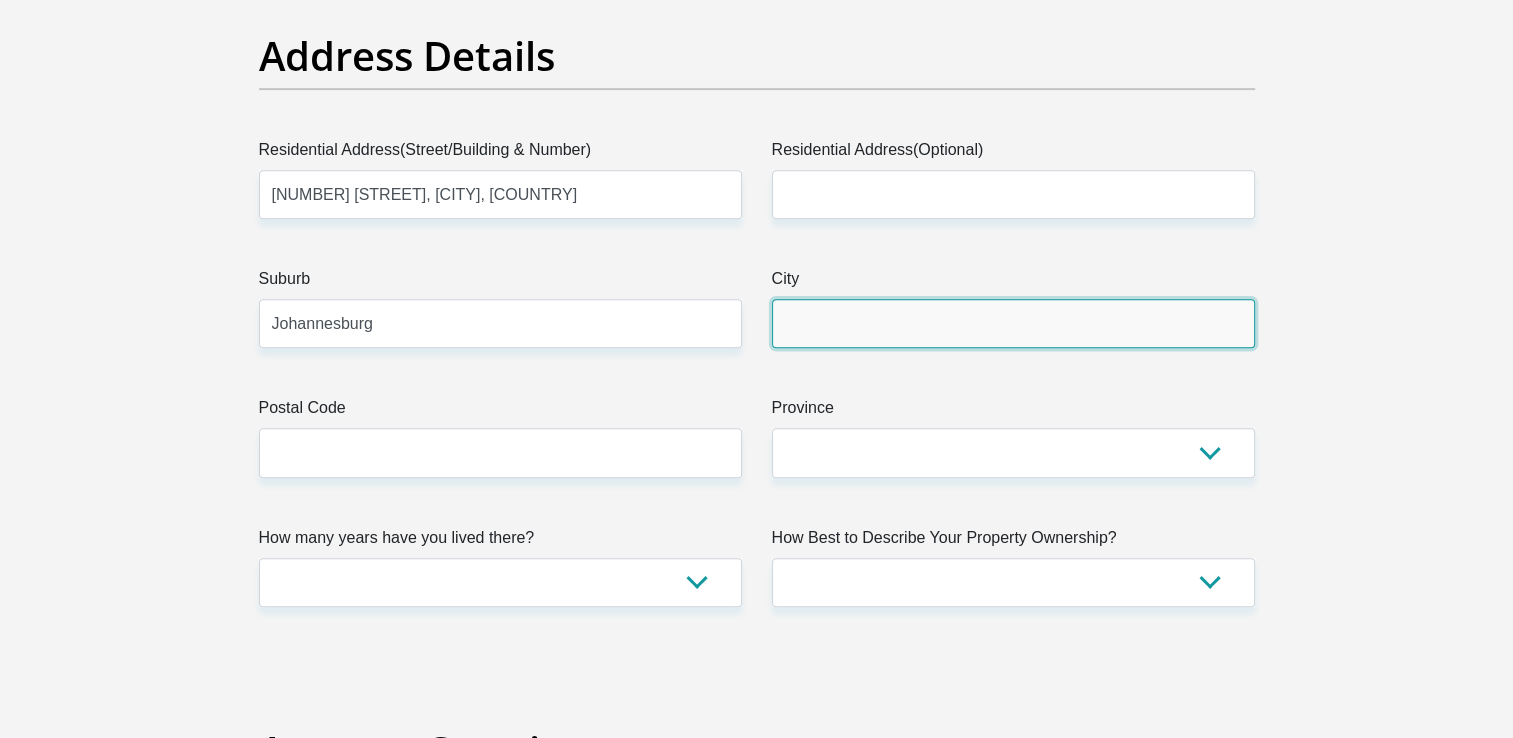 type on "Johannesburg" 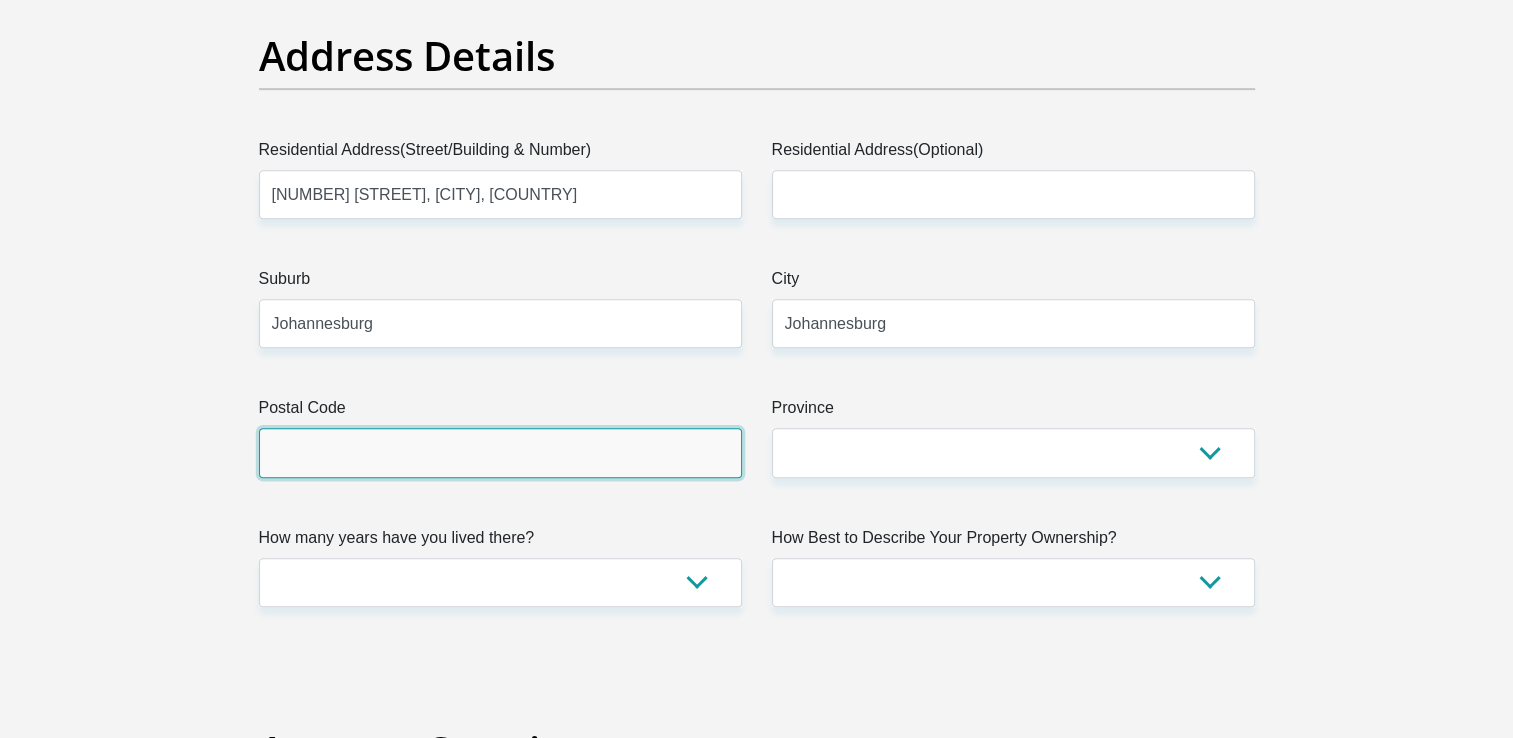 type on "[NUMBER]" 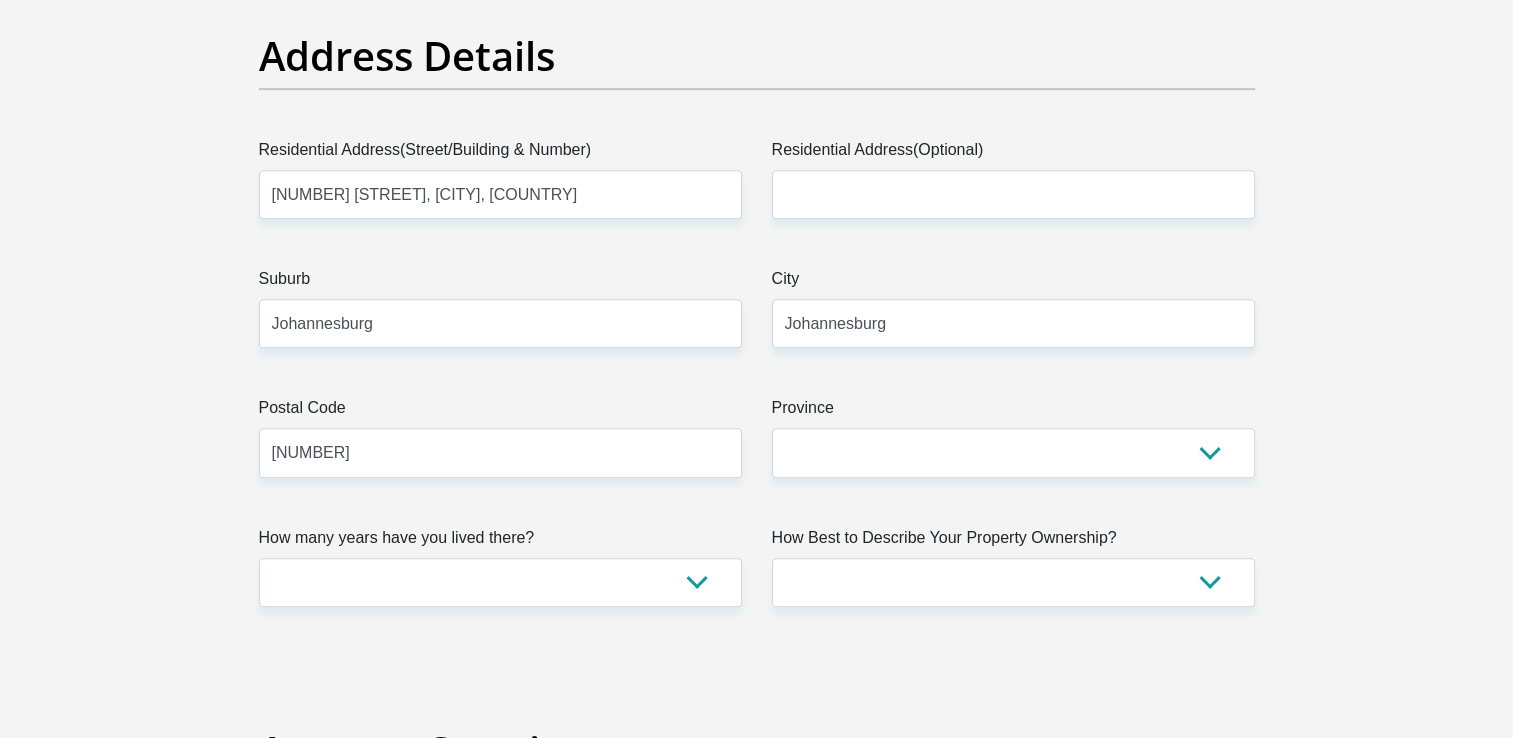 type on "[EMAIL]" 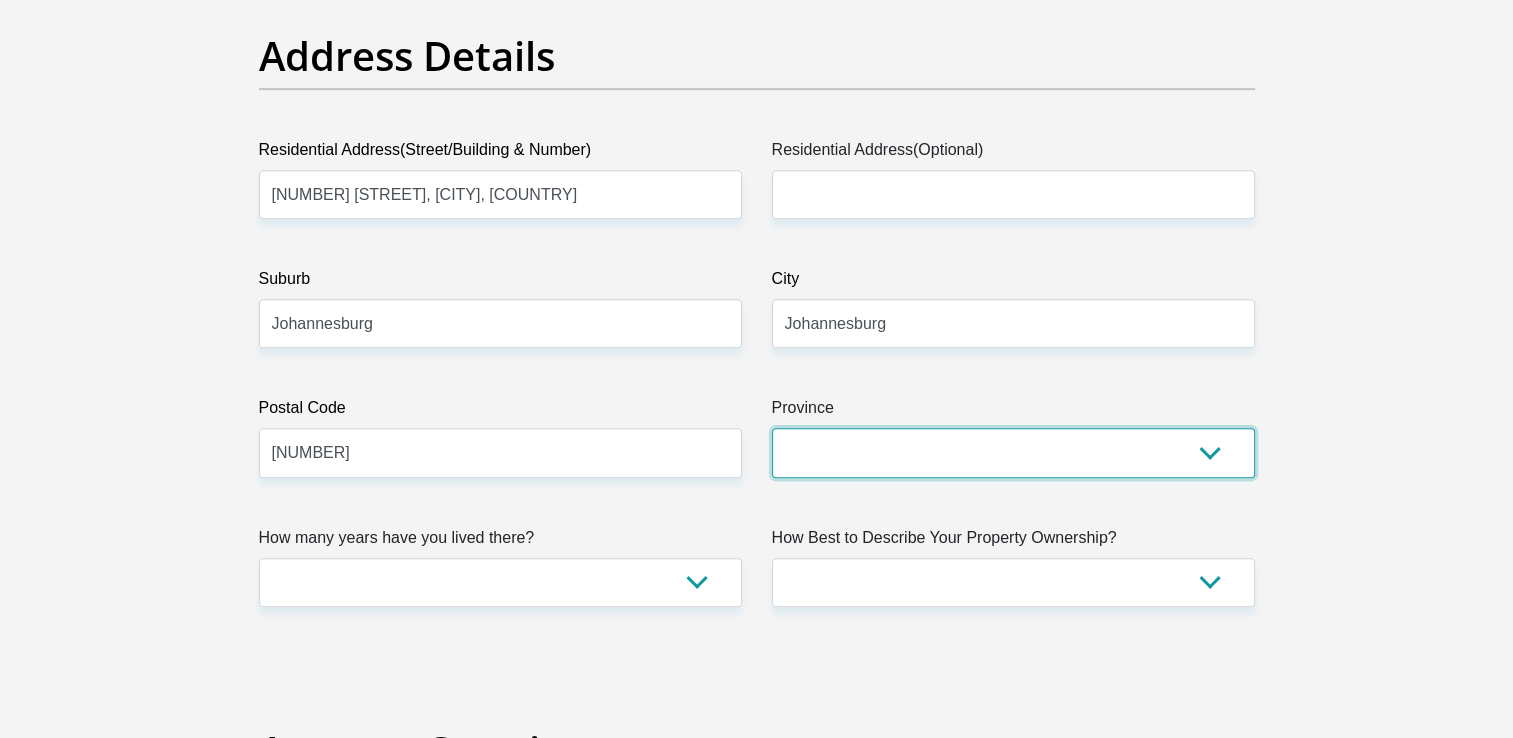 click on "Eastern Cape
Free State
Gauteng
KwaZulu-Natal
Limpopo
Mpumalanga
Northern Cape
North West
Western Cape" at bounding box center (1013, 452) 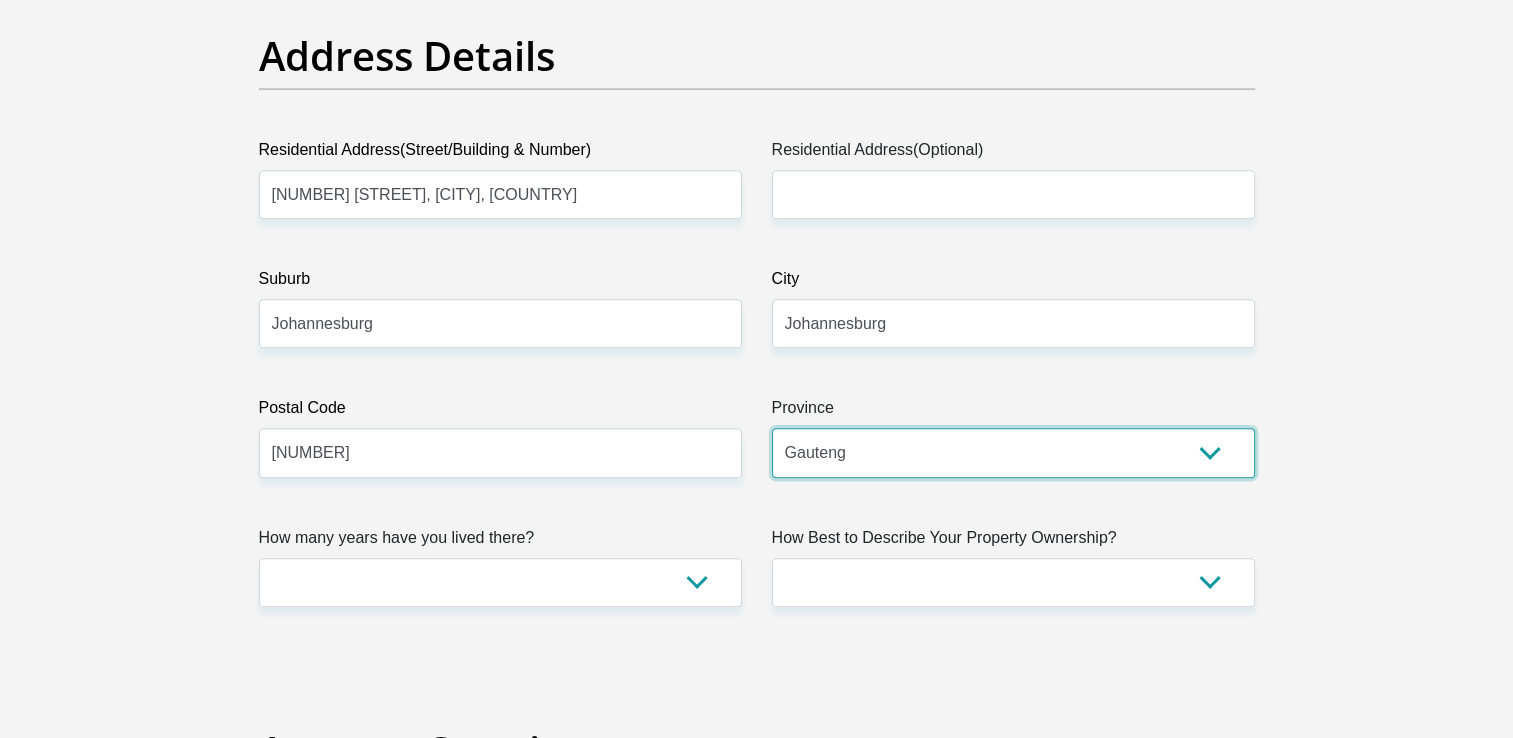 click on "Eastern Cape
Free State
Gauteng
KwaZulu-Natal
Limpopo
Mpumalanga
Northern Cape
North West
Western Cape" at bounding box center (1013, 452) 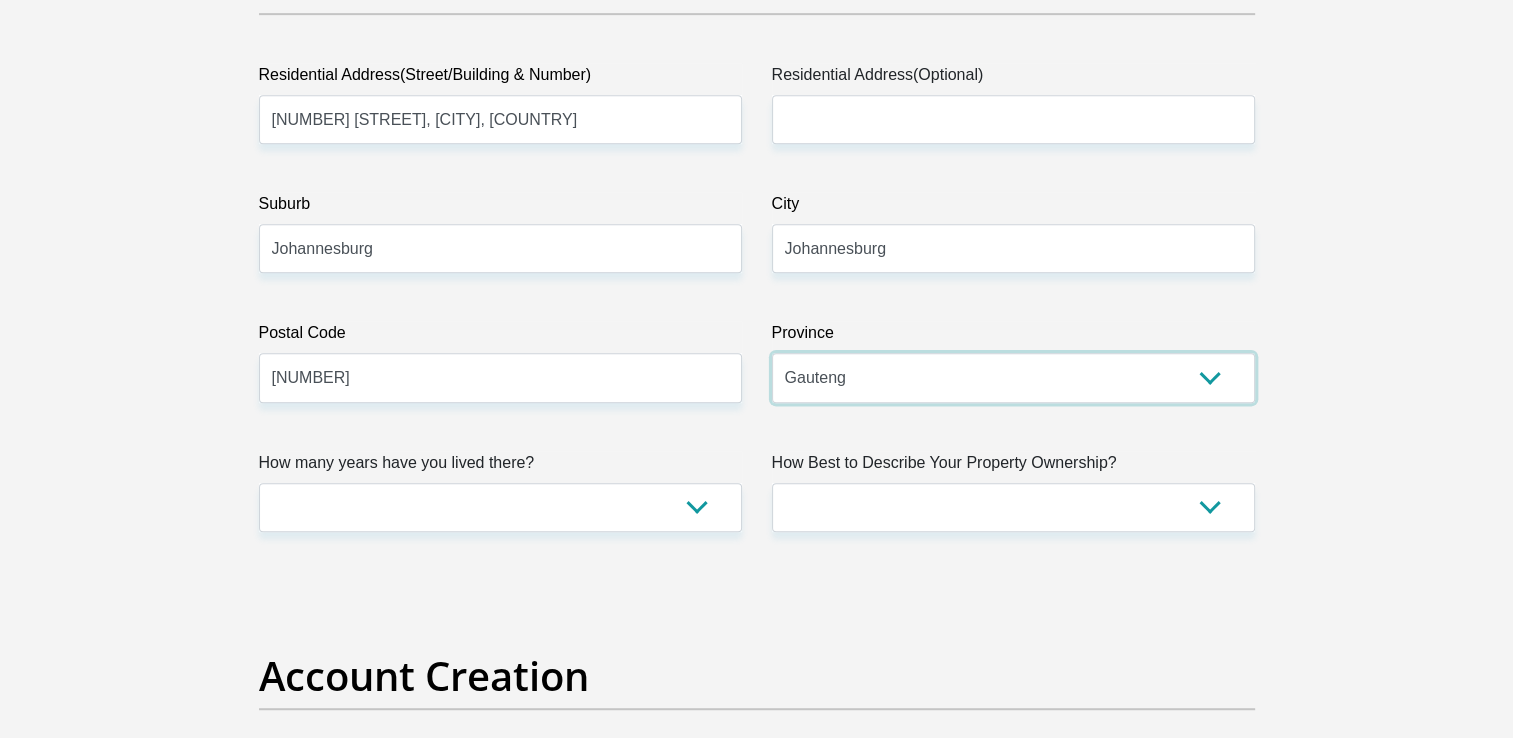 scroll, scrollTop: 1200, scrollLeft: 0, axis: vertical 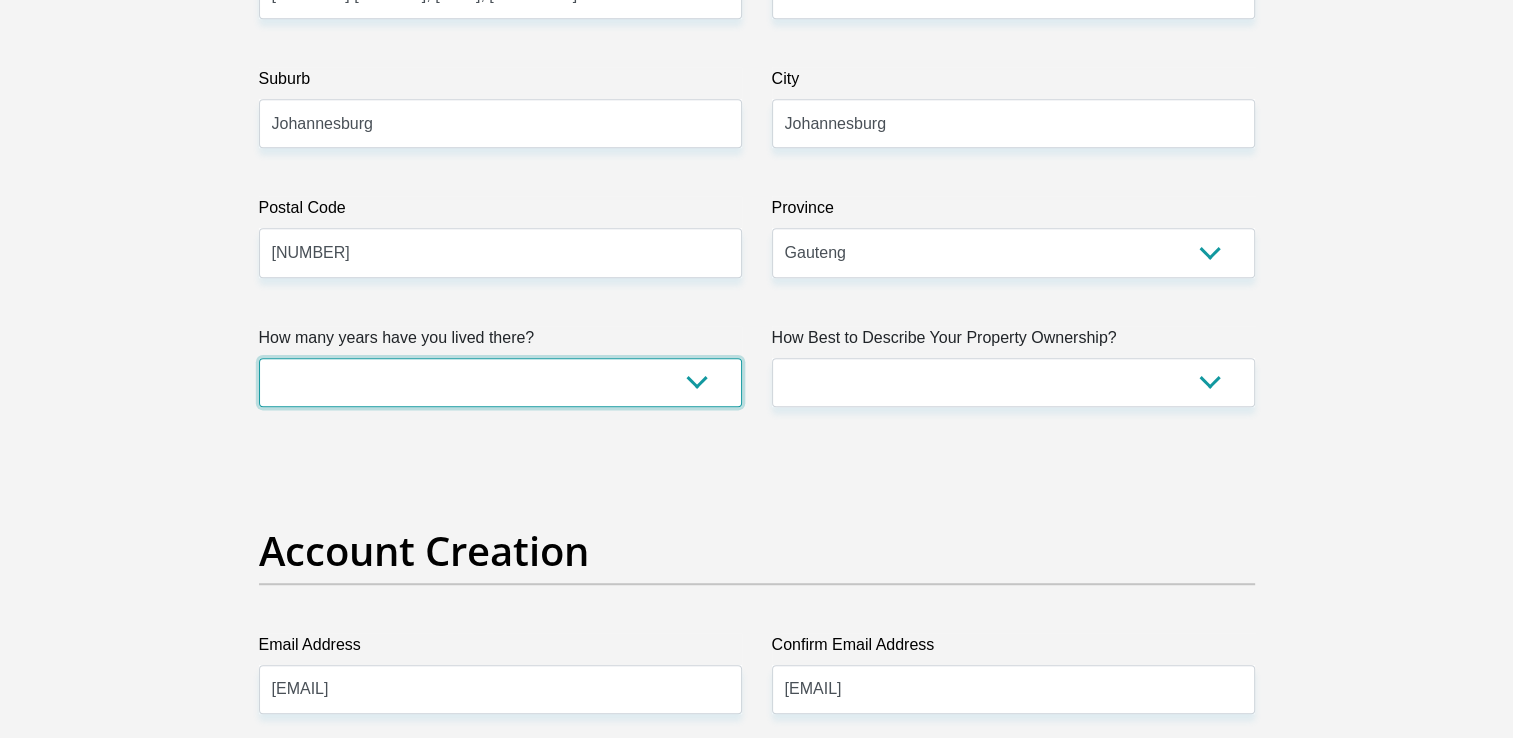 click on "less than 1 year
1-3 years
3-5 years
5+ years" at bounding box center (500, 382) 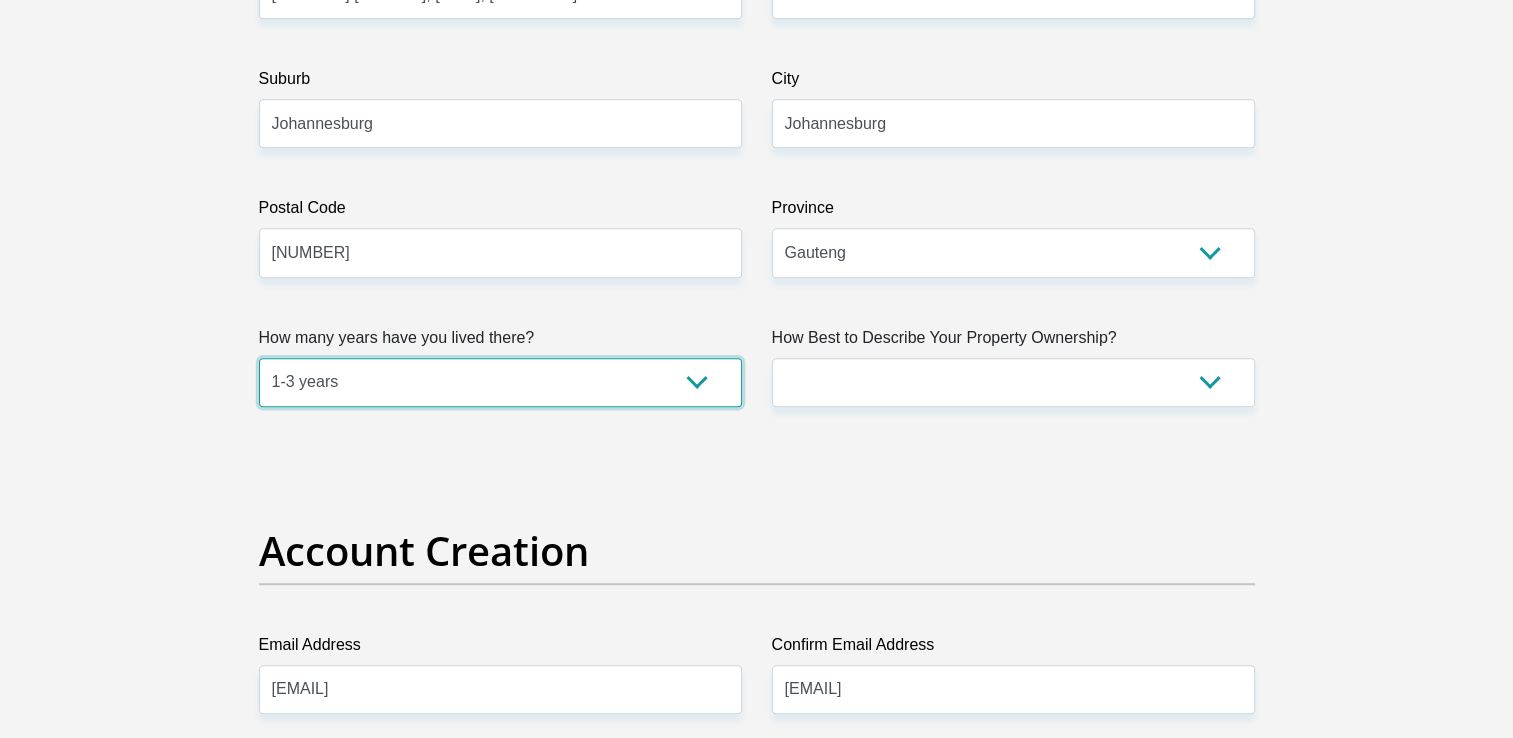 click on "less than 1 year
1-3 years
3-5 years
5+ years" at bounding box center [500, 382] 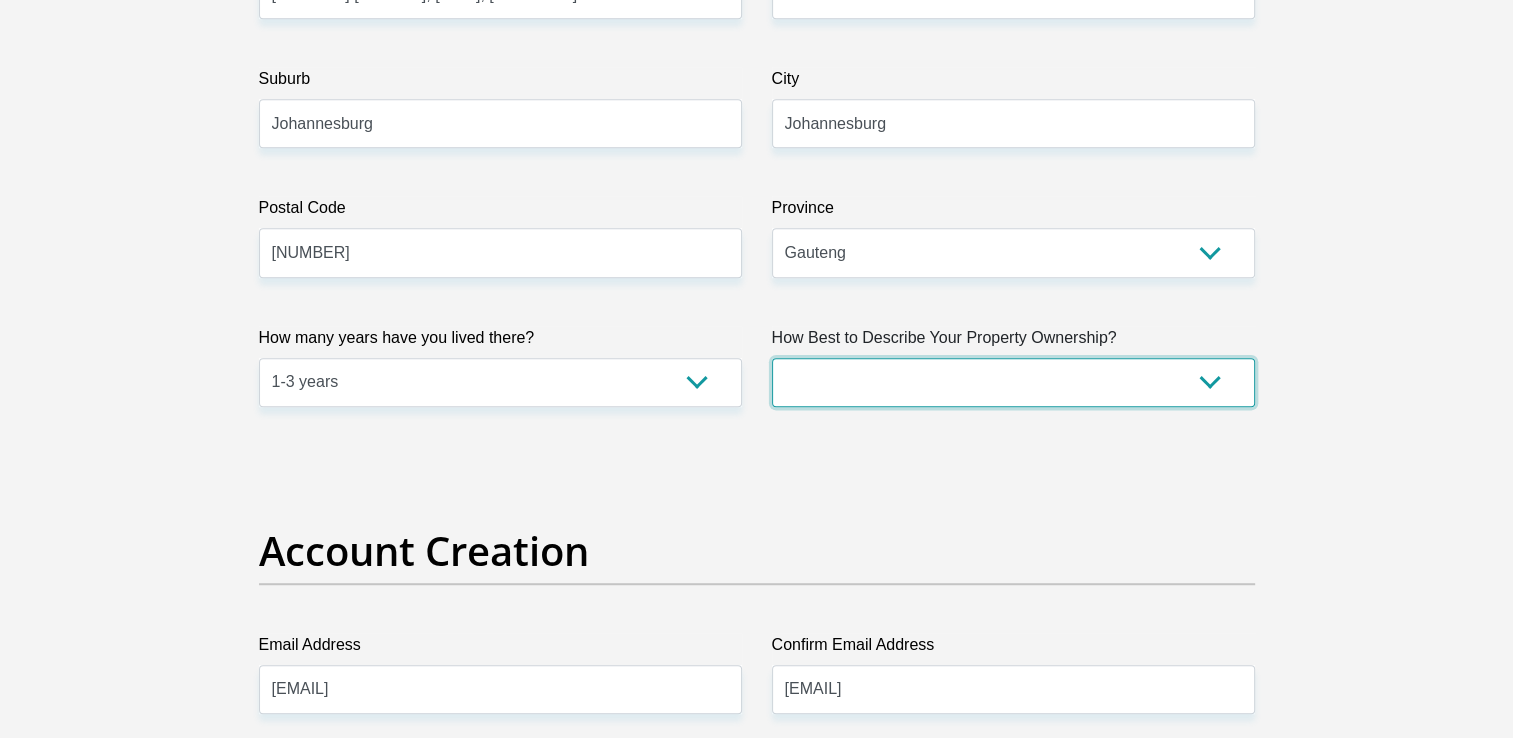 click on "Owned
Rented
Family Owned
Company Dwelling" at bounding box center (1013, 382) 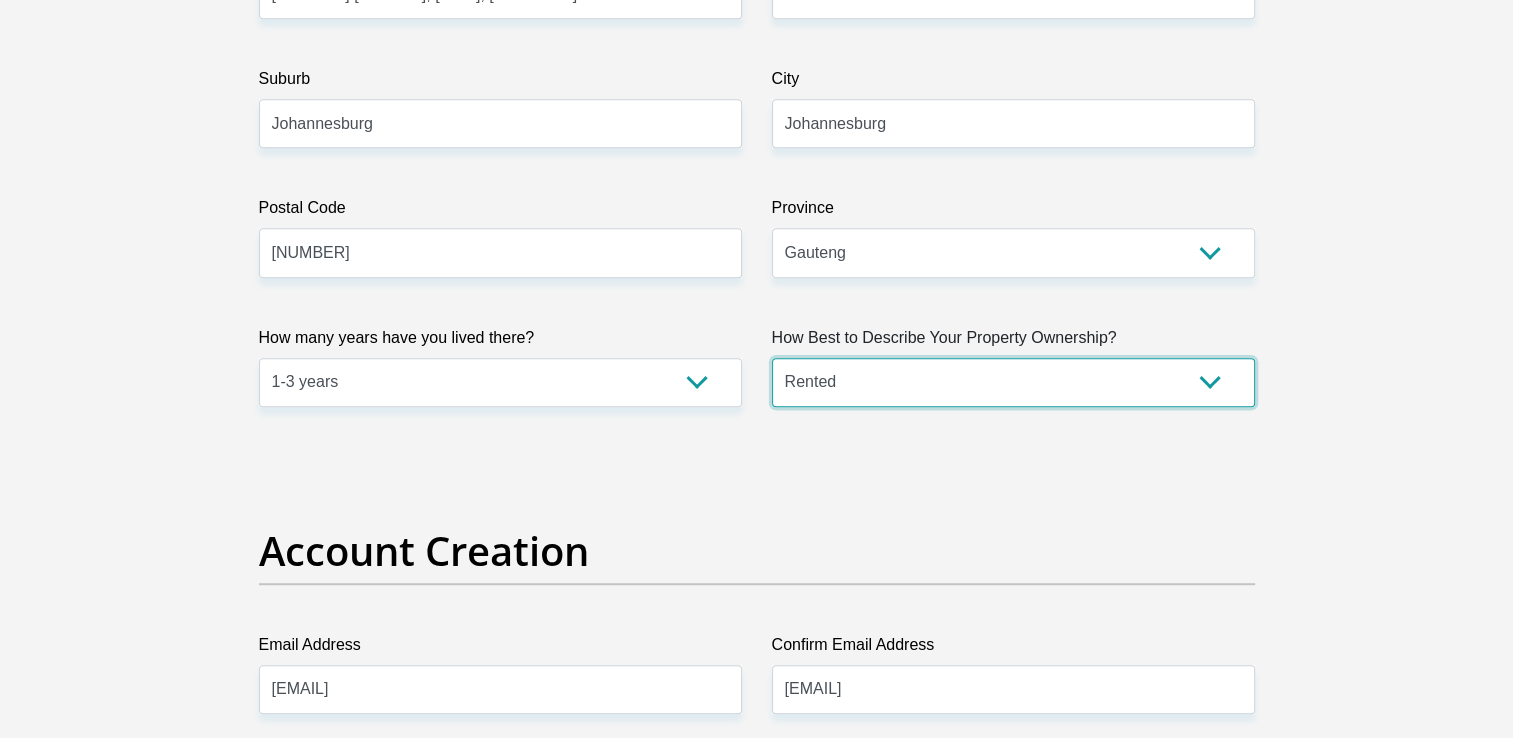 click on "Owned
Rented
Family Owned
Company Dwelling" at bounding box center (1013, 382) 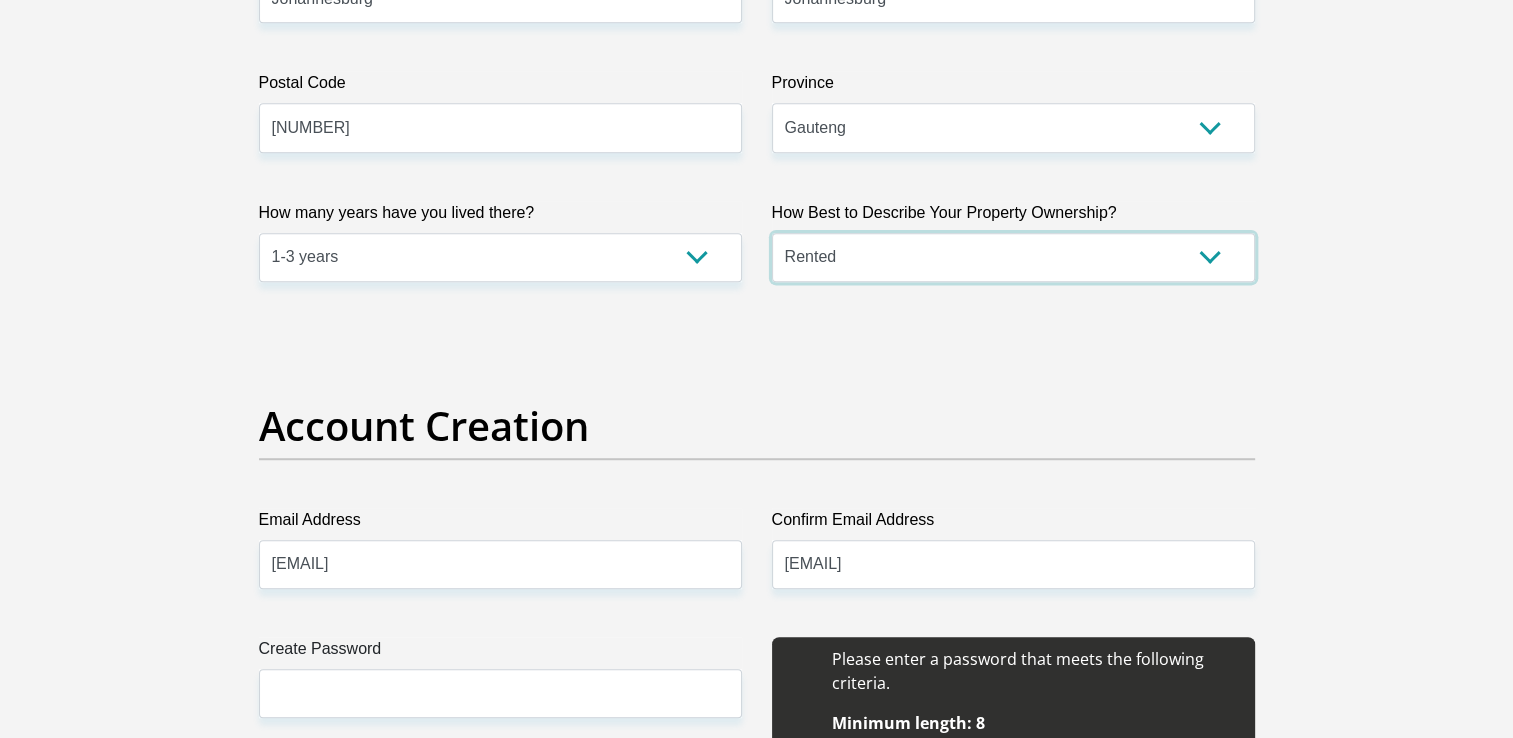 scroll, scrollTop: 1600, scrollLeft: 0, axis: vertical 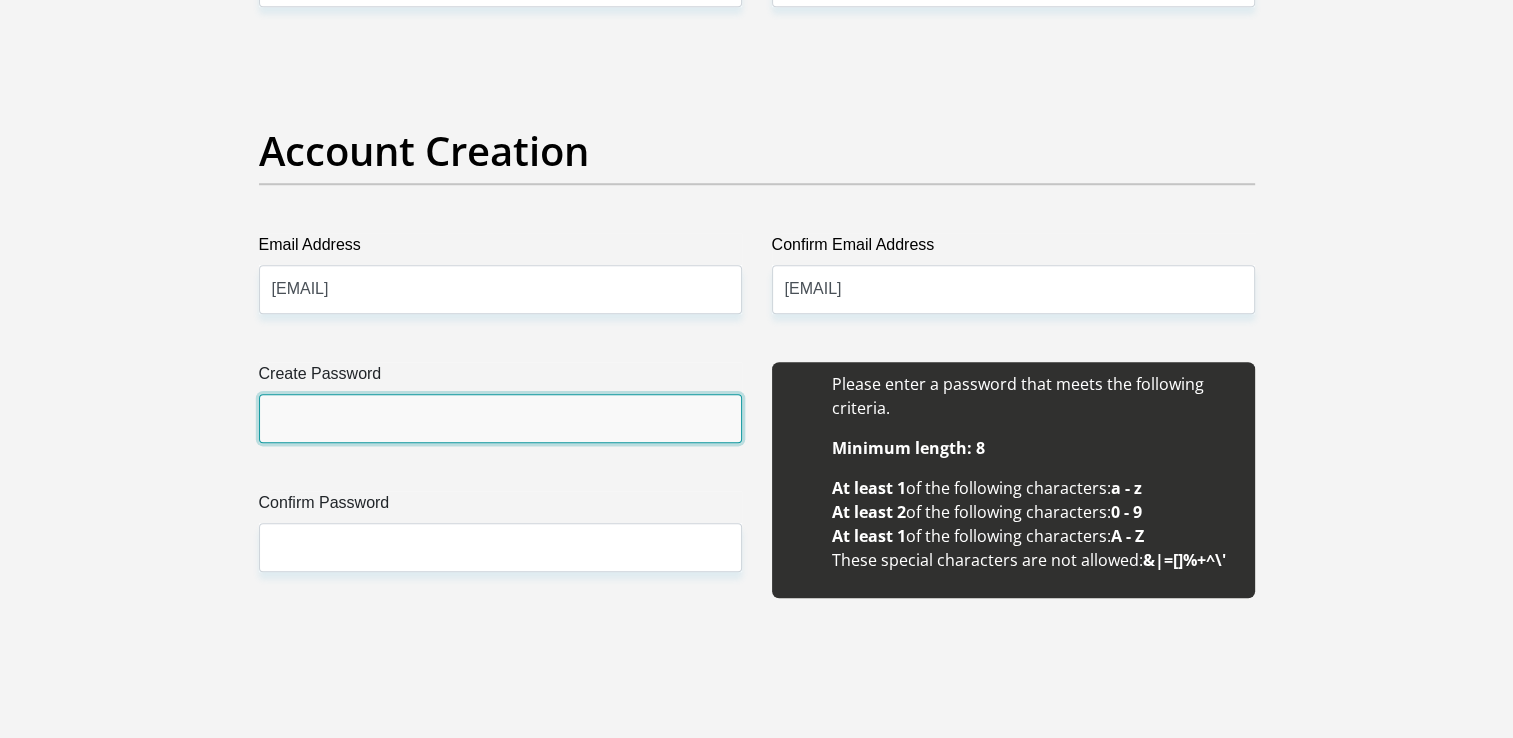 click on "Create Password" at bounding box center (500, 418) 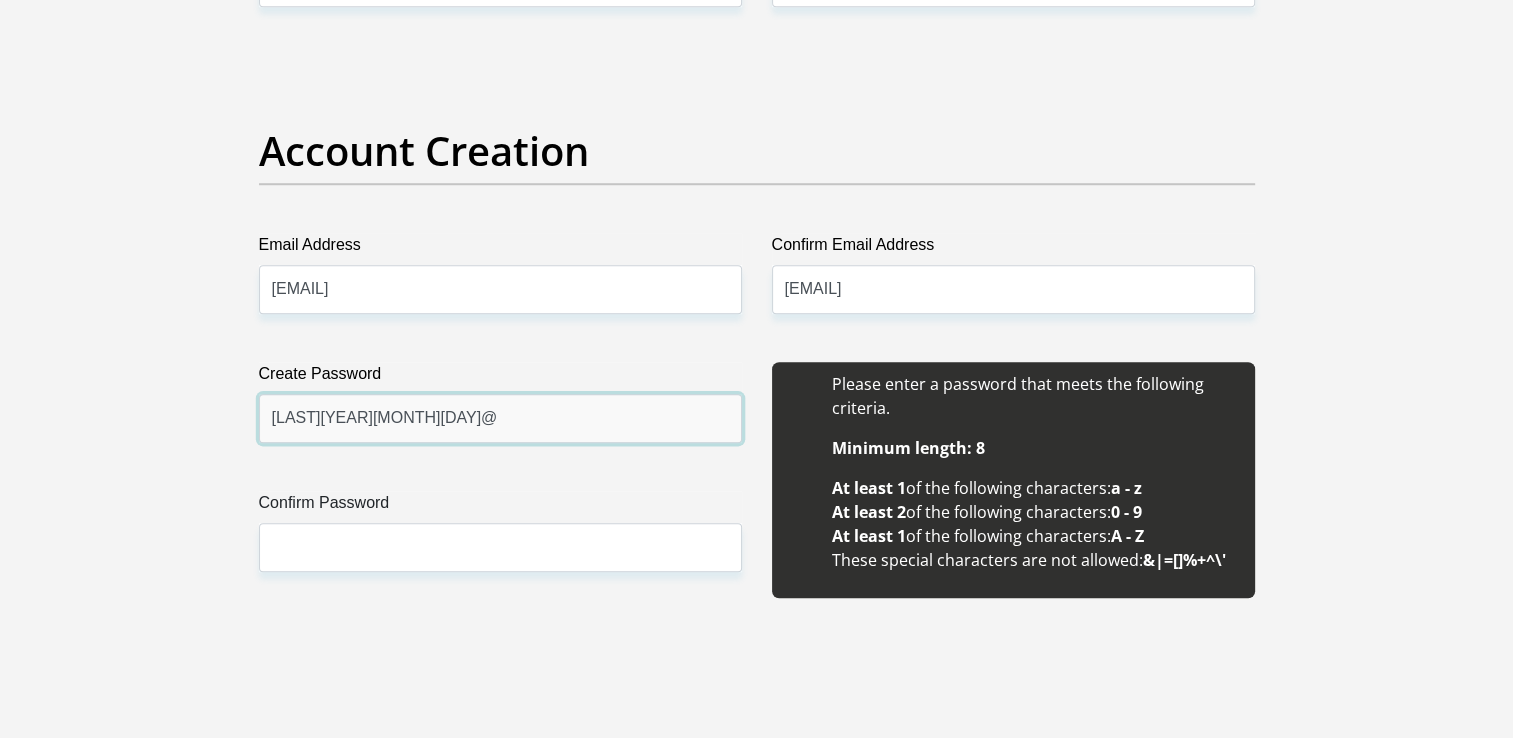 type on "[LAST][YEAR][MONTH][DAY]@" 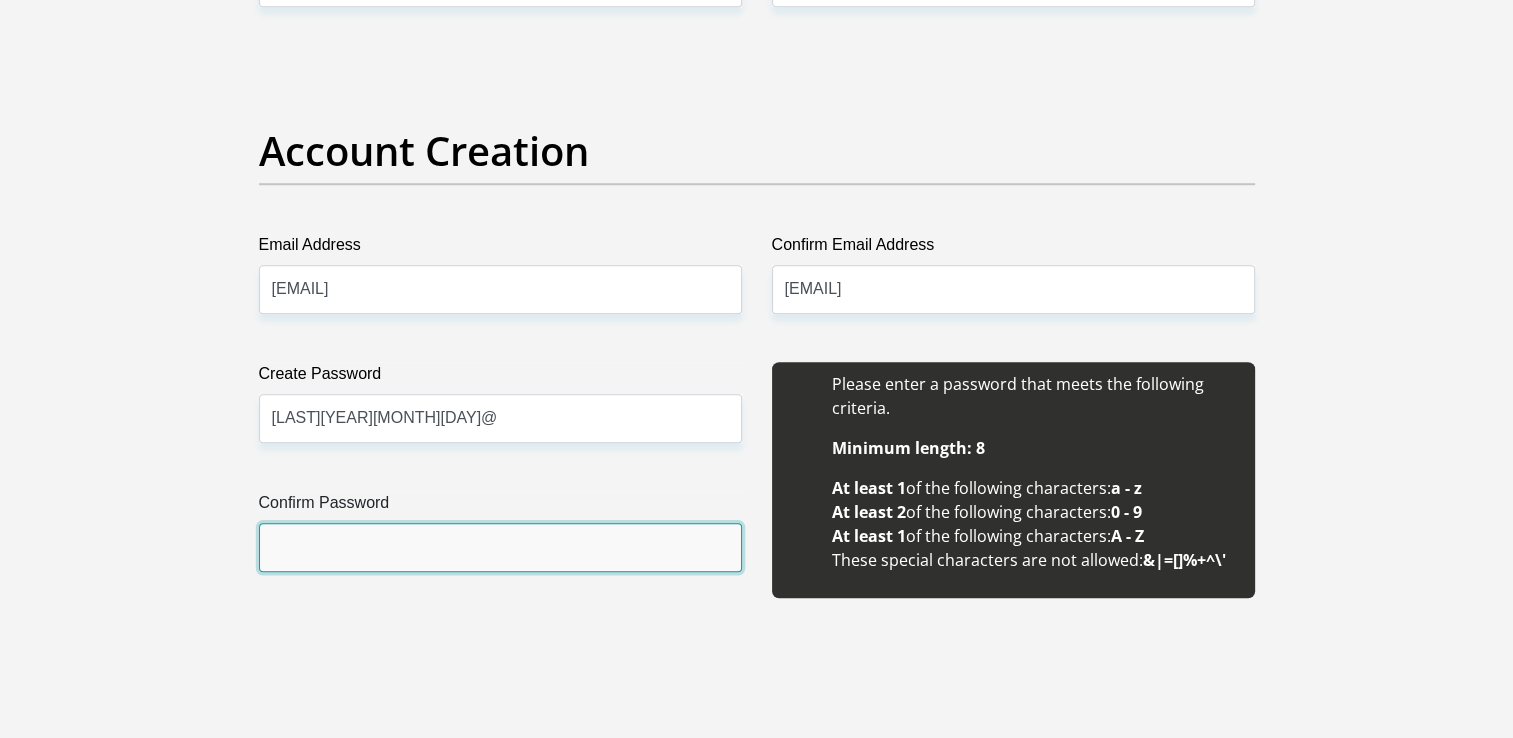 click on "Confirm Password" at bounding box center (500, 547) 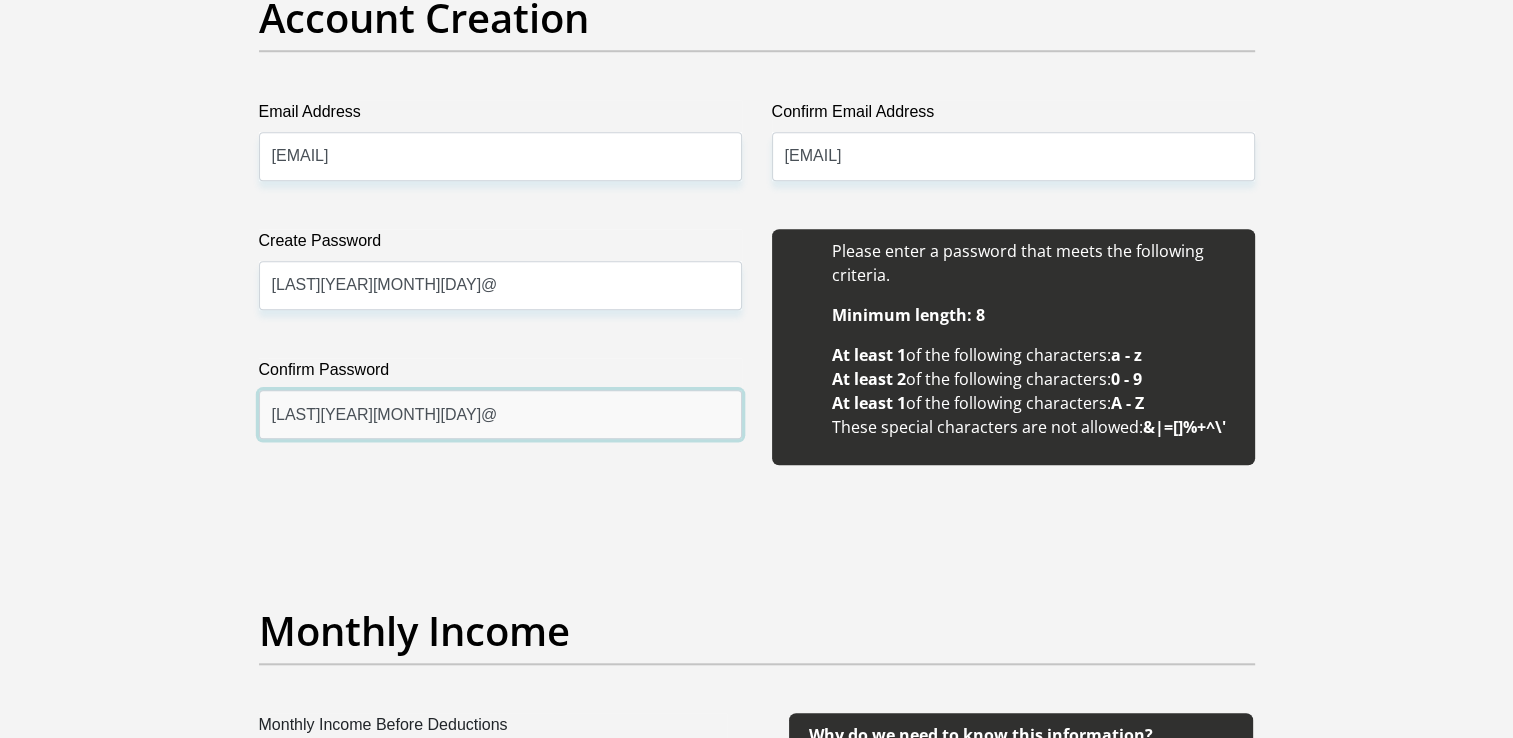 scroll, scrollTop: 2100, scrollLeft: 0, axis: vertical 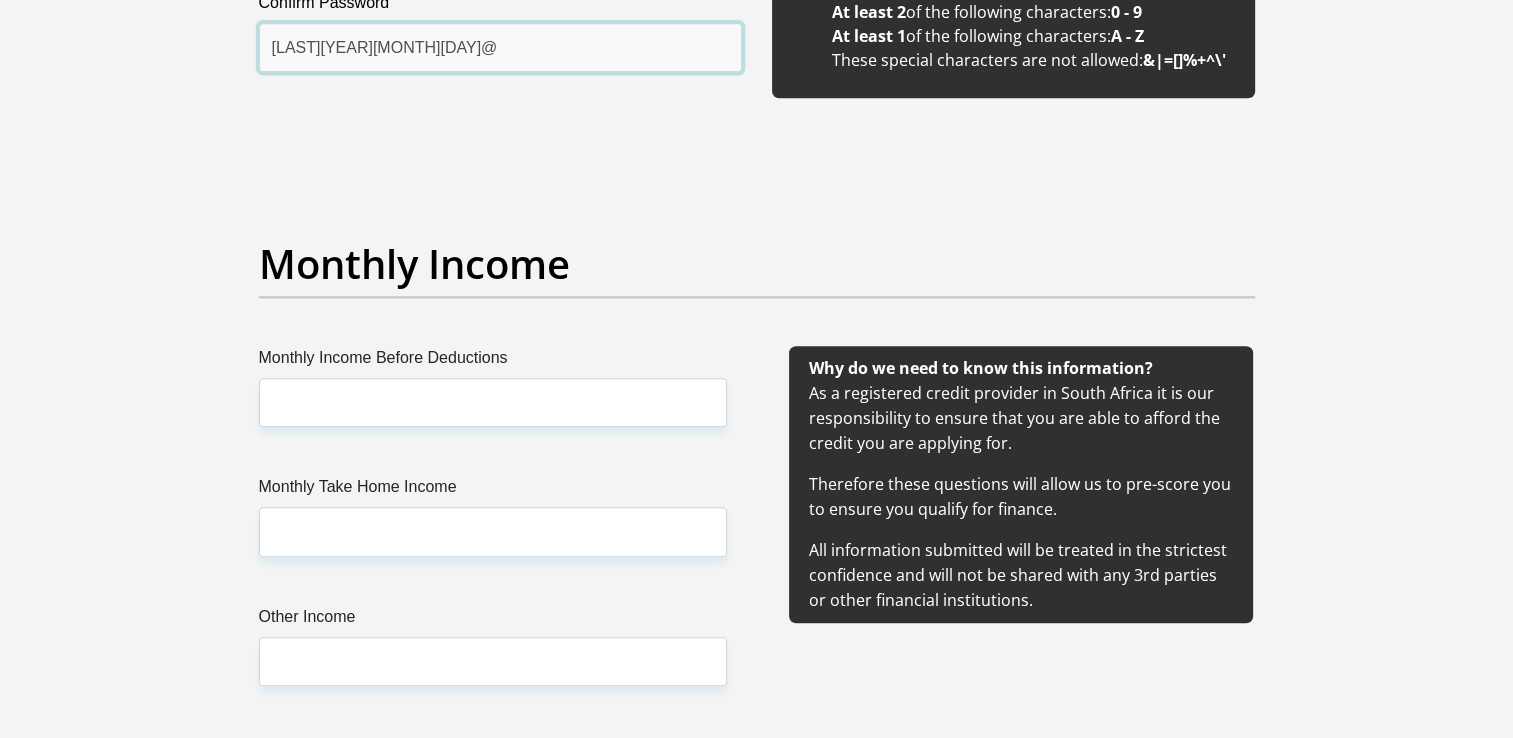 type on "[LAST][YEAR][MONTH][DAY]@" 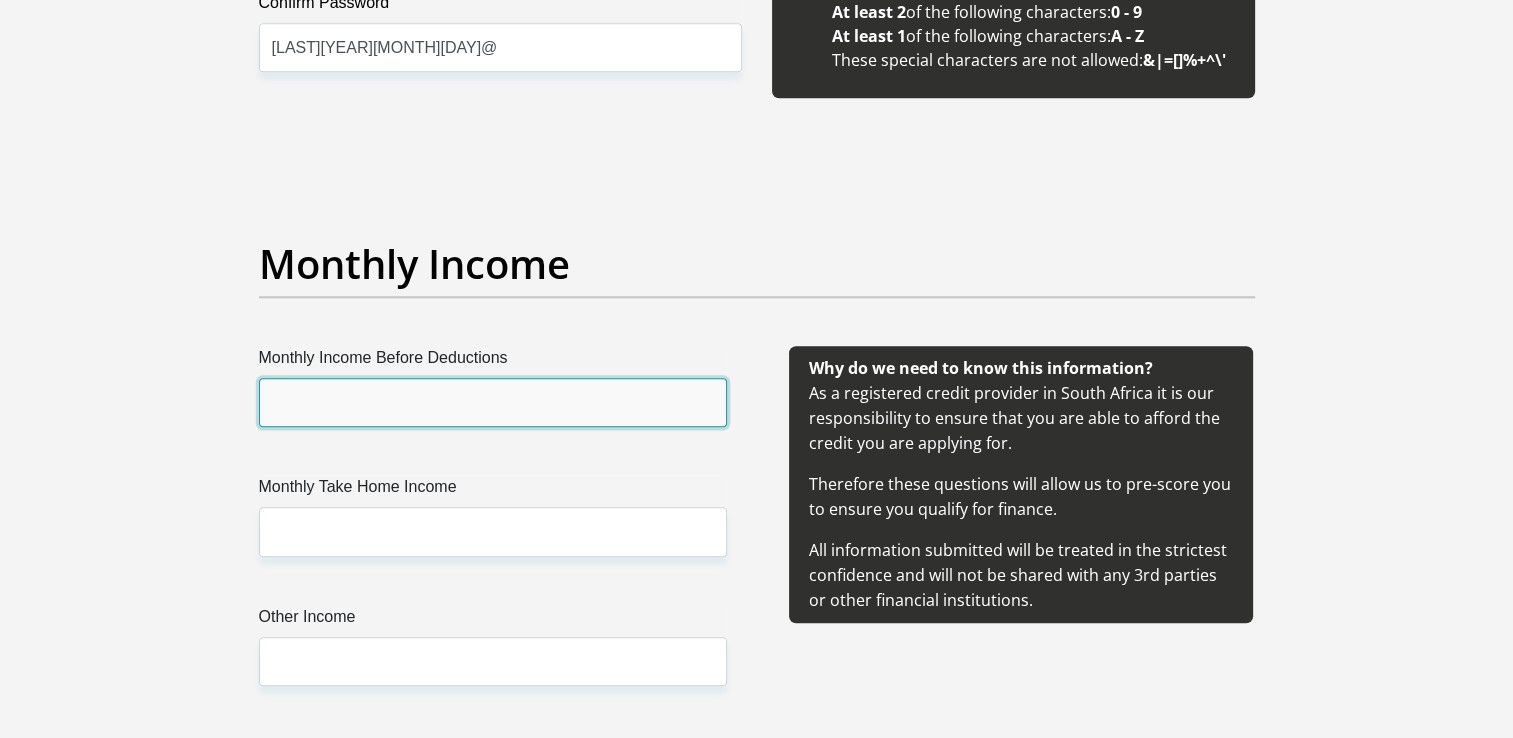 click on "Monthly Income Before Deductions" at bounding box center (493, 402) 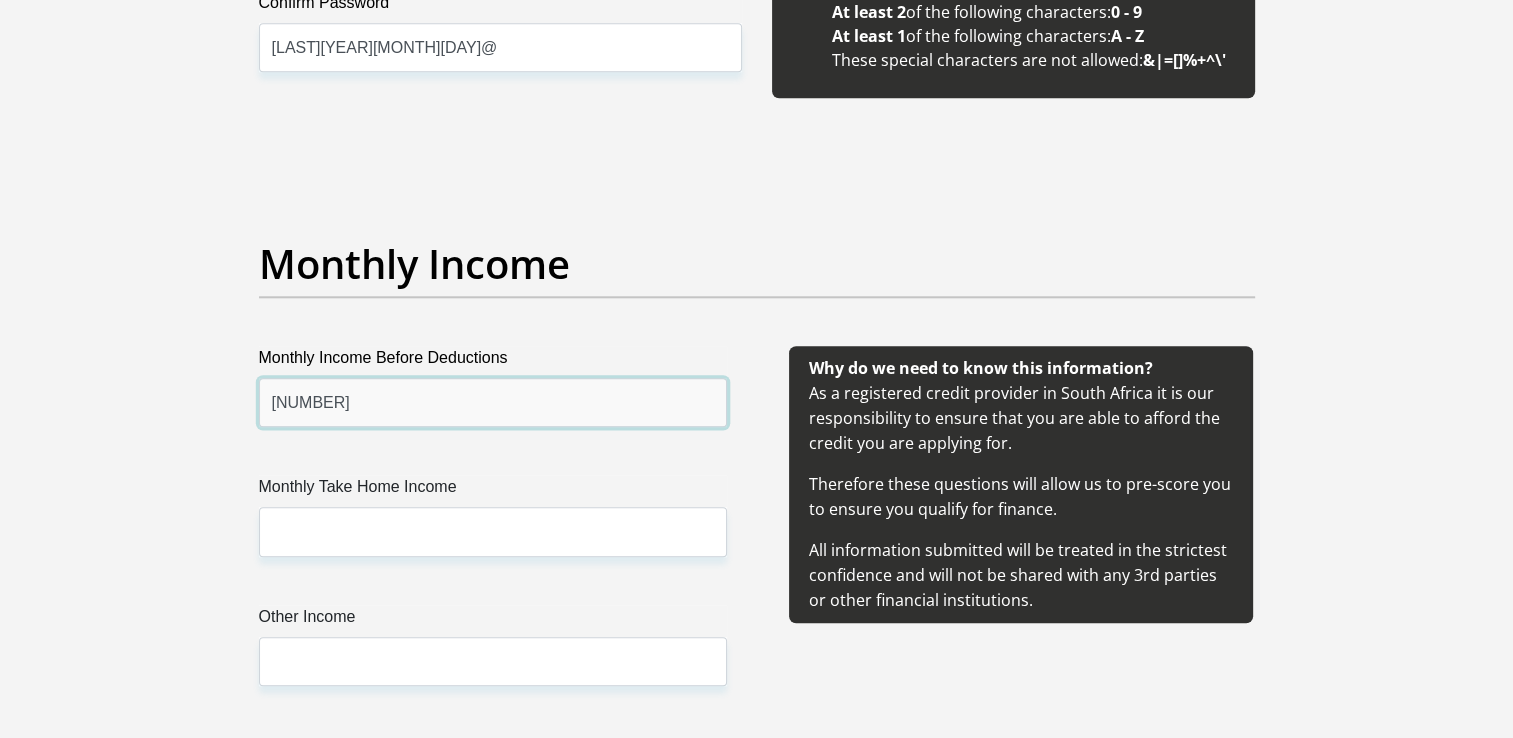 type on "[NUMBER]" 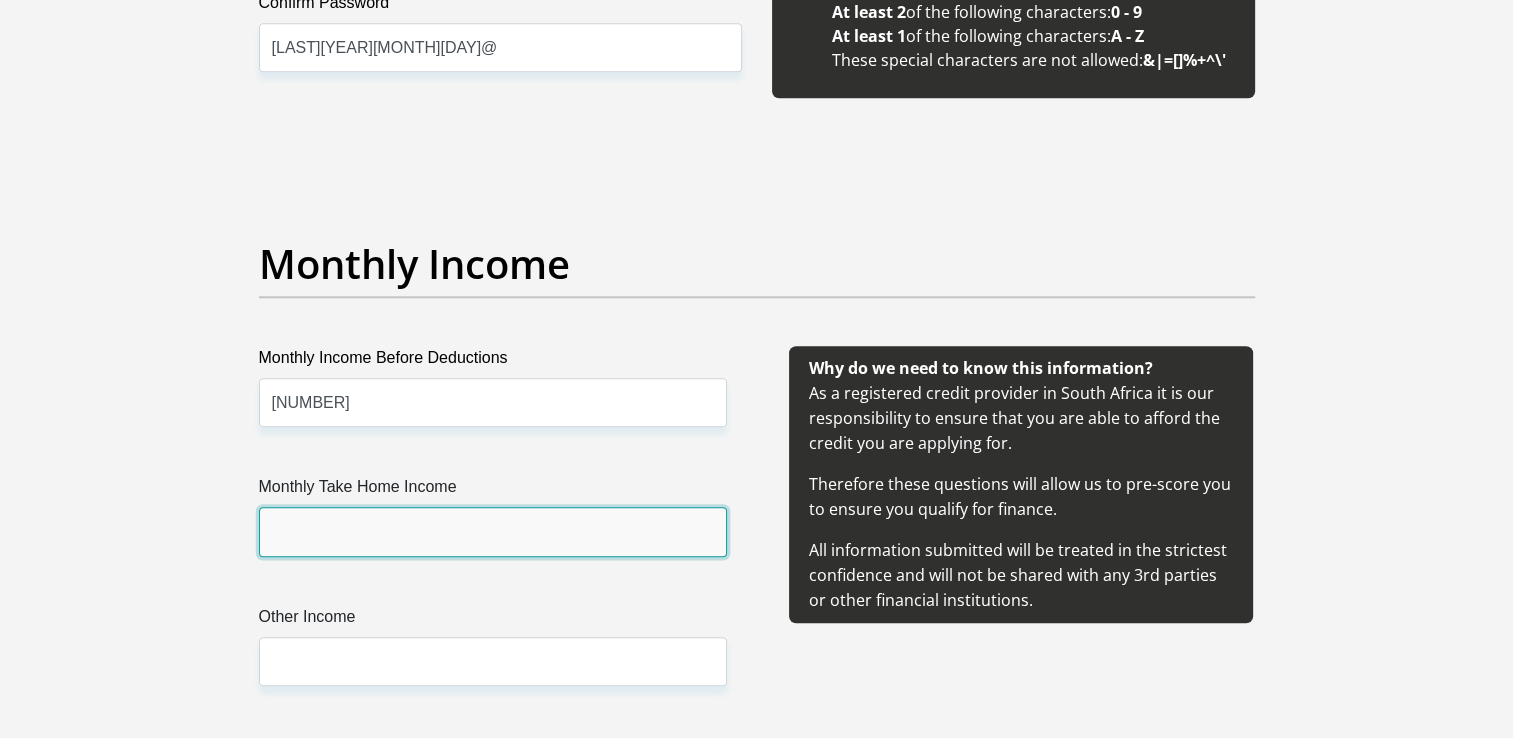 click on "Monthly Take Home Income" at bounding box center (493, 531) 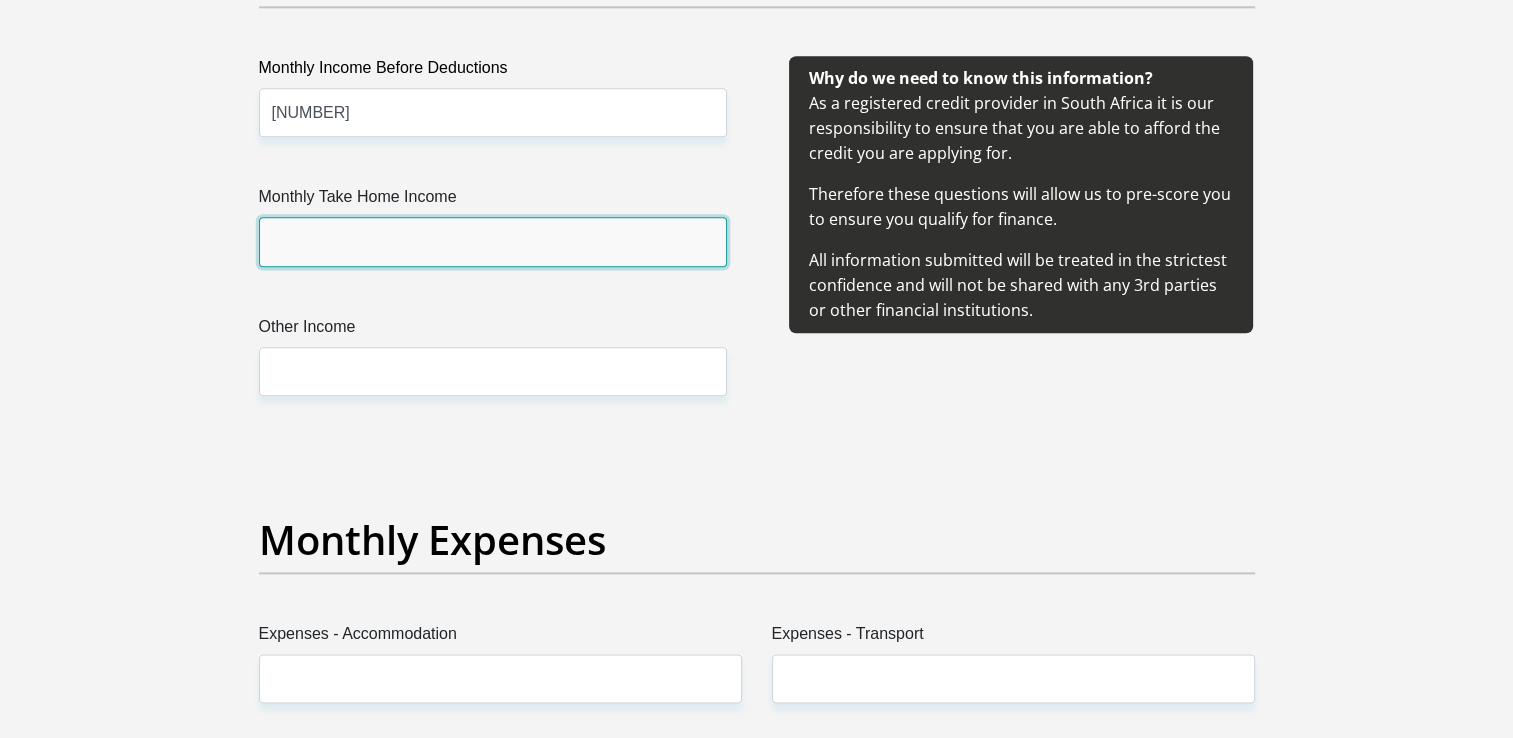 scroll, scrollTop: 2400, scrollLeft: 0, axis: vertical 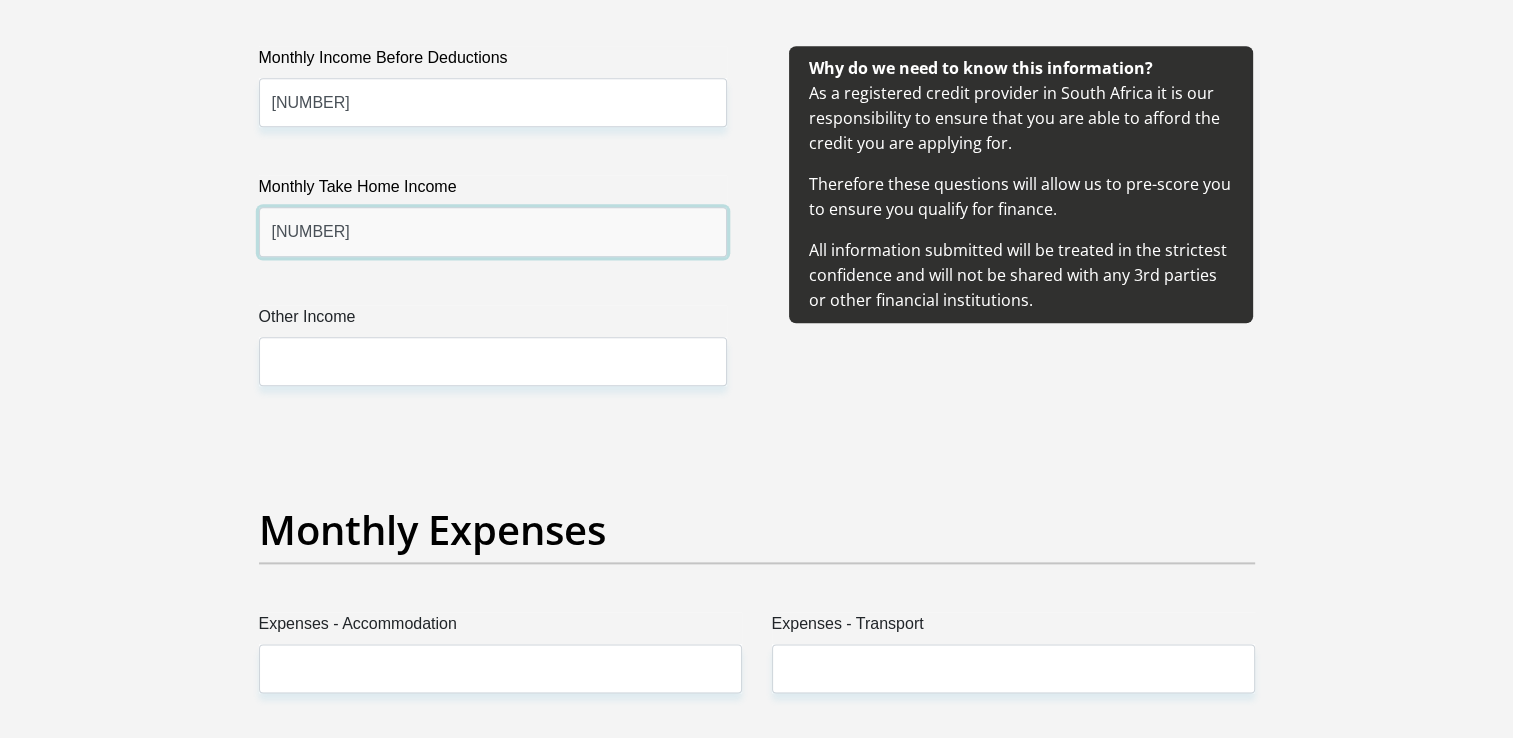 type on "[NUMBER]" 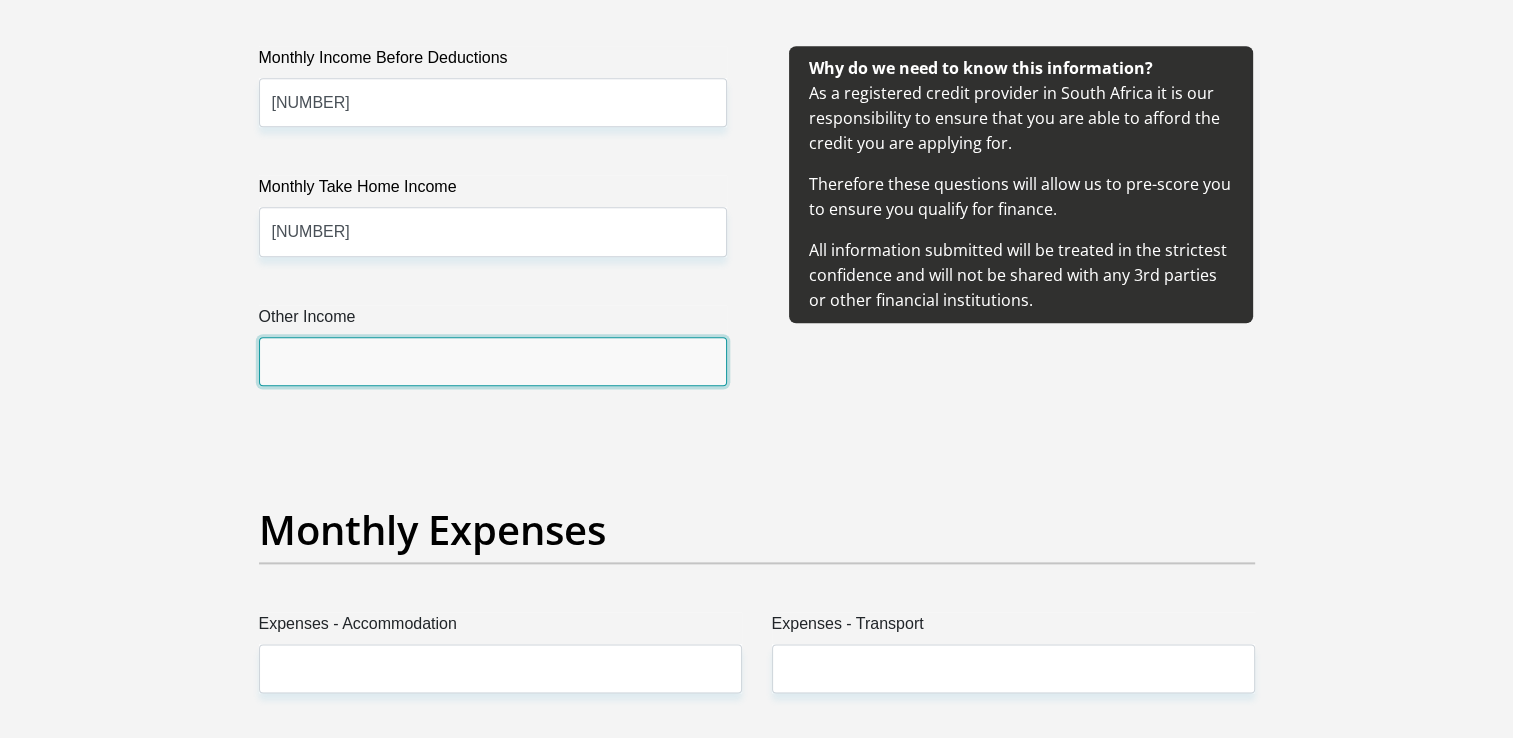 click on "Other Income" at bounding box center (493, 361) 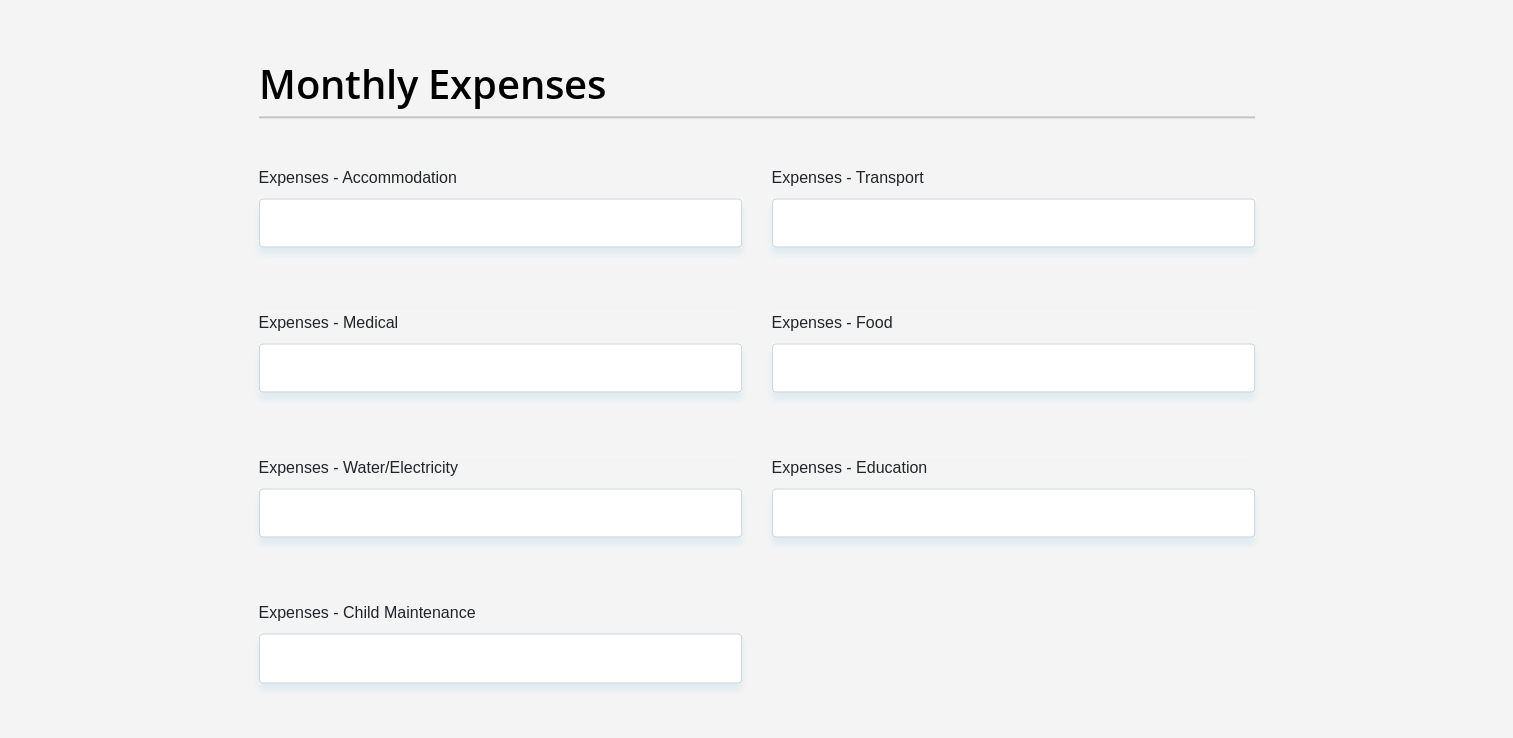 scroll, scrollTop: 2800, scrollLeft: 0, axis: vertical 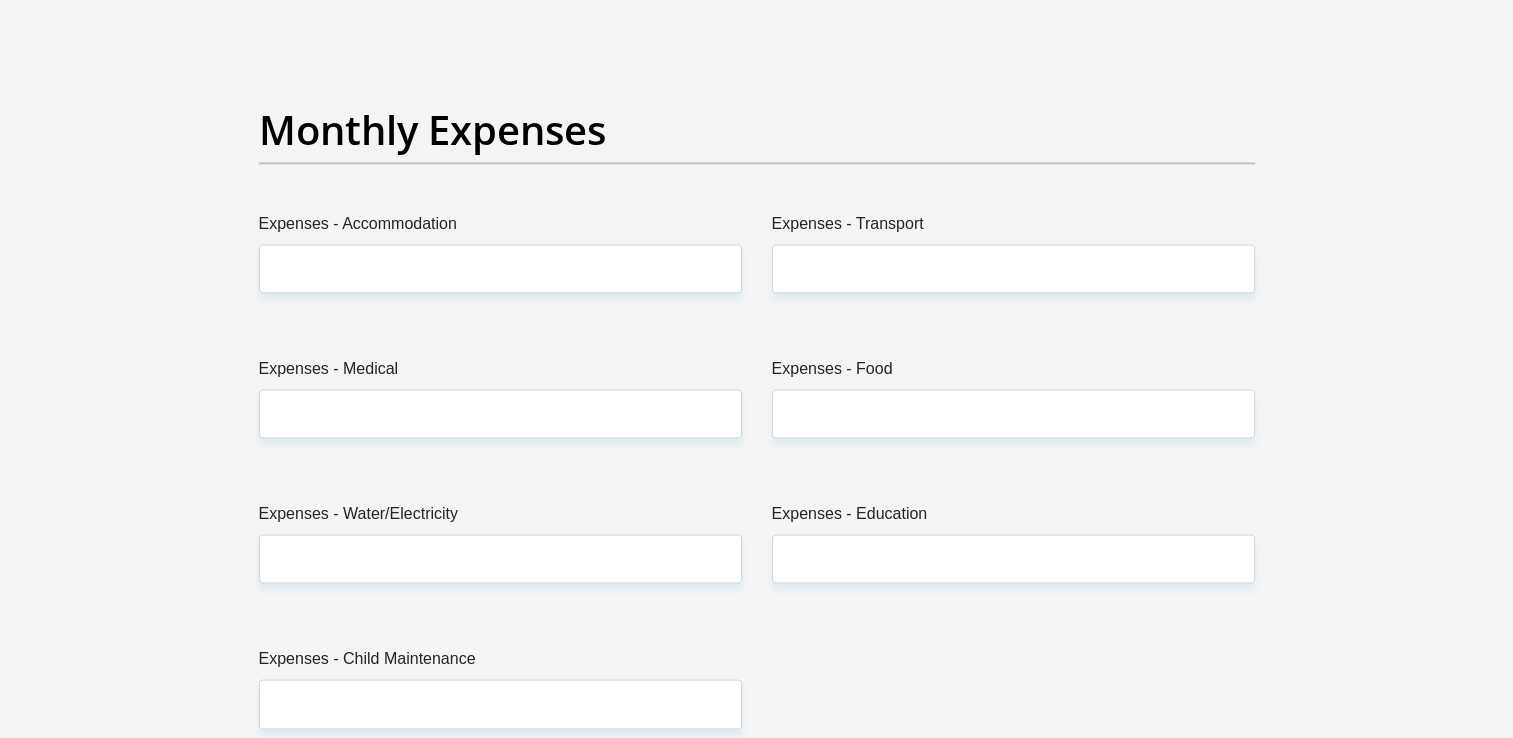 type on "0" 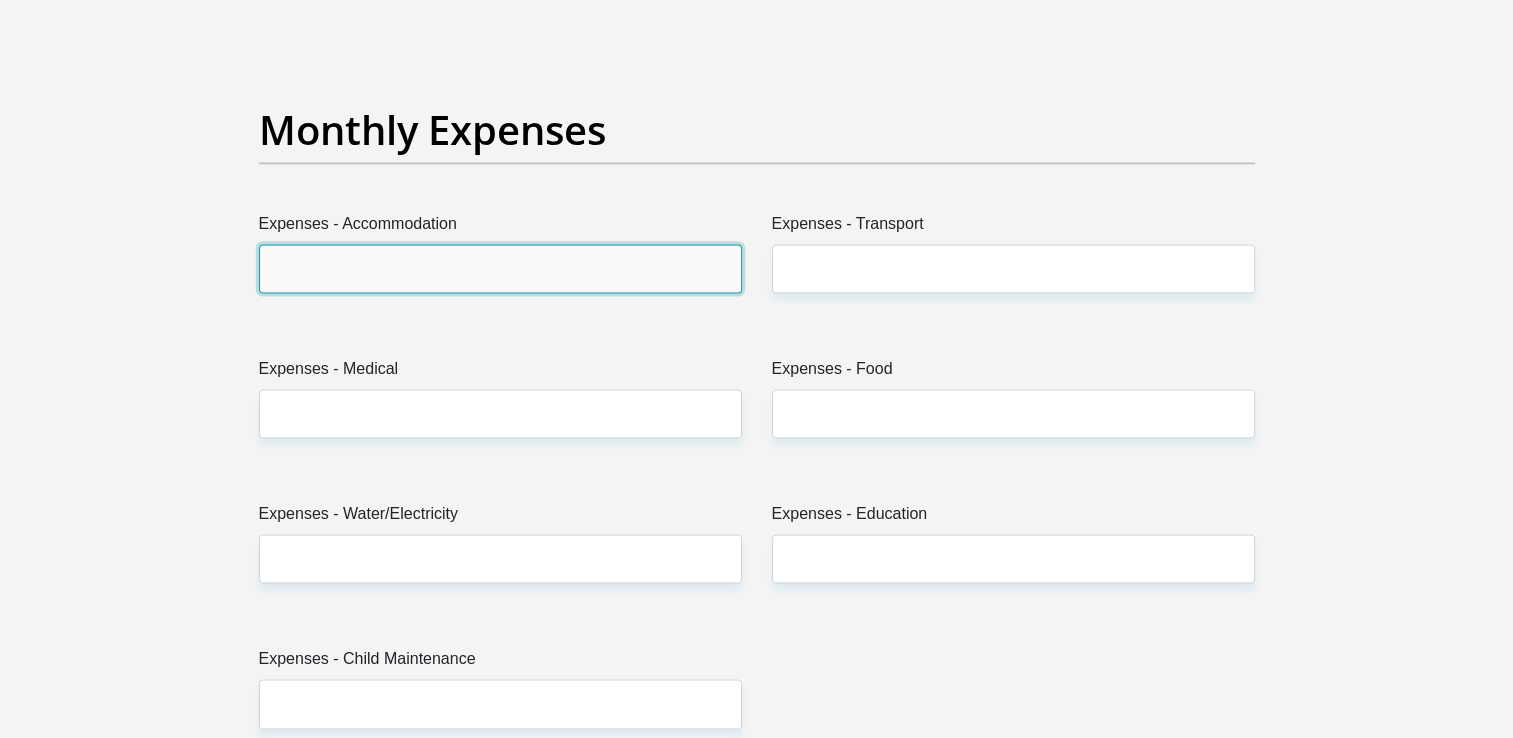 click on "Expenses - Accommodation" at bounding box center [500, 268] 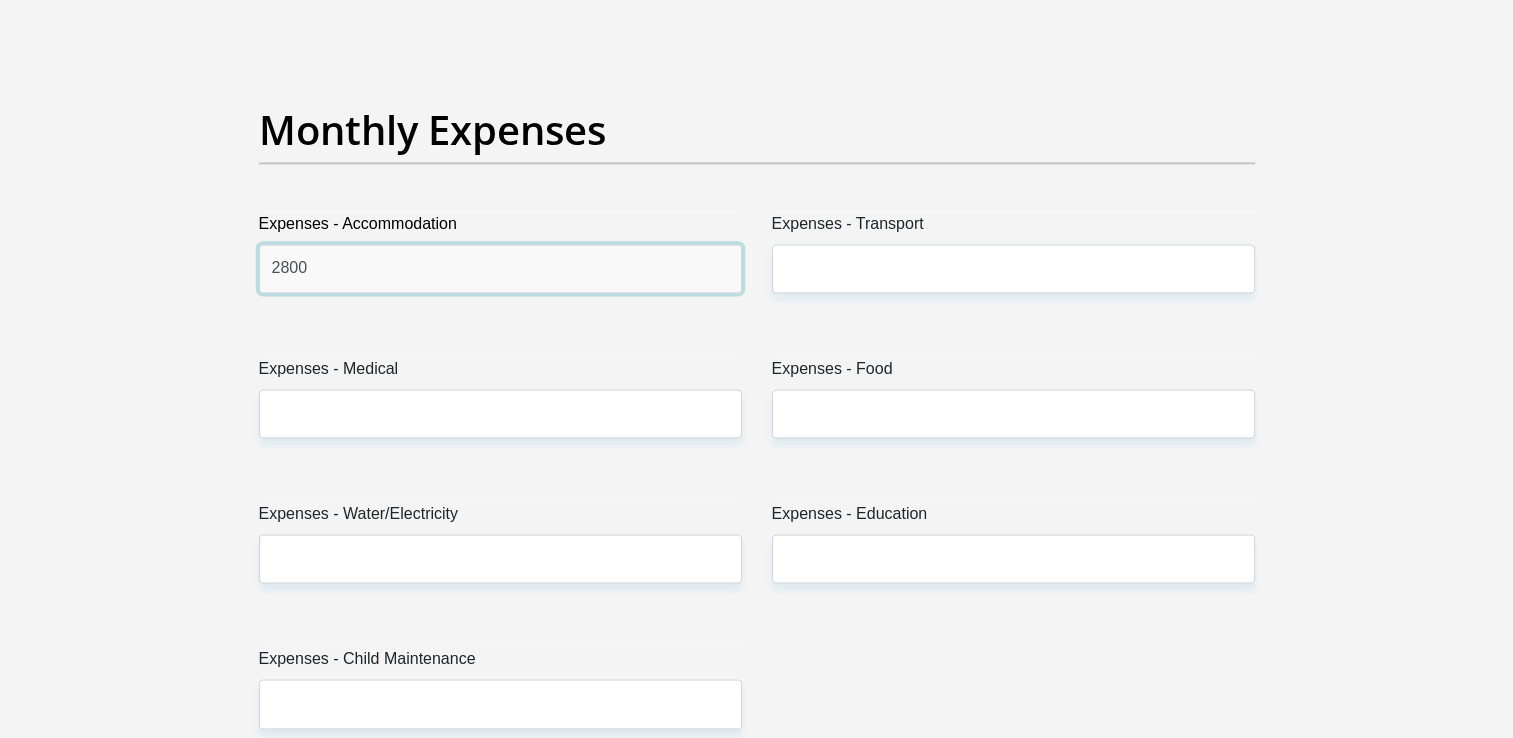 type on "2800" 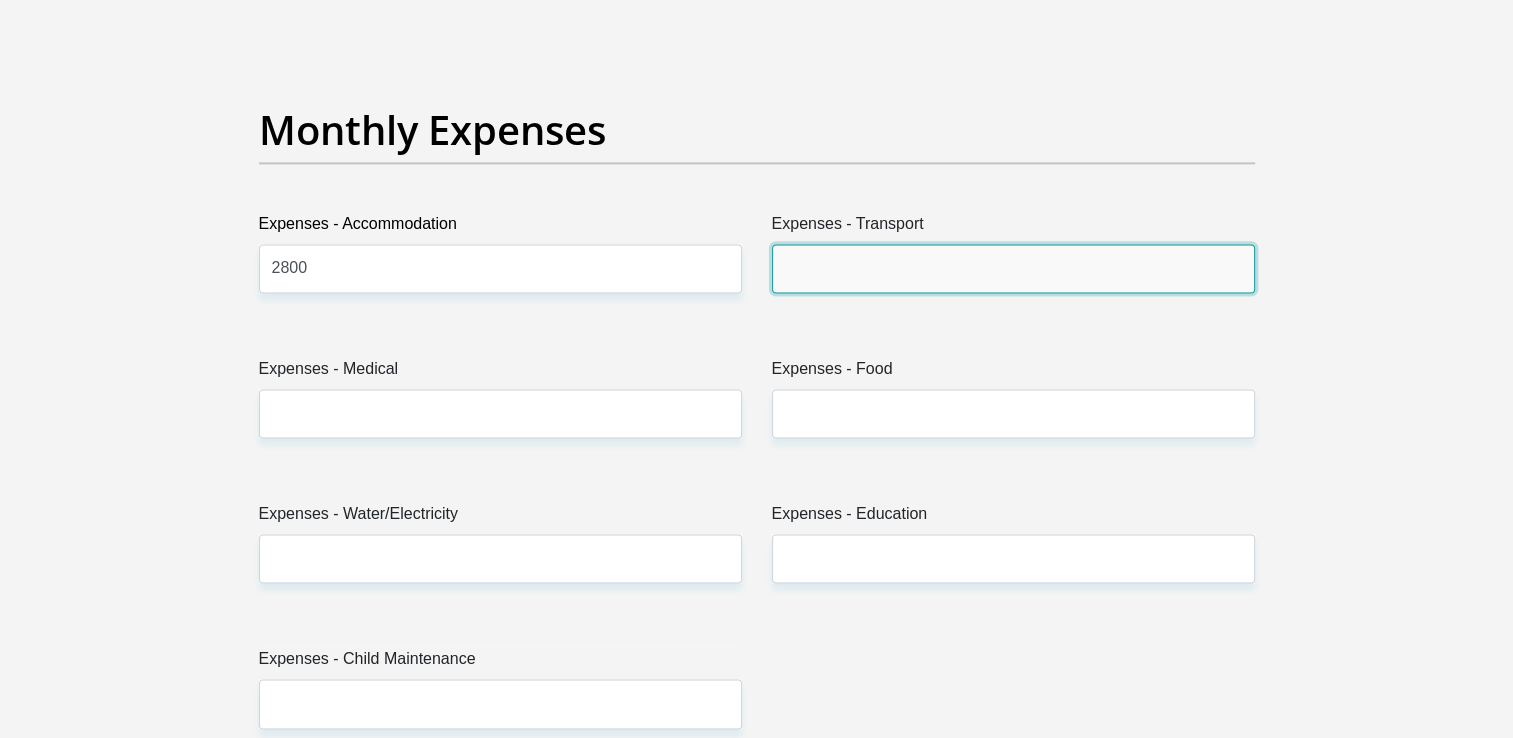 click on "Expenses - Transport" at bounding box center (1013, 268) 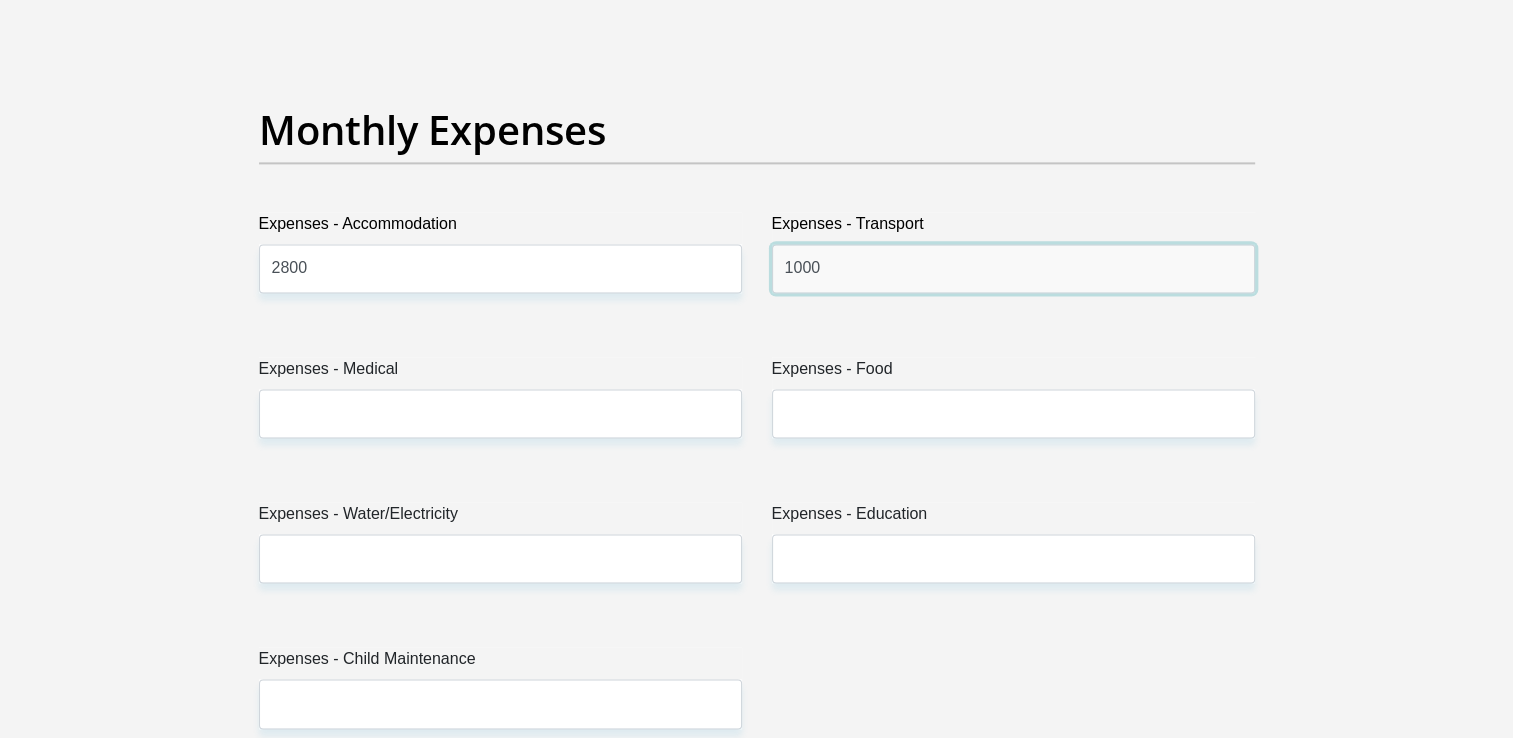 type on "1000" 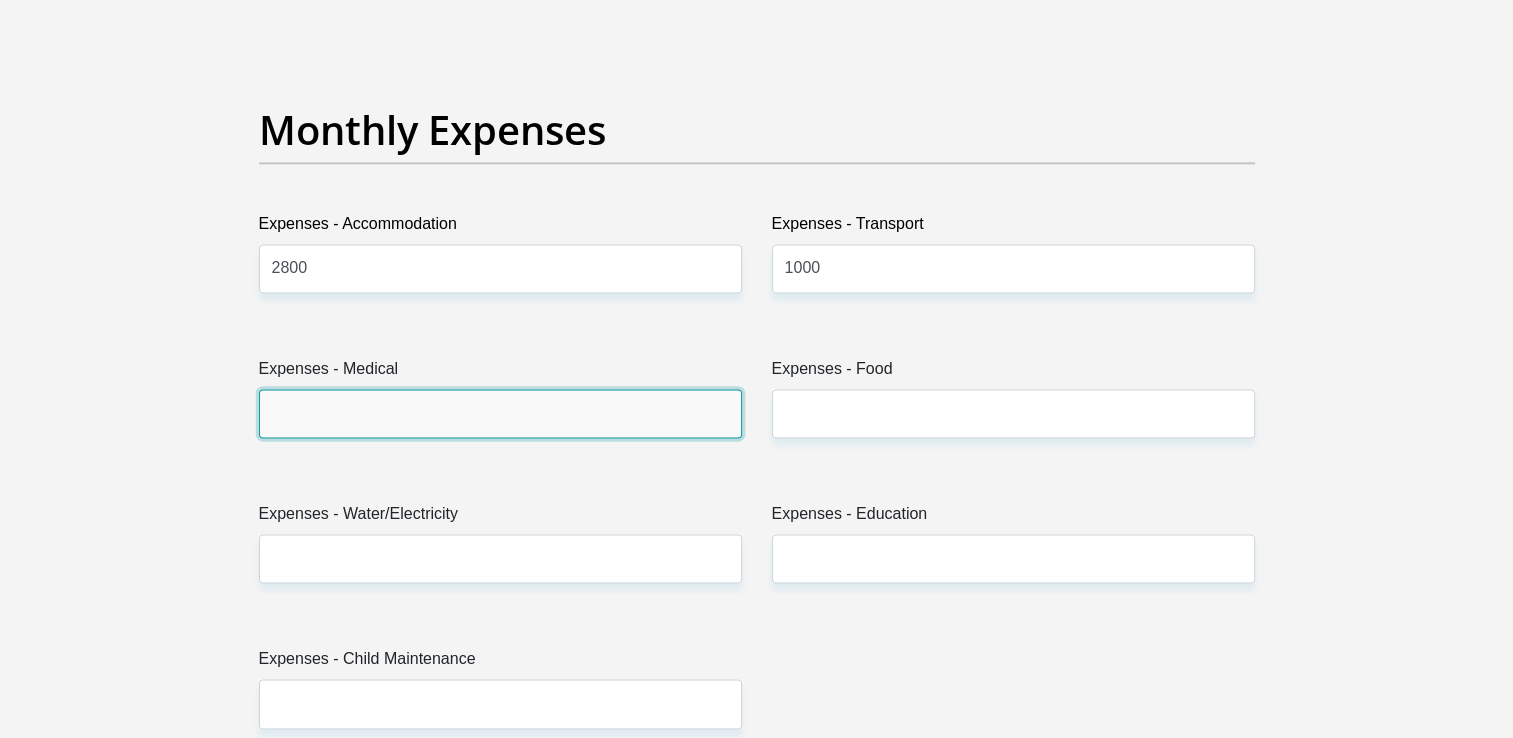 click on "Expenses - Medical" at bounding box center [500, 413] 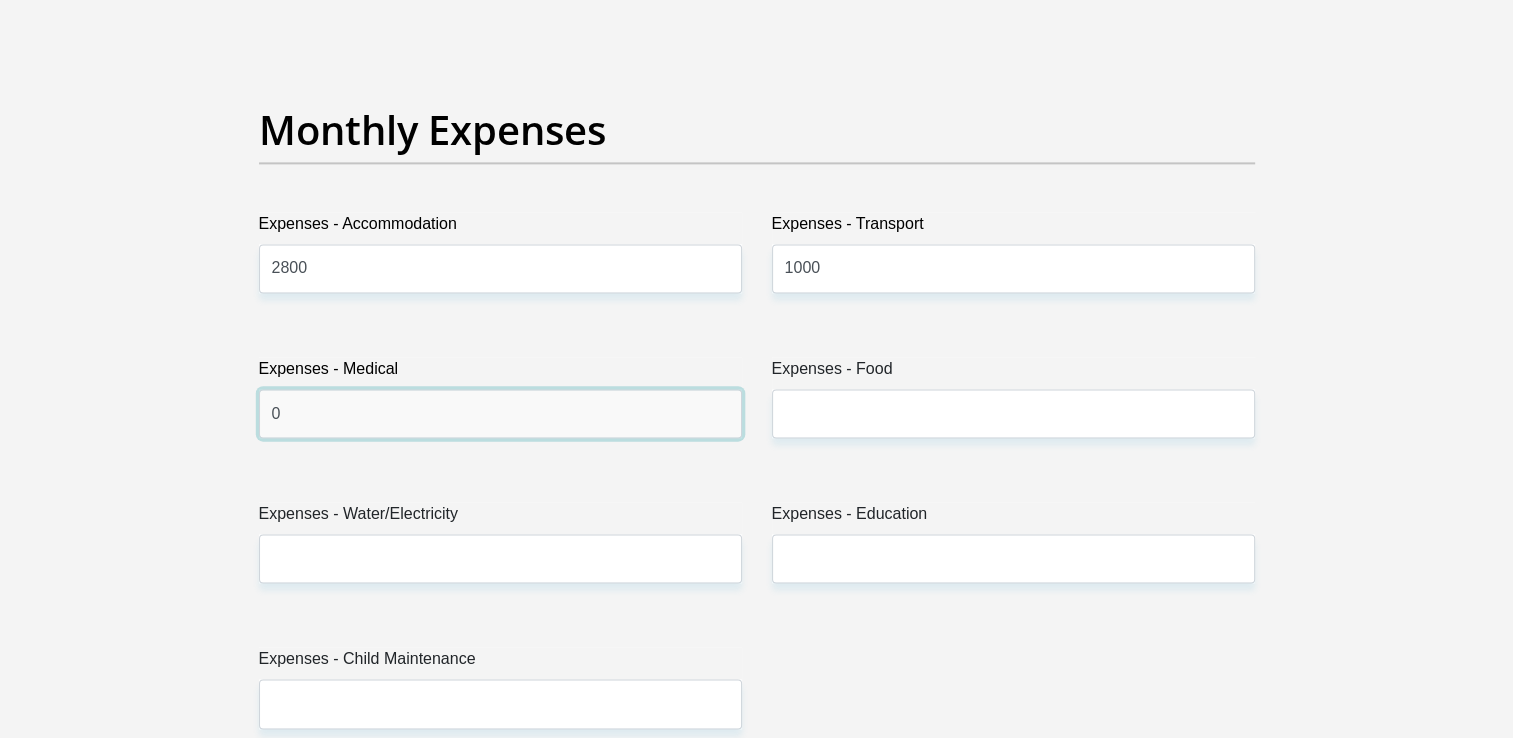 type on "0" 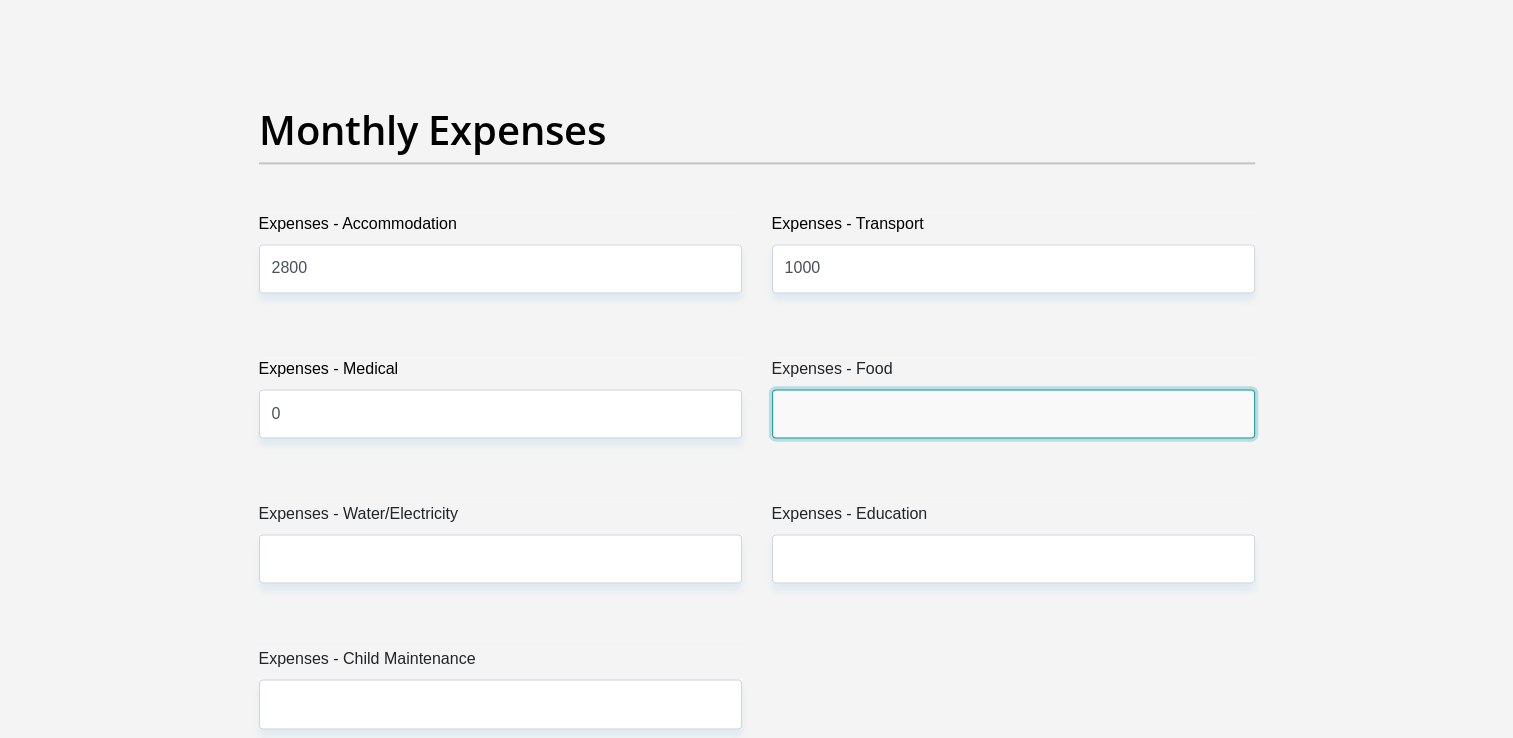 click on "Expenses - Food" at bounding box center (1013, 413) 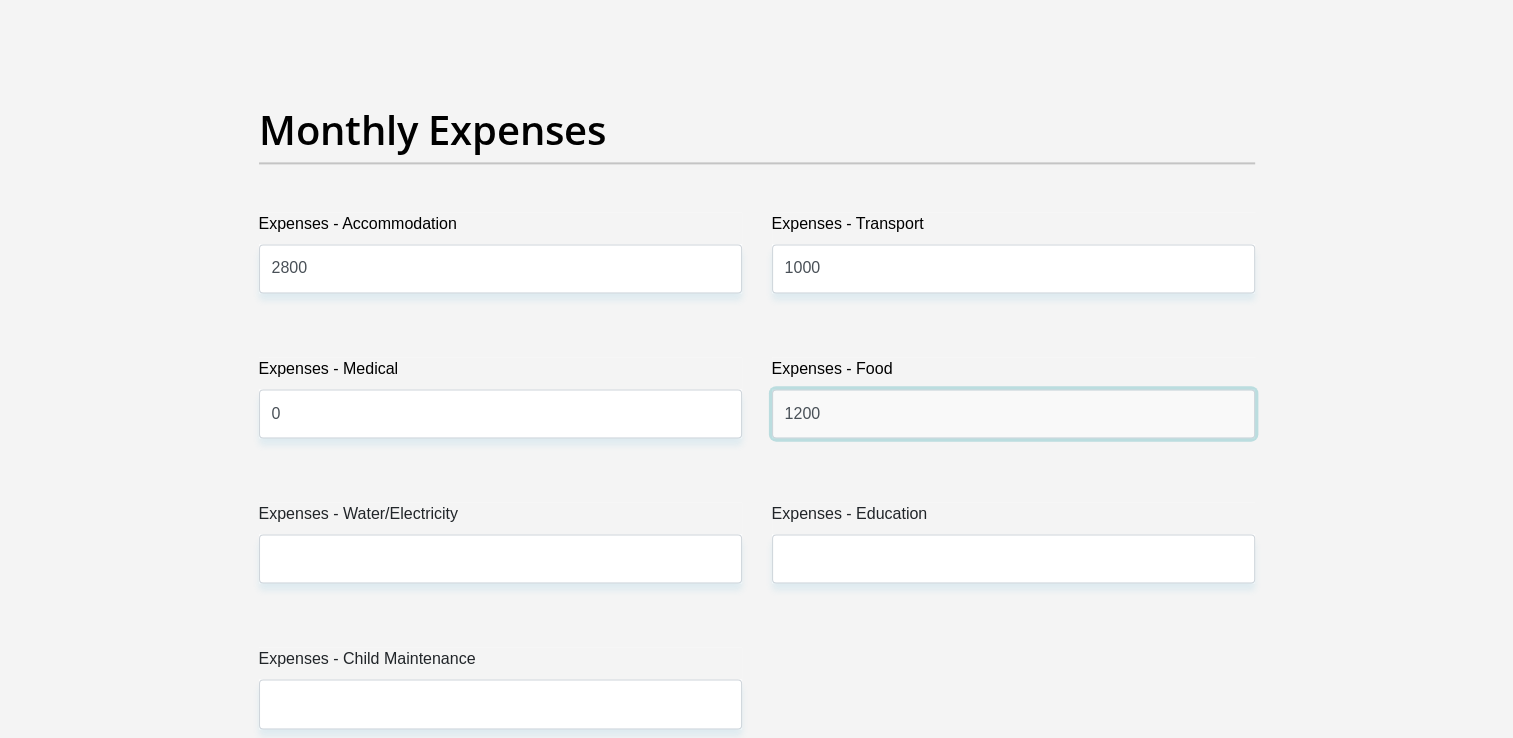 type on "1200" 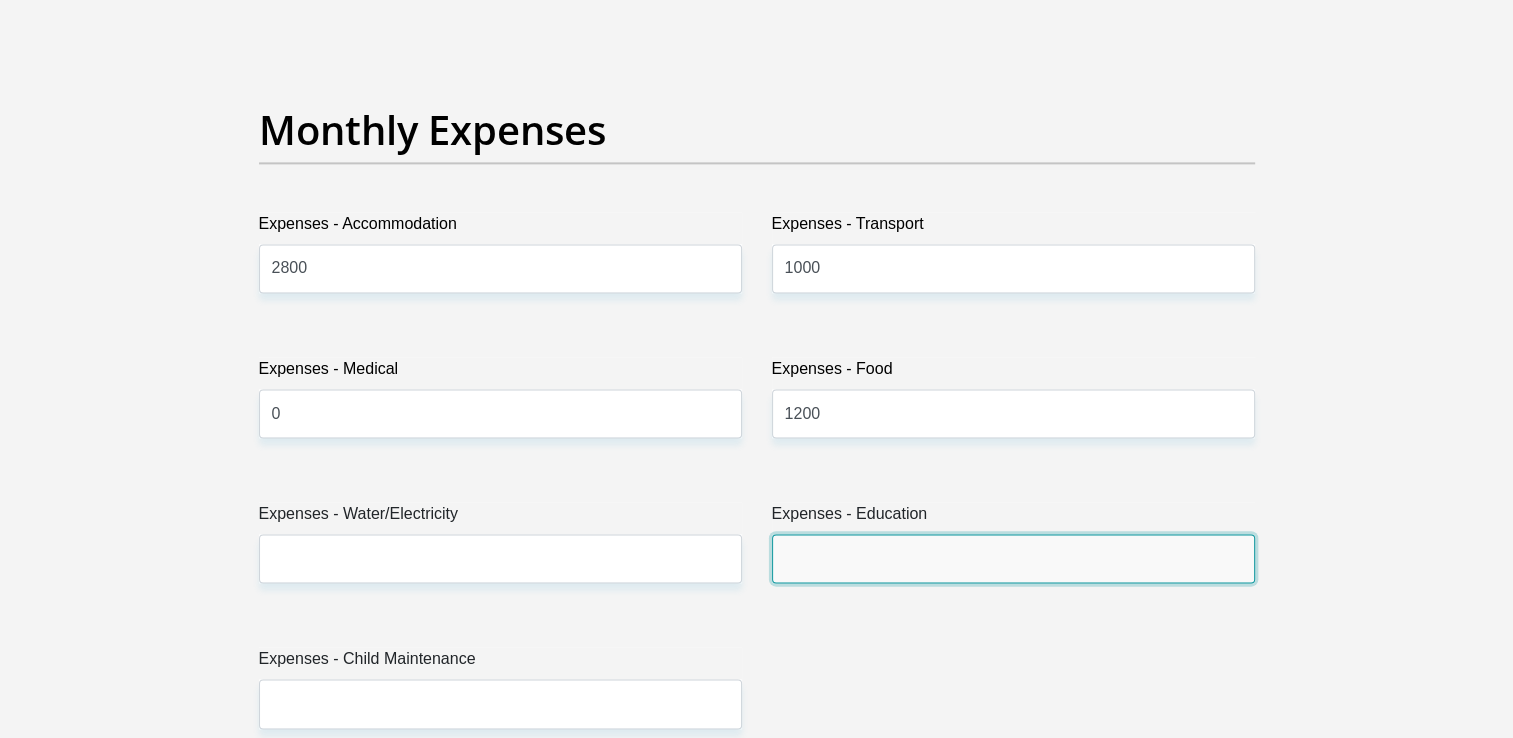 click on "Expenses - Education" at bounding box center (1013, 558) 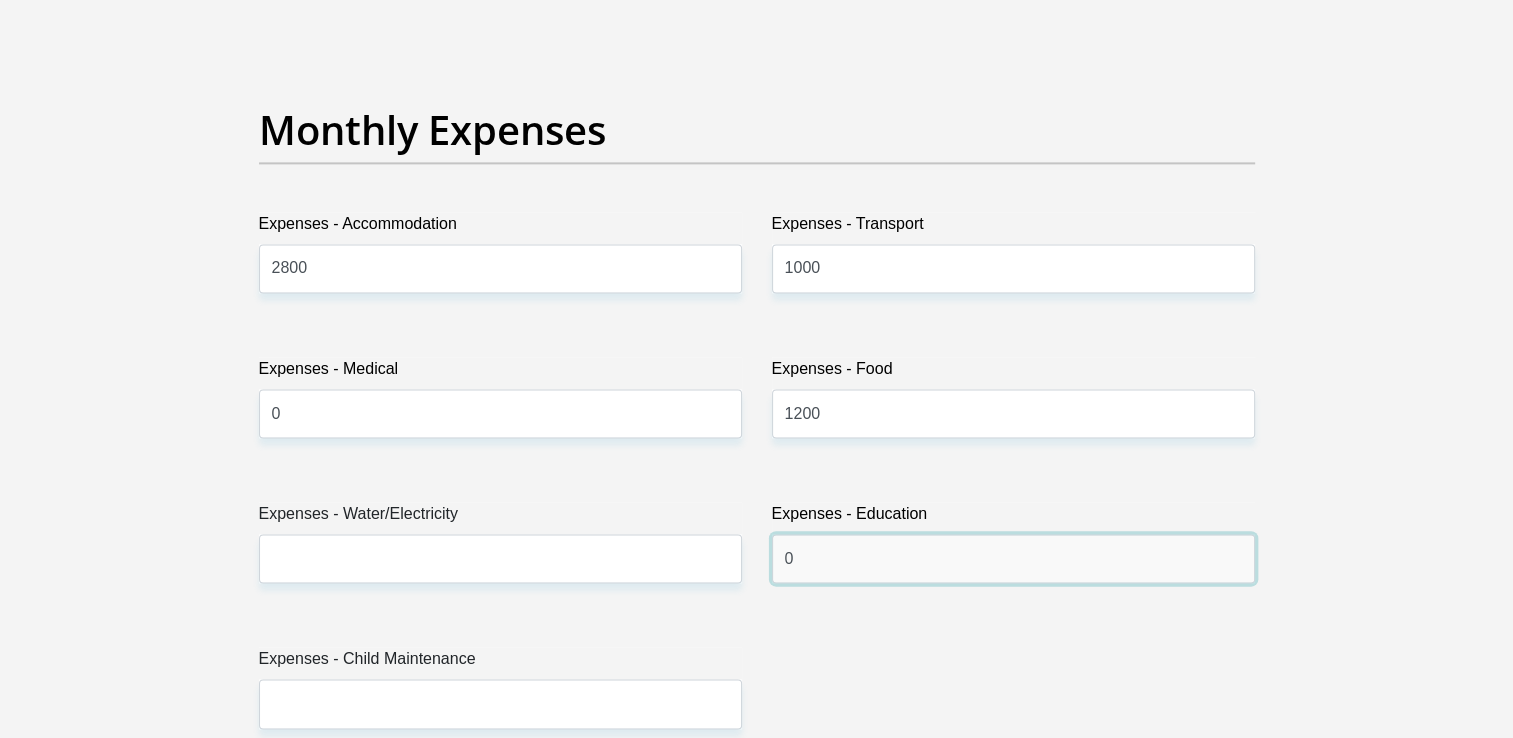 type on "0" 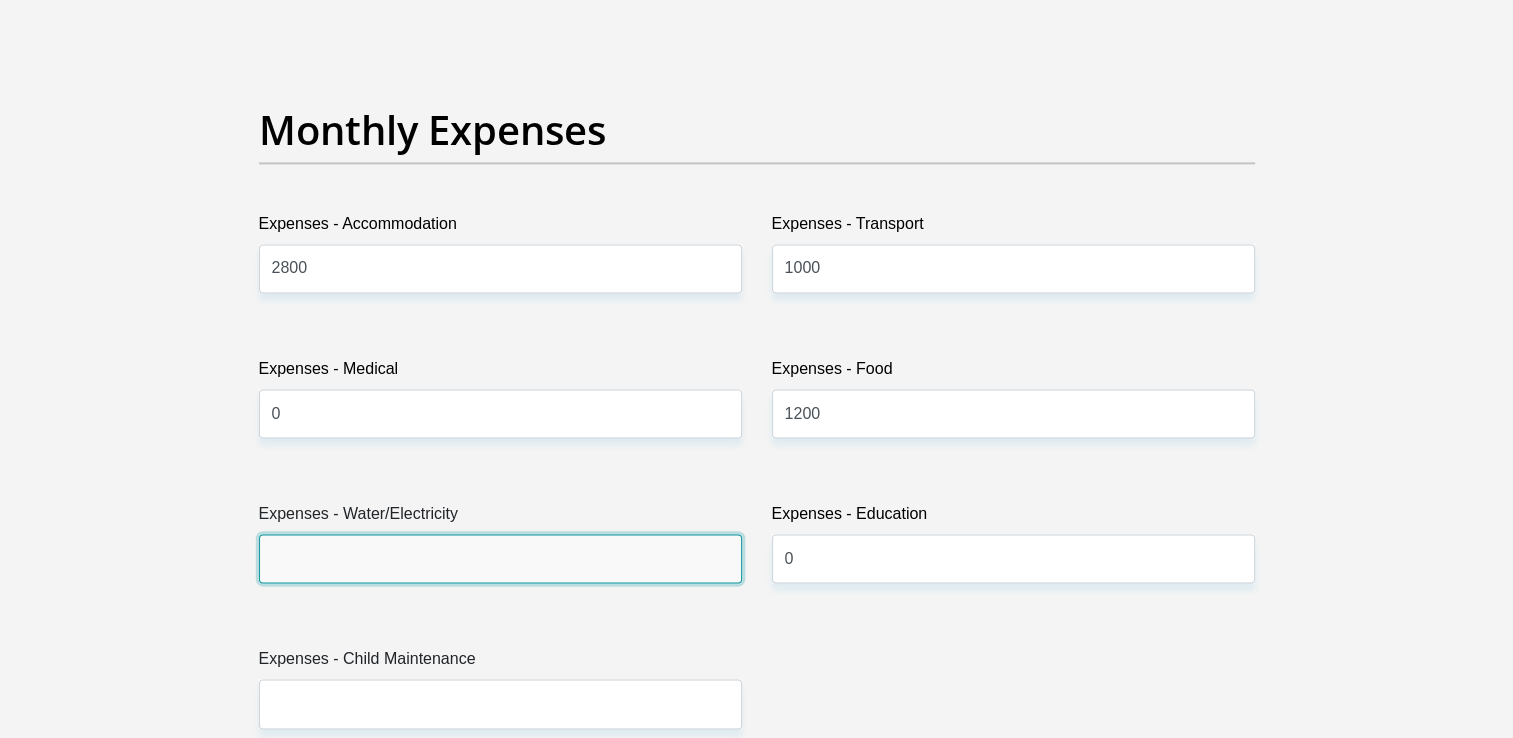 click on "Expenses - Water/Electricity" at bounding box center (500, 558) 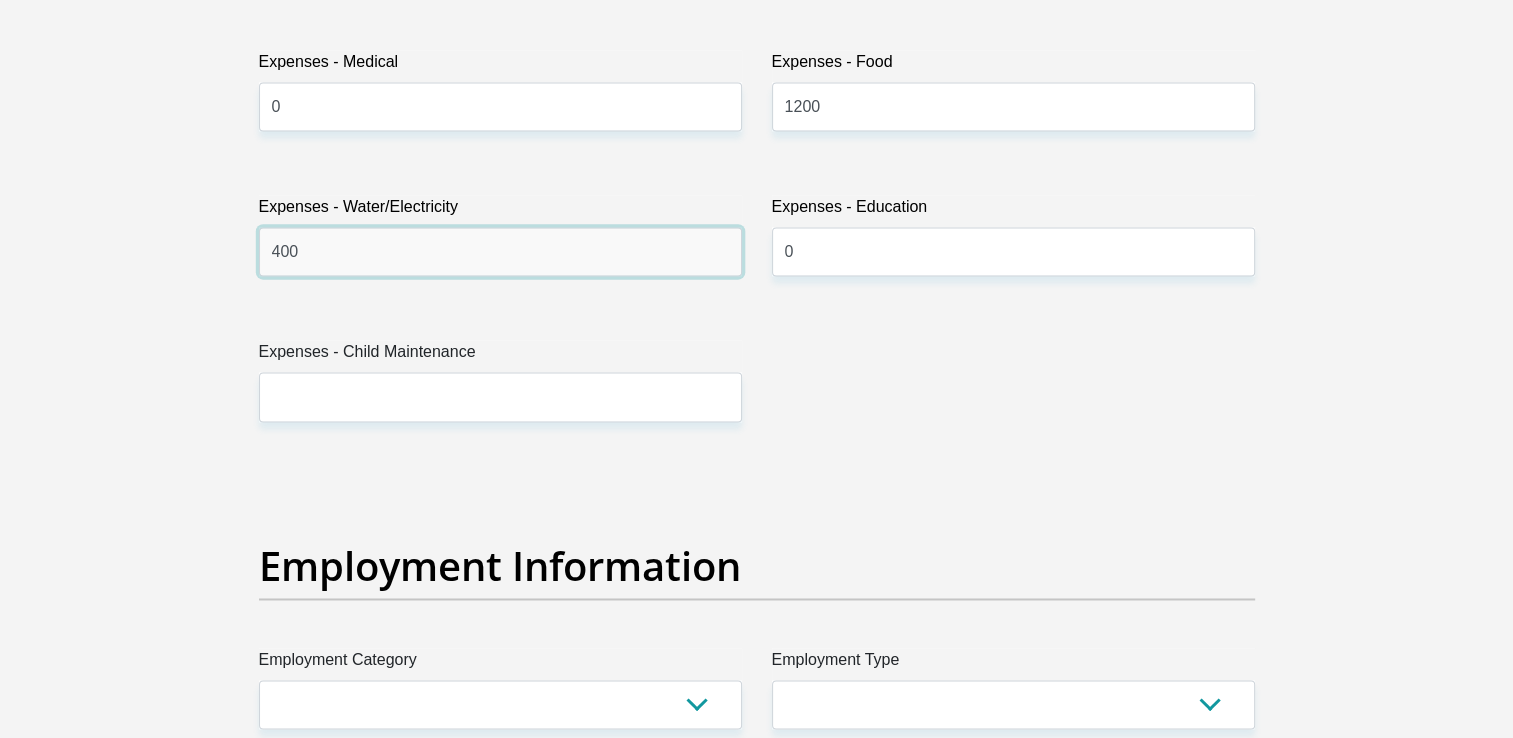 scroll, scrollTop: 3200, scrollLeft: 0, axis: vertical 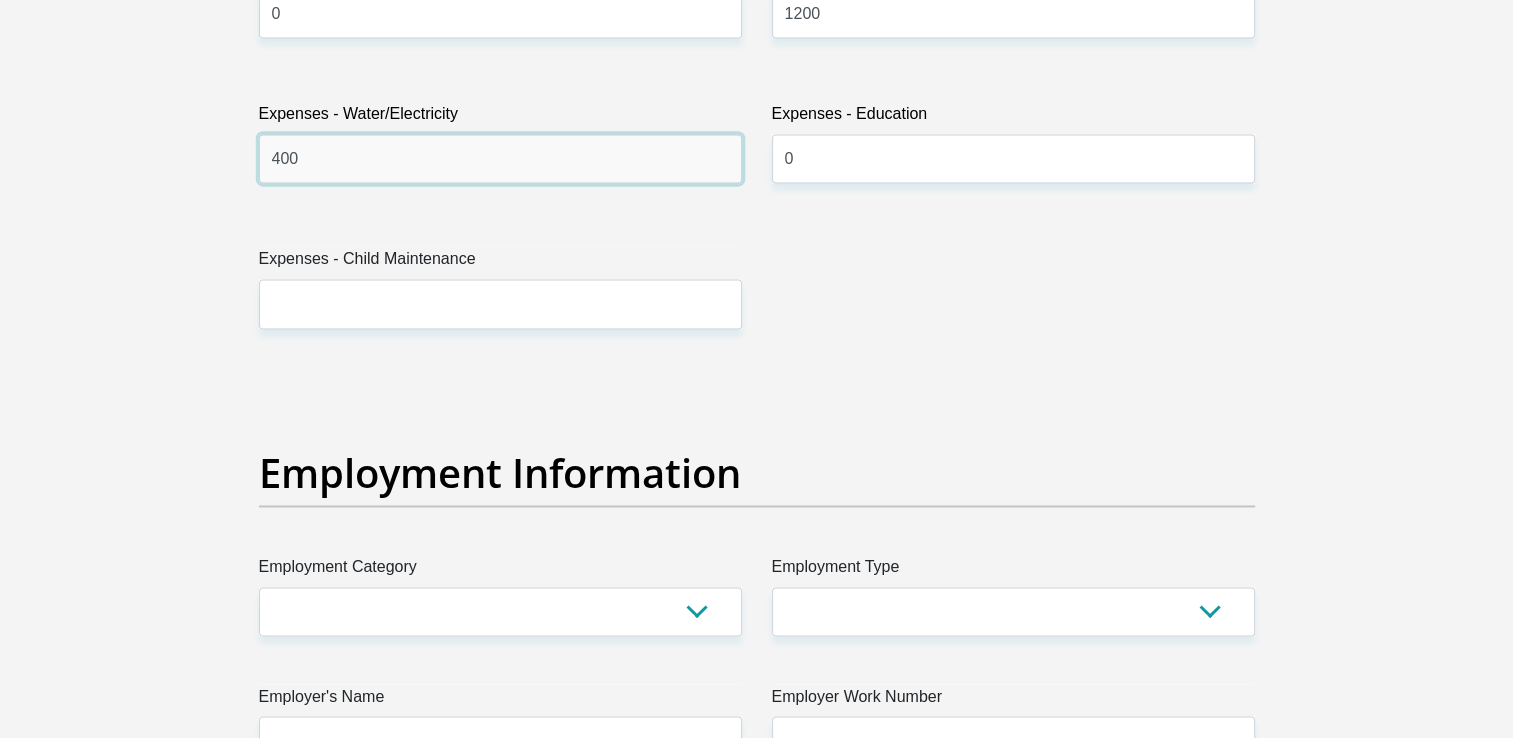 type on "400" 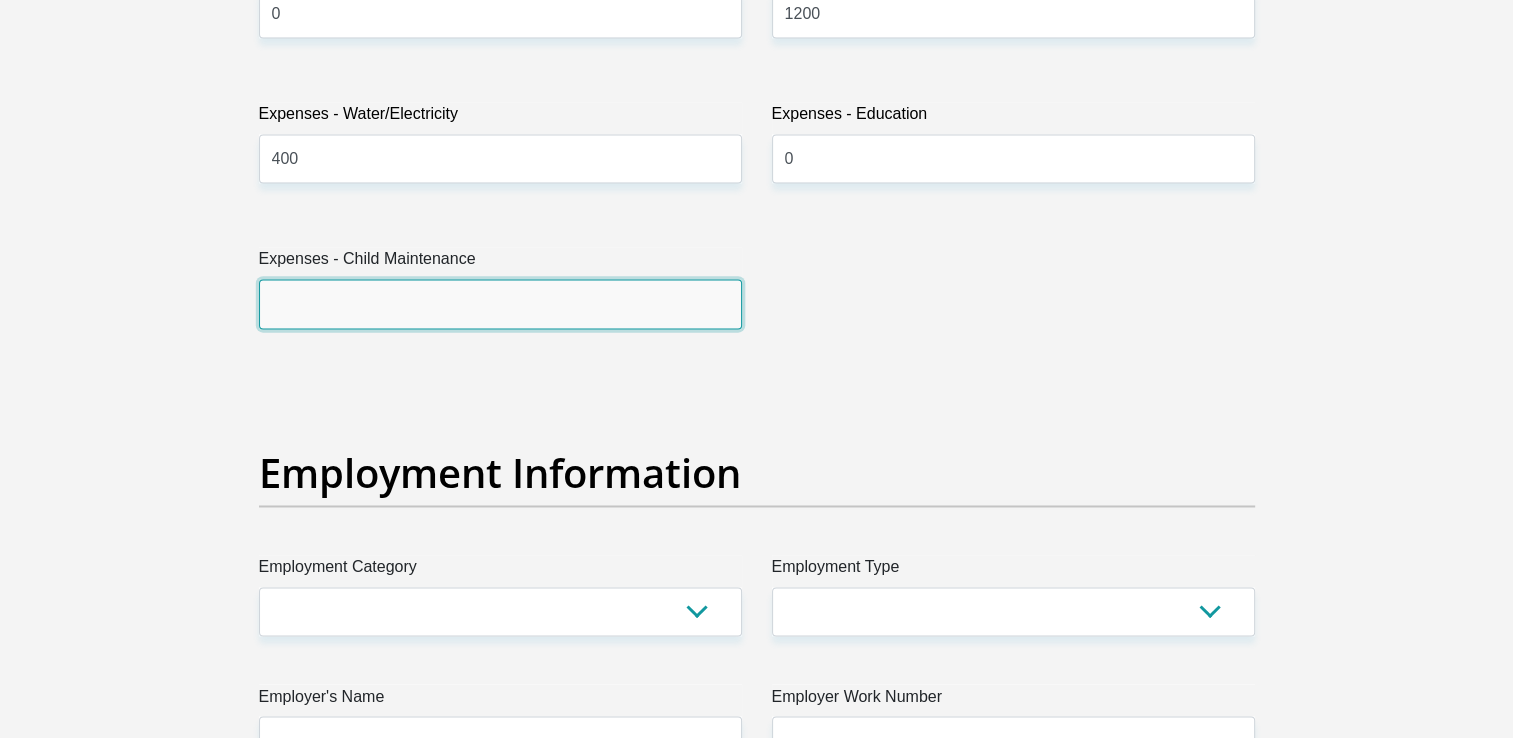 click on "Expenses - Child Maintenance" at bounding box center [500, 303] 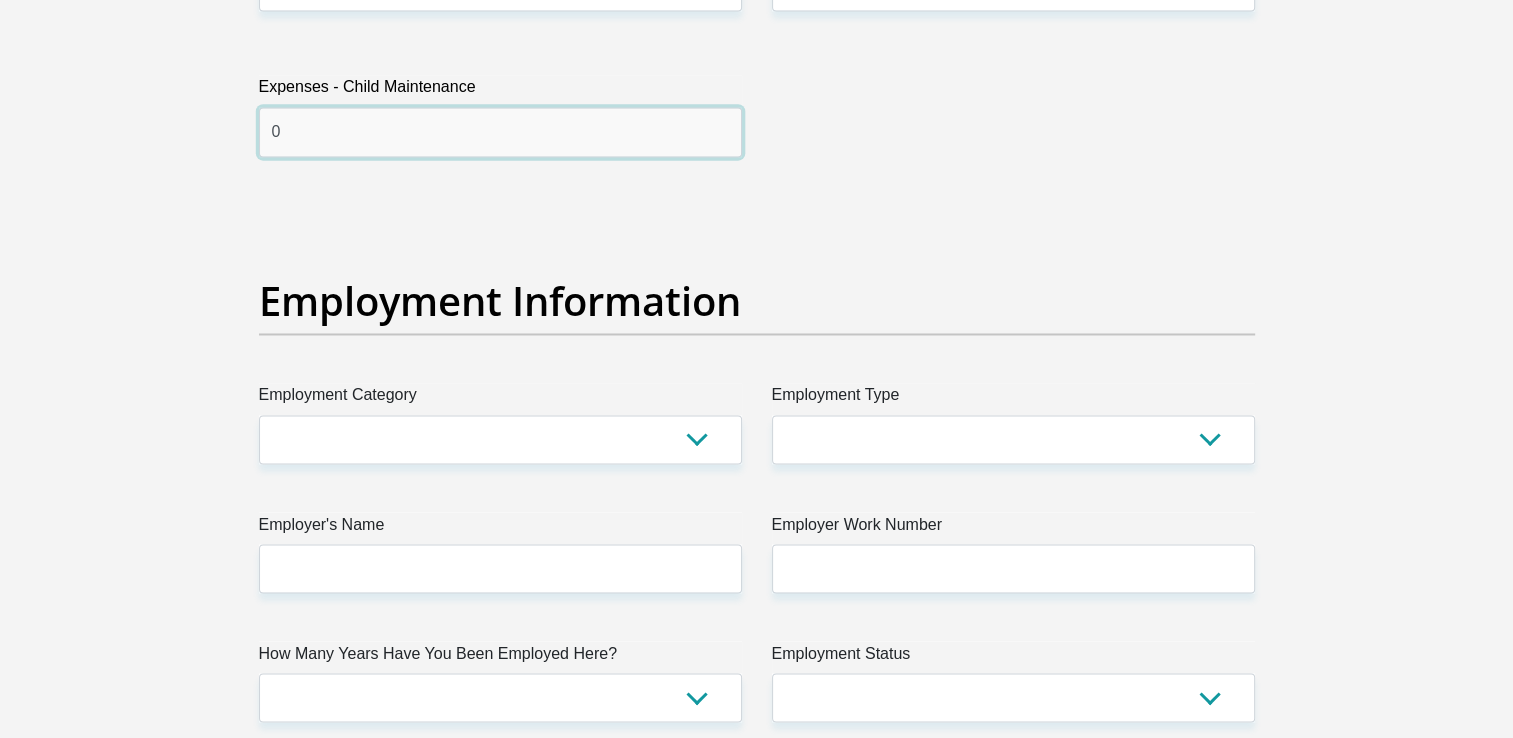 scroll, scrollTop: 3400, scrollLeft: 0, axis: vertical 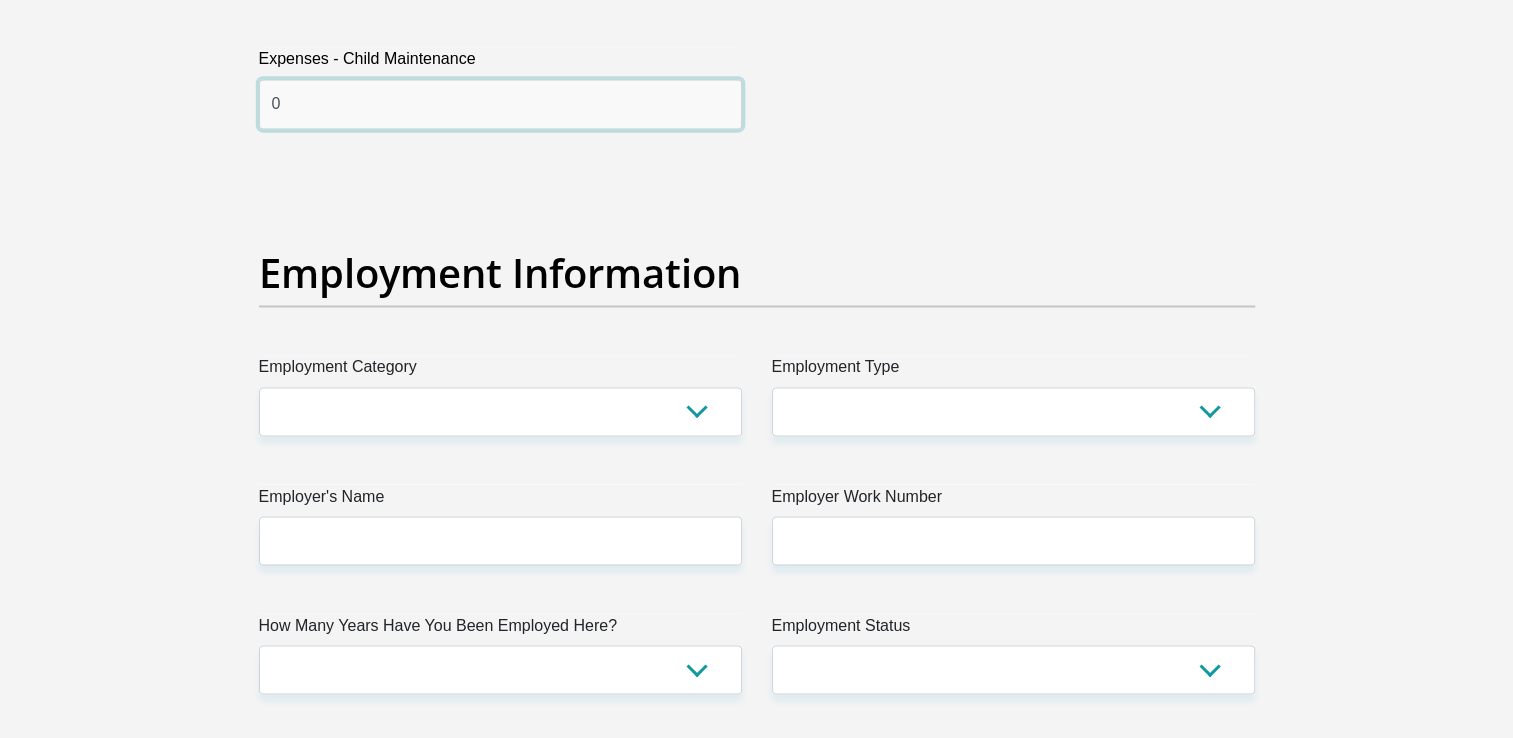 type on "0" 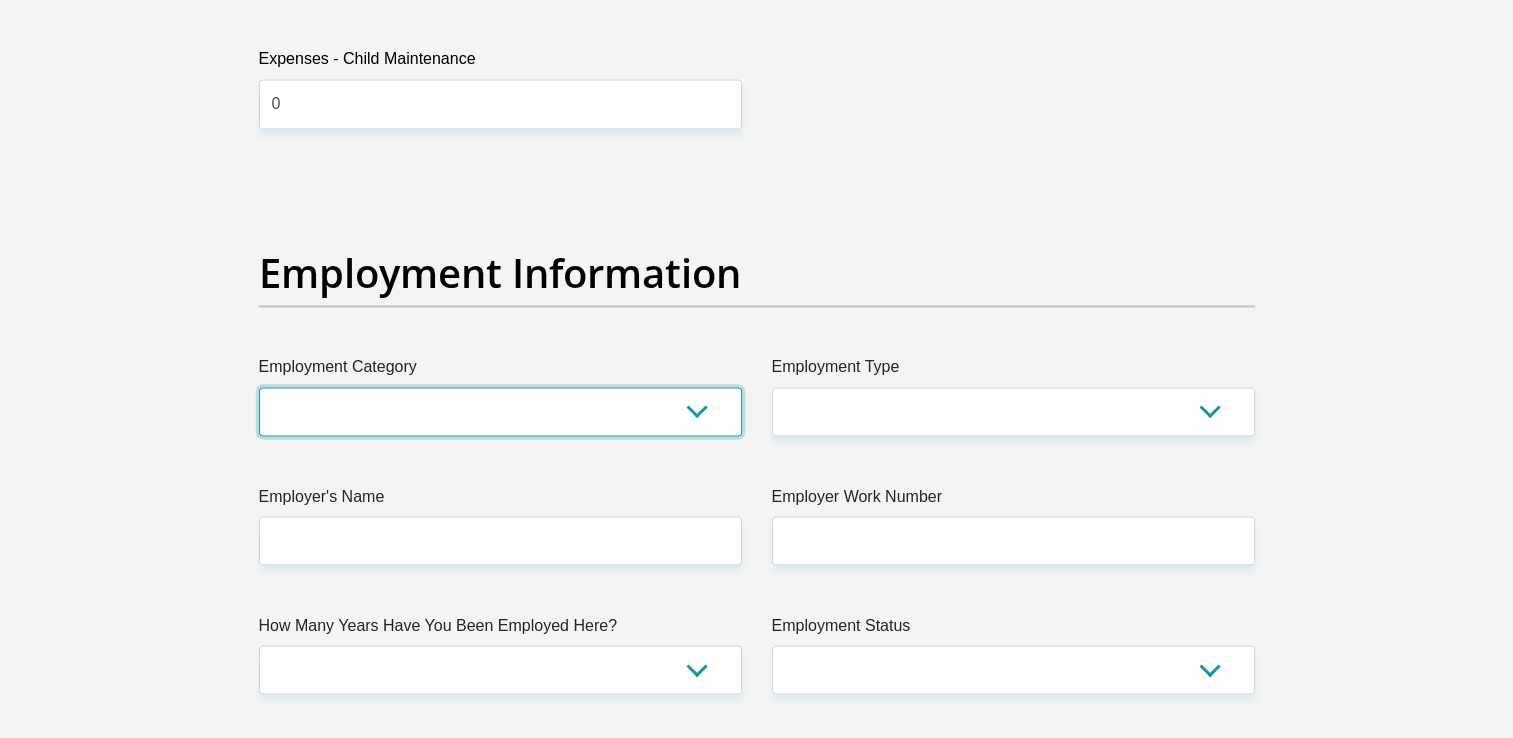 click on "AGRICULTURE
ALCOHOL & TOBACCO
CONSTRUCTION MATERIALS
METALLURGY
EQUIPMENT FOR RENEWABLE ENERGY
SPECIALIZED CONTRACTORS
CAR
GAMING (INCL. INTERNET
OTHER WHOLESALE
UNLICENSED PHARMACEUTICALS
CURRENCY EXCHANGE HOUSES
OTHER FINANCIAL INSTITUTIONS & INSURANCE
REAL ESTATE AGENTS
OIL & GAS
OTHER MATERIALS (E.G. IRON ORE)
PRECIOUS STONES & PRECIOUS METALS
POLITICAL ORGANIZATIONS
RELIGIOUS ORGANIZATIONS(NOT SECTS)
ACTI. HAVING BUSINESS DEAL WITH PUBLIC ADMINISTRATION
LAUNDROMATS" at bounding box center (500, 411) 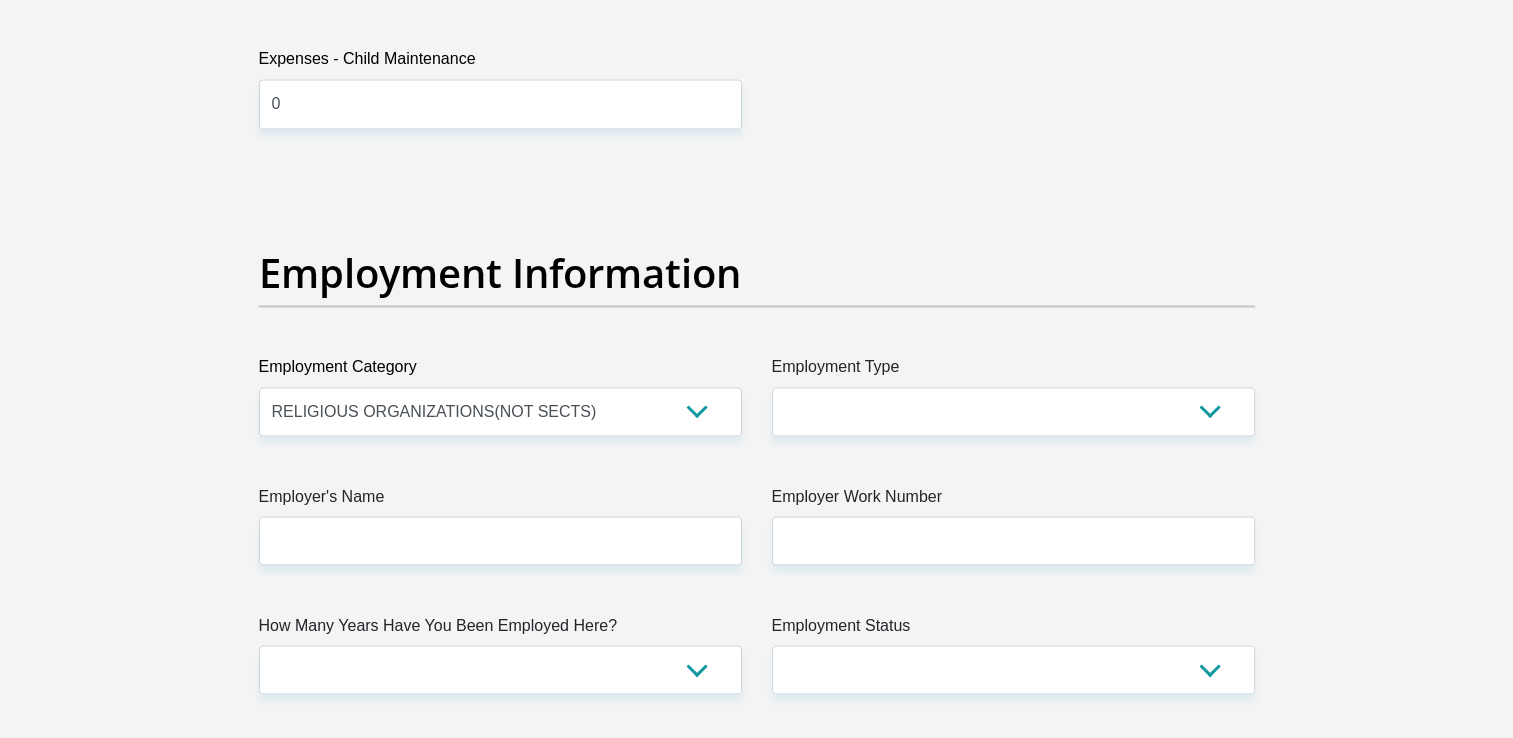 click on "Employment Information" at bounding box center (757, 273) 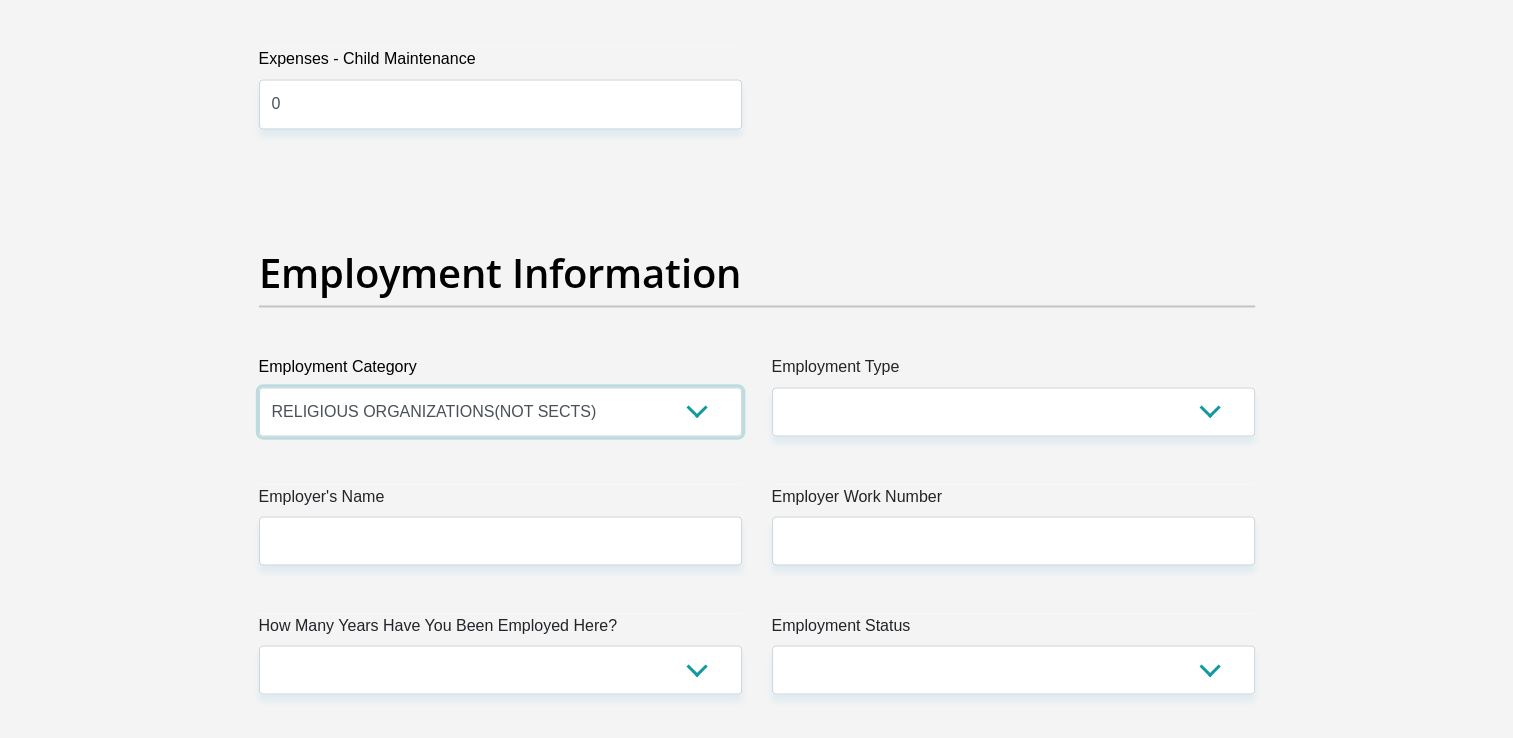 click on "AGRICULTURE
ALCOHOL & TOBACCO
CONSTRUCTION MATERIALS
METALLURGY
EQUIPMENT FOR RENEWABLE ENERGY
SPECIALIZED CONTRACTORS
CAR
GAMING (INCL. INTERNET
OTHER WHOLESALE
UNLICENSED PHARMACEUTICALS
CURRENCY EXCHANGE HOUSES
OTHER FINANCIAL INSTITUTIONS & INSURANCE
REAL ESTATE AGENTS
OIL & GAS
OTHER MATERIALS (E.G. IRON ORE)
PRECIOUS STONES & PRECIOUS METALS
POLITICAL ORGANIZATIONS
RELIGIOUS ORGANIZATIONS(NOT SECTS)
ACTI. HAVING BUSINESS DEAL WITH PUBLIC ADMINISTRATION
LAUNDROMATS" at bounding box center [500, 411] 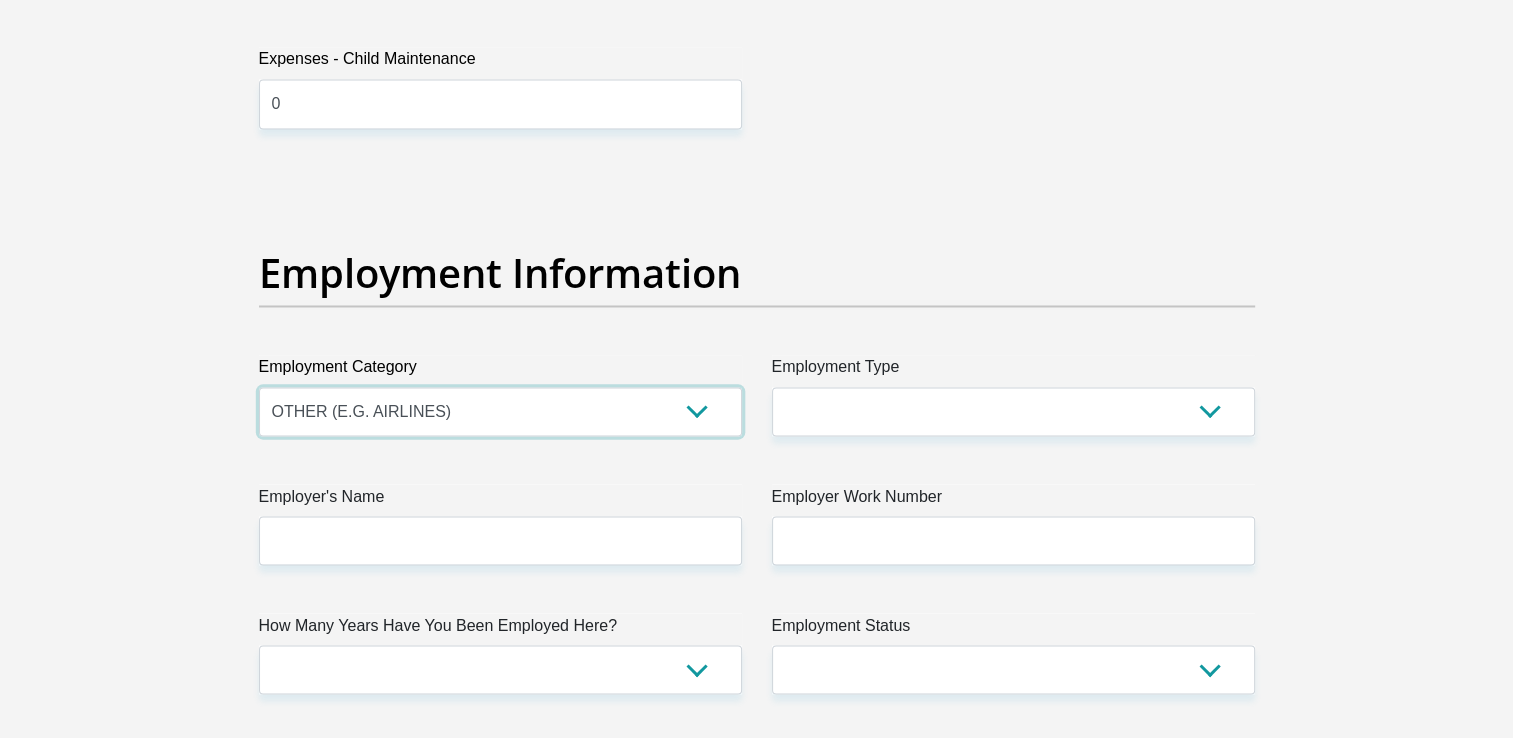 click on "AGRICULTURE
ALCOHOL & TOBACCO
CONSTRUCTION MATERIALS
METALLURGY
EQUIPMENT FOR RENEWABLE ENERGY
SPECIALIZED CONTRACTORS
CAR
GAMING (INCL. INTERNET
OTHER WHOLESALE
UNLICENSED PHARMACEUTICALS
CURRENCY EXCHANGE HOUSES
OTHER FINANCIAL INSTITUTIONS & INSURANCE
REAL ESTATE AGENTS
OIL & GAS
OTHER MATERIALS (E.G. IRON ORE)
PRECIOUS STONES & PRECIOUS METALS
POLITICAL ORGANIZATIONS
RELIGIOUS ORGANIZATIONS(NOT SECTS)
ACTI. HAVING BUSINESS DEAL WITH PUBLIC ADMINISTRATION
LAUNDROMATS" at bounding box center (500, 411) 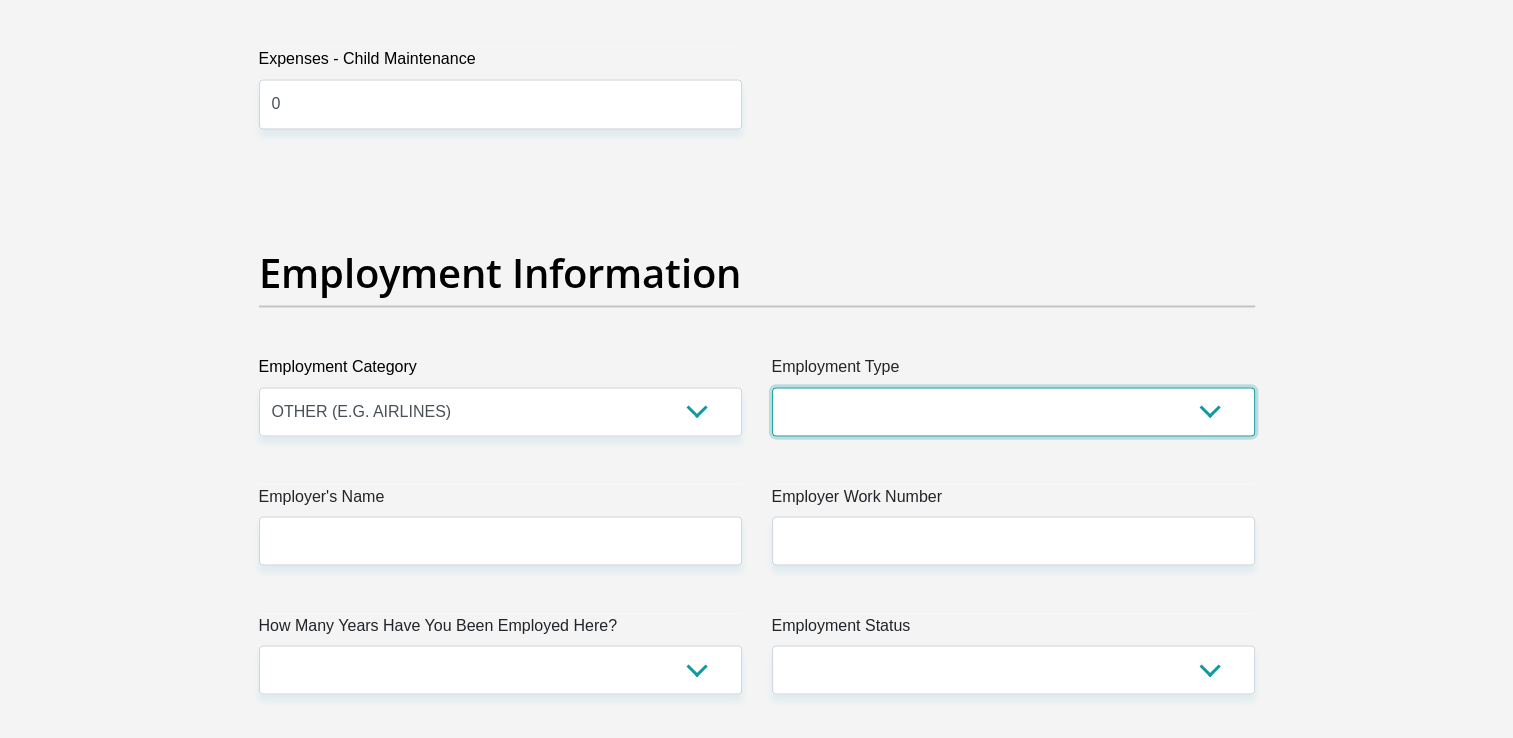 click on "College/Lecturer
Craft Seller
Creative
Driver
Executive
Farmer
Forces - Non Commissioned
Forces - Officer
Hawker
Housewife
Labourer
Licenced Professional
Manager
Miner
Non Licenced Professional
Office Staff/Clerk
Outside Worker
Pensioner
Permanent Teacher
Production/Manufacturing
Sales
Self-Employed
Semi-Professional Worker
Service Industry  Social Worker  Student" at bounding box center (1013, 411) 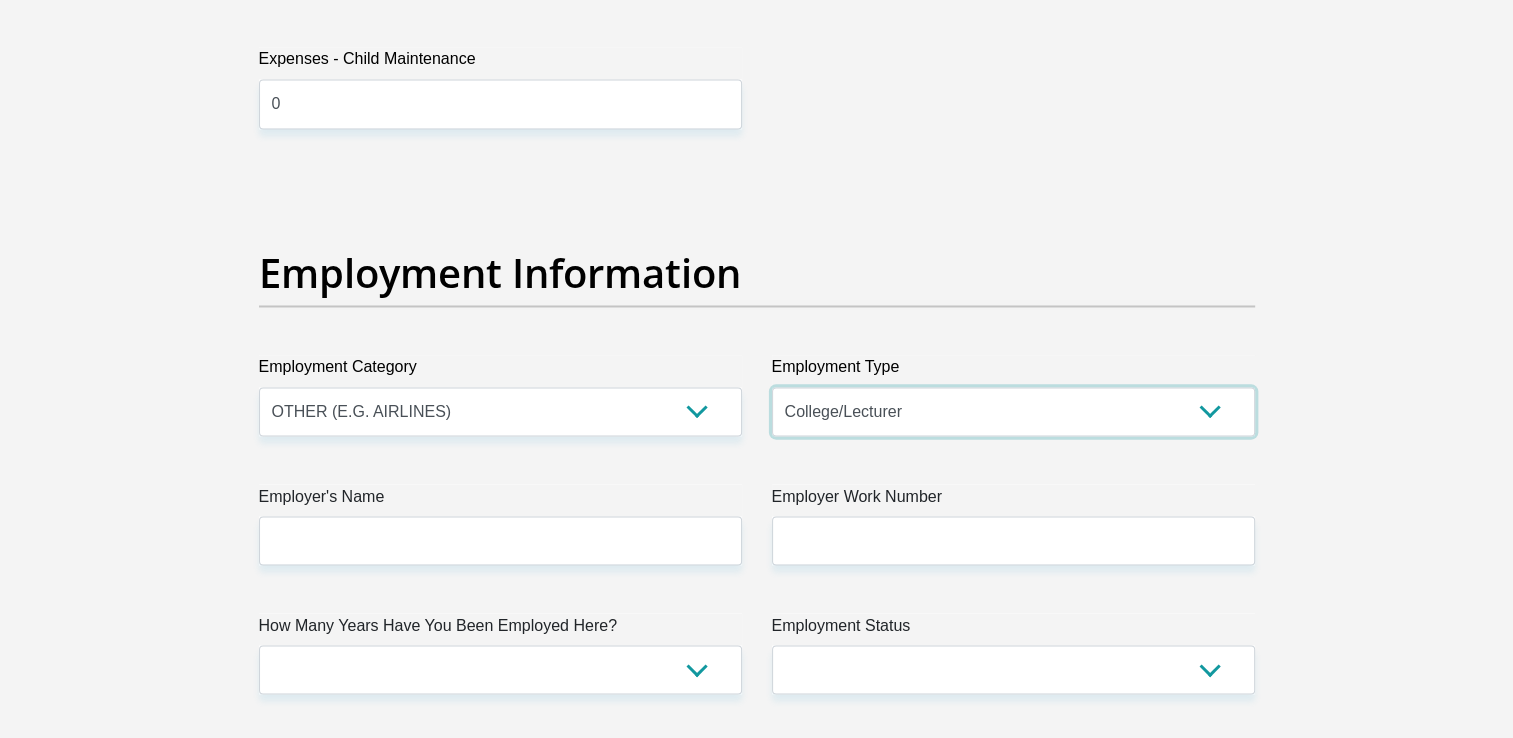 click on "College/Lecturer
Craft Seller
Creative
Driver
Executive
Farmer
Forces - Non Commissioned
Forces - Officer
Hawker
Housewife
Labourer
Licenced Professional
Manager
Miner
Non Licenced Professional
Office Staff/Clerk
Outside Worker
Pensioner
Permanent Teacher
Production/Manufacturing
Sales
Self-Employed
Semi-Professional Worker
Service Industry  Social Worker  Student" at bounding box center (1013, 411) 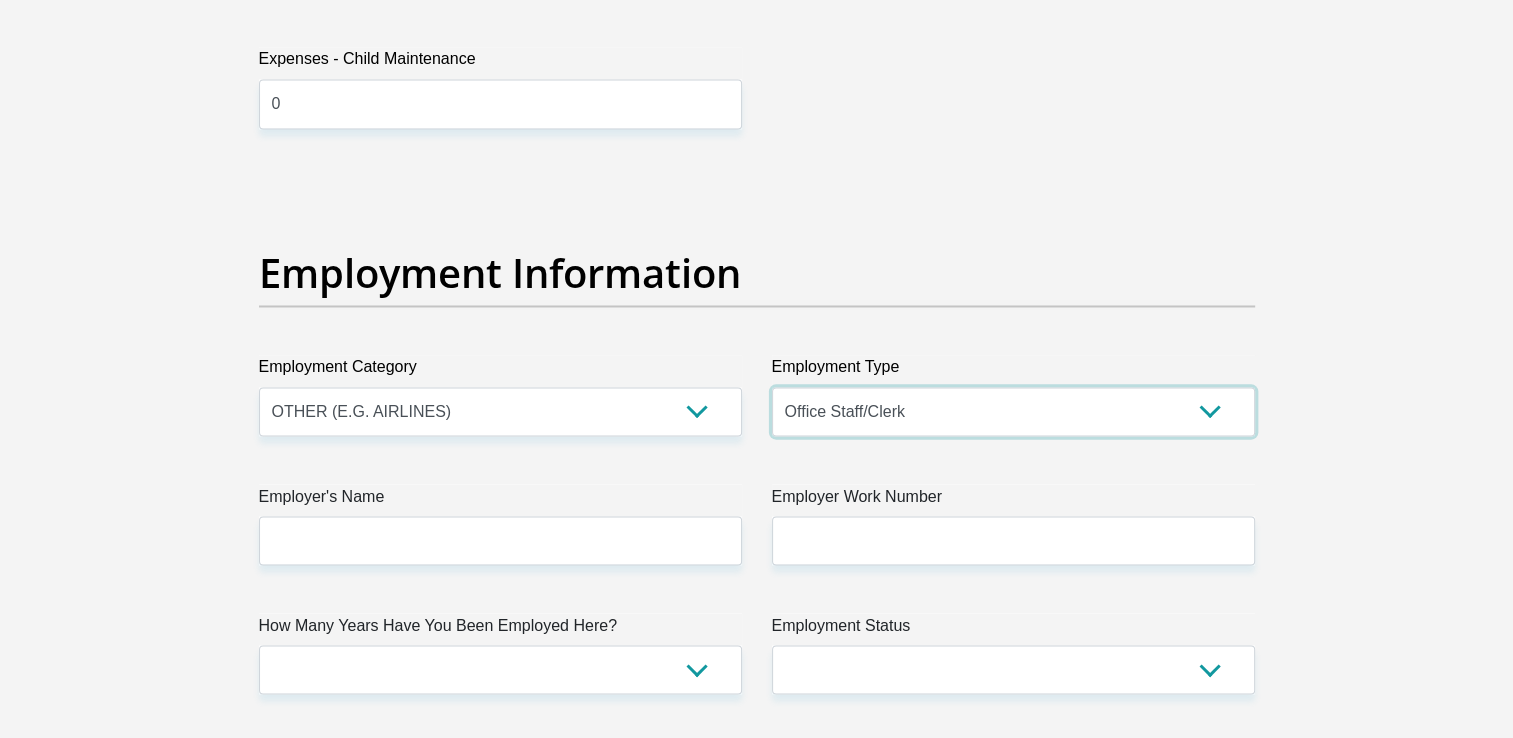 click on "College/Lecturer
Craft Seller
Creative
Driver
Executive
Farmer
Forces - Non Commissioned
Forces - Officer
Hawker
Housewife
Labourer
Licenced Professional
Manager
Miner
Non Licenced Professional
Office Staff/Clerk
Outside Worker
Pensioner
Permanent Teacher
Production/Manufacturing
Sales
Self-Employed
Semi-Professional Worker
Service Industry  Social Worker  Student" at bounding box center [1013, 411] 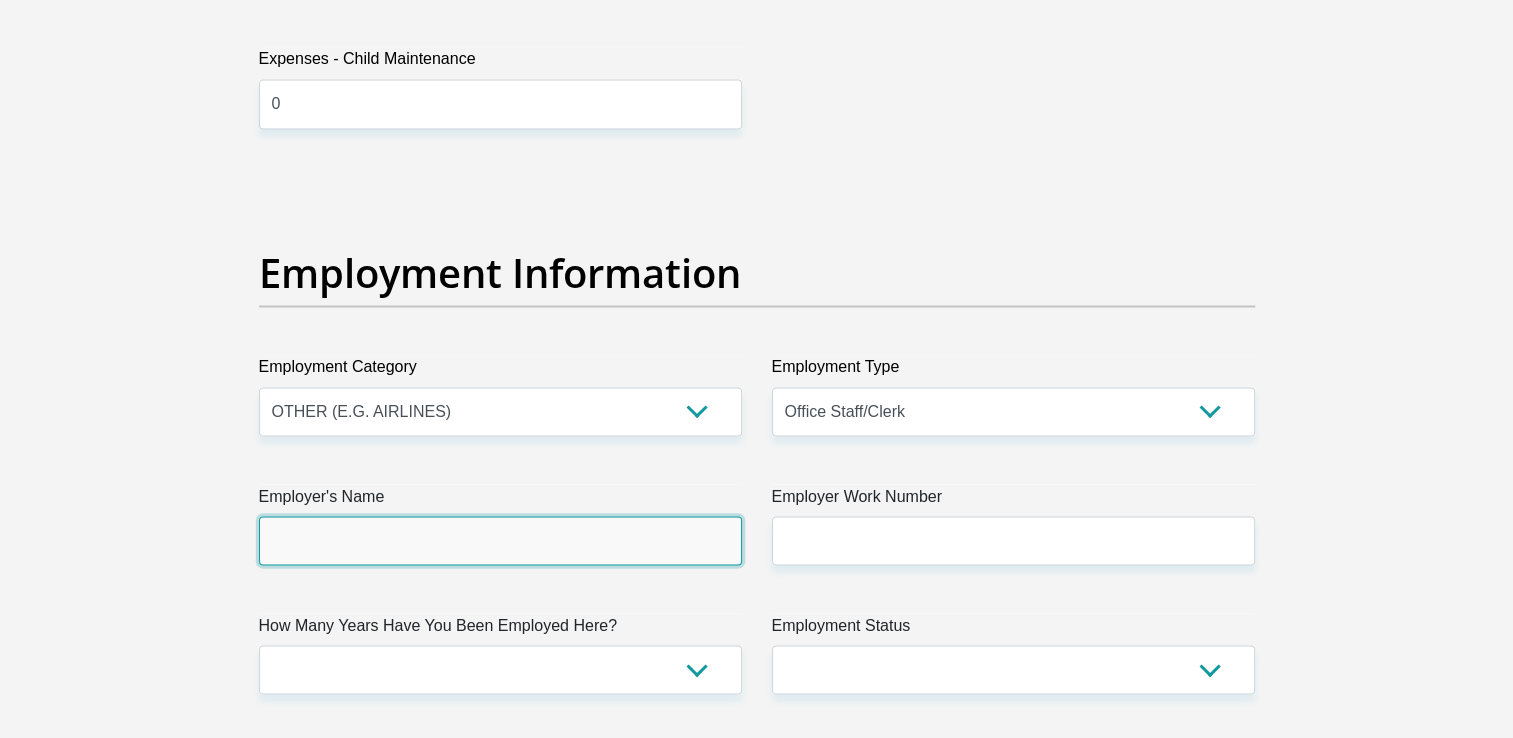 drag, startPoint x: 429, startPoint y: 538, endPoint x: 451, endPoint y: 535, distance: 22.203604 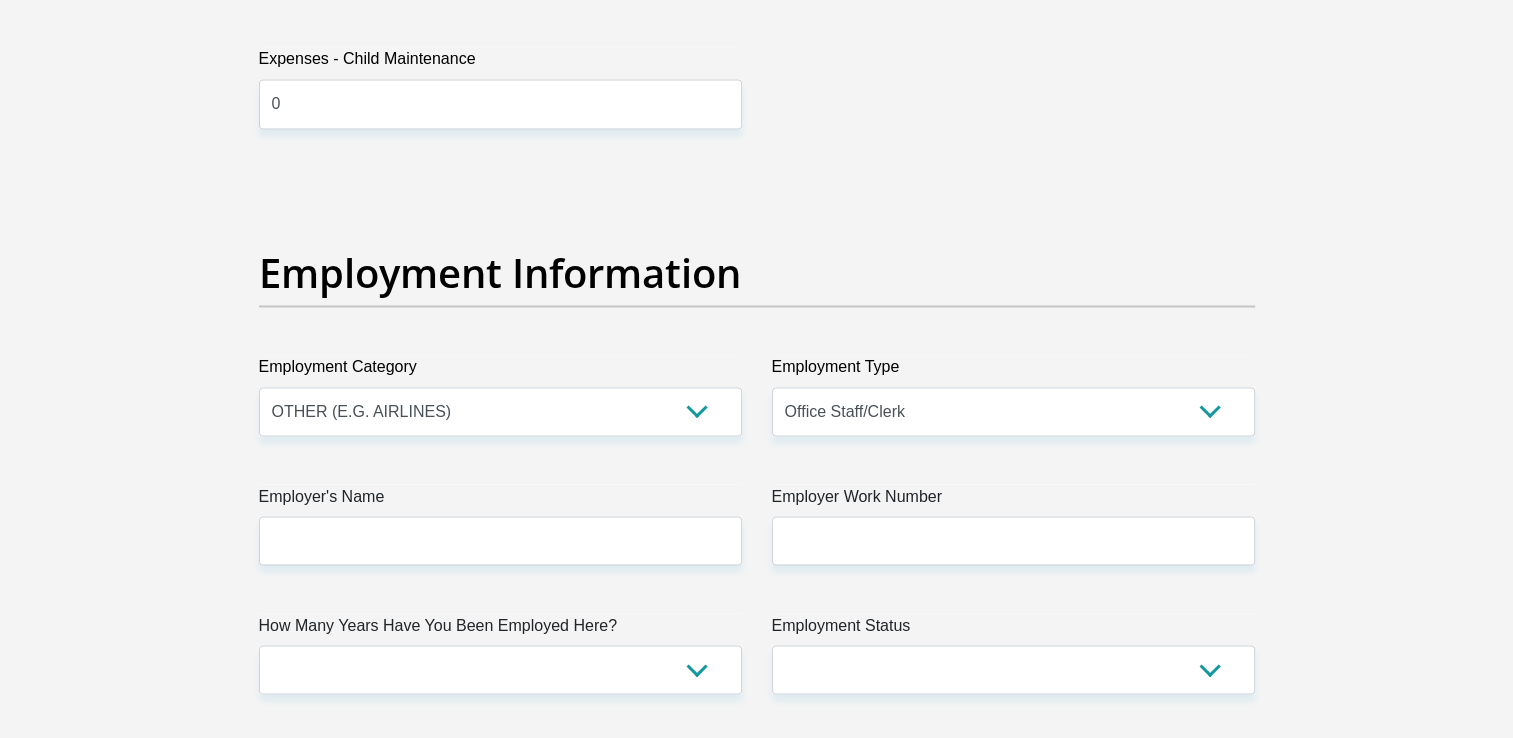 click on "Title
Mr
Ms
Mrs
Dr
Other
First Name
[FIRST]
Surname
[LAST]
ID Number
[ID_NUMBER]
Please input valid ID number
Race
Black
Coloured
Indian
White
Other
Contact Number
[PHONE]
Please input valid contact number
Nationality
South Africa
Afghanistan
Aland Islands  Albania  Algeria" at bounding box center (757, 167) 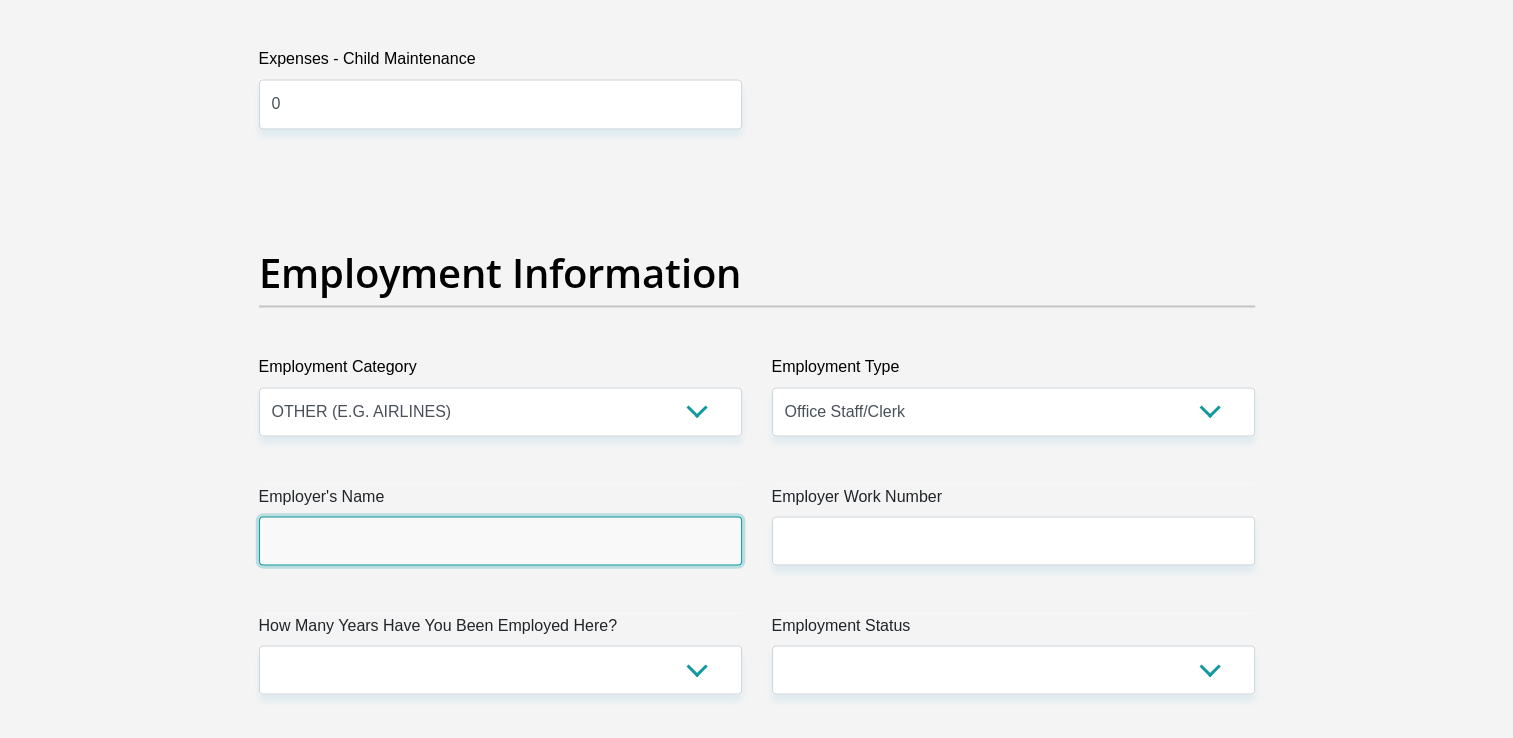 click on "Employer's Name" at bounding box center [500, 540] 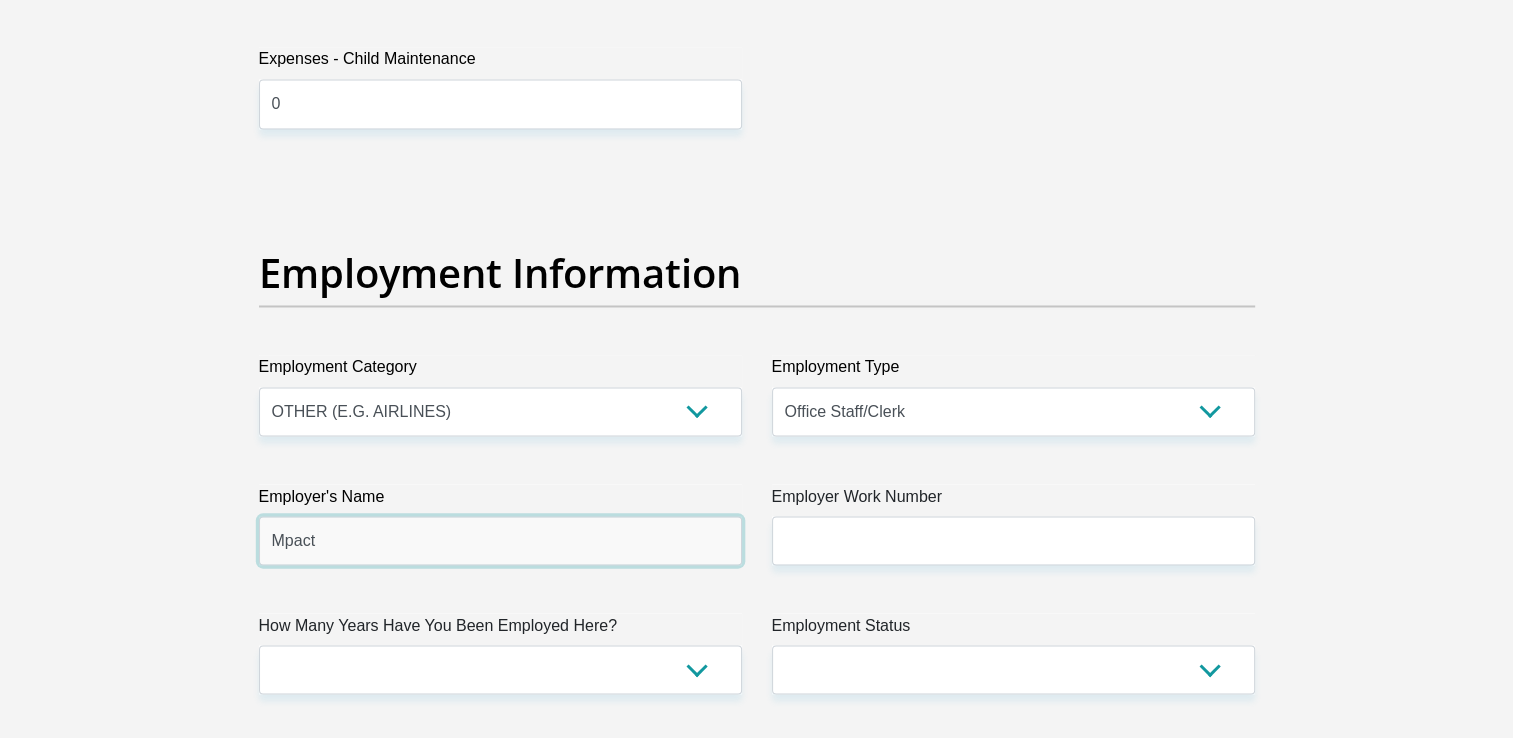 type on "Mpact" 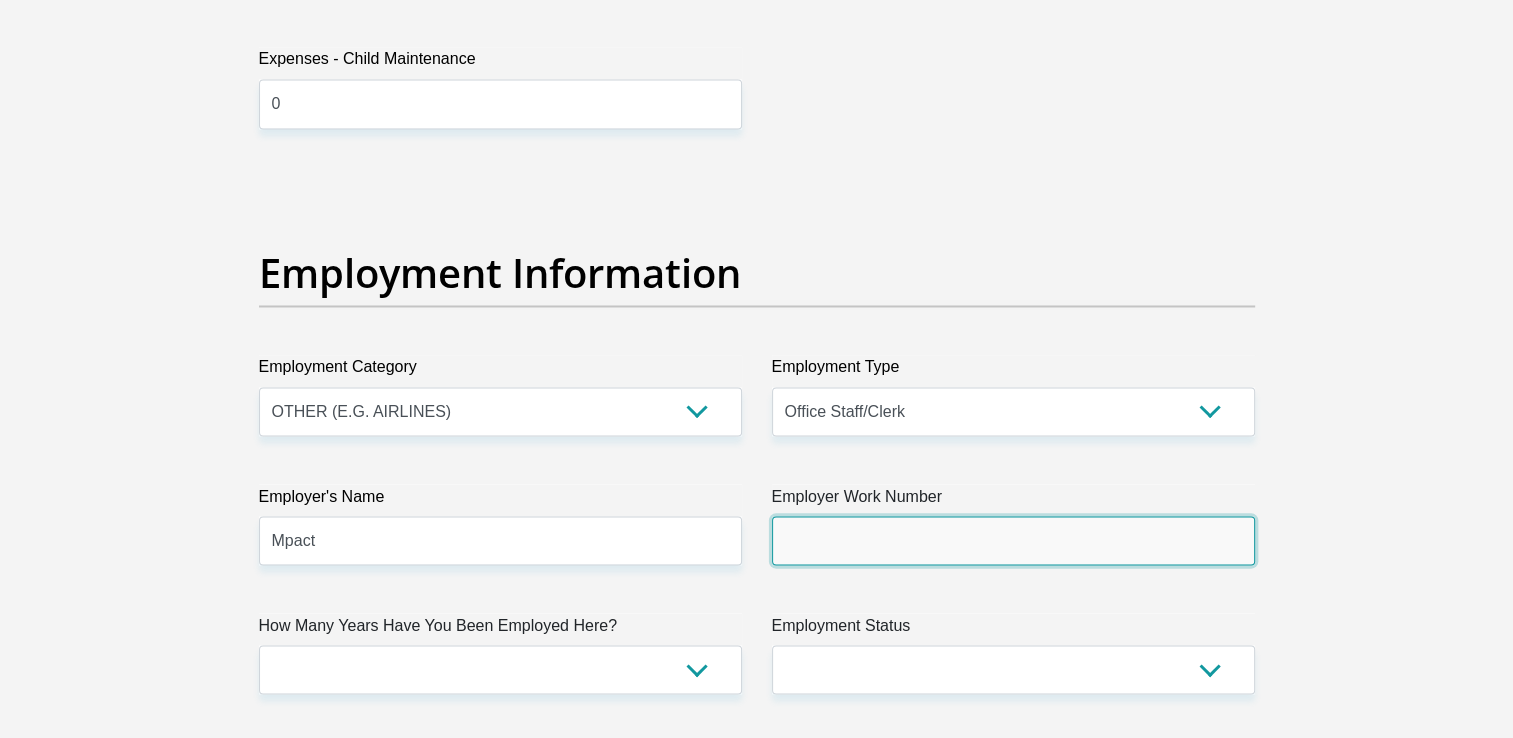 click on "Employer Work Number" at bounding box center [1013, 540] 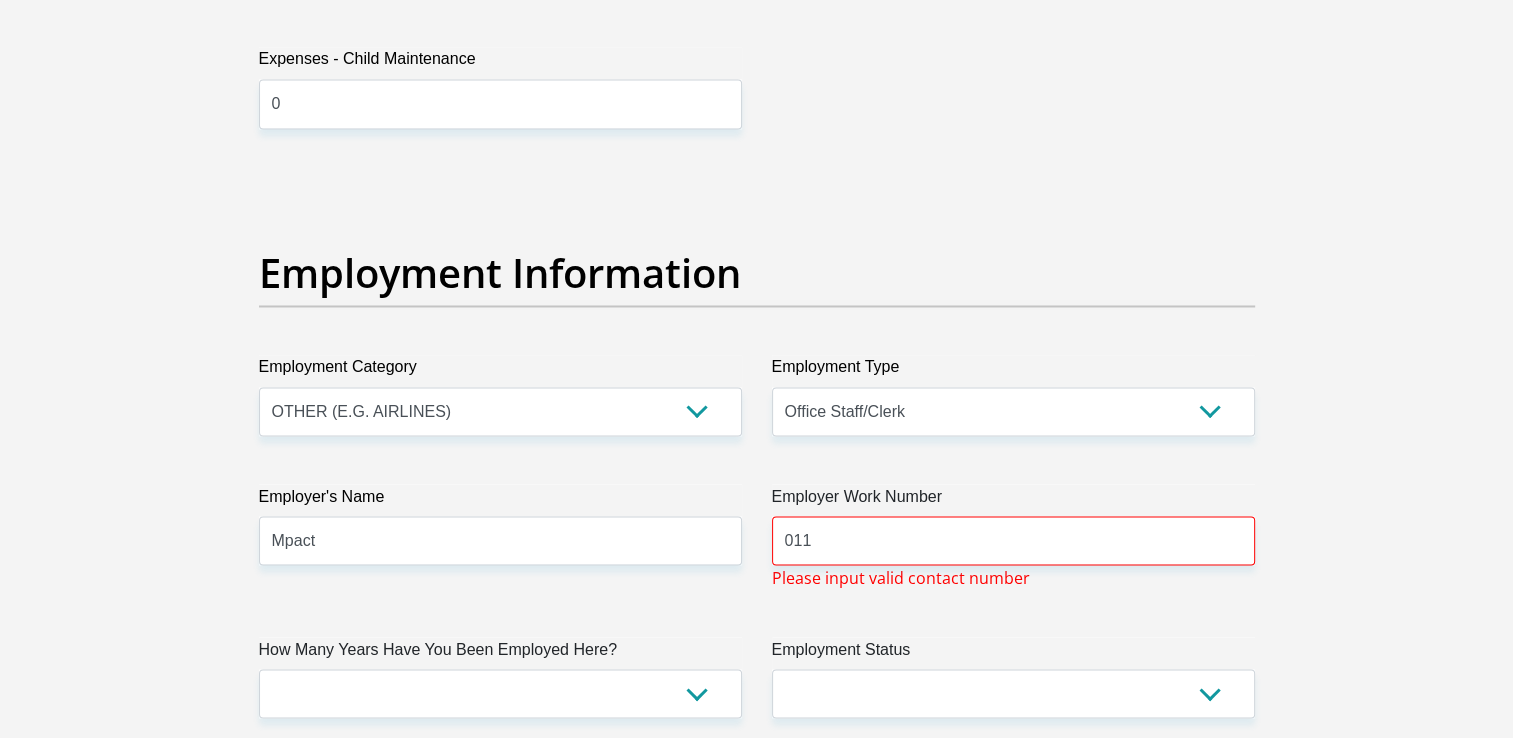 click on "Personal Details
Title
Mr
Ms
Mrs
Dr
Other
First Name
[FIRST]
Surname
[LAST]
ID Number
[ID_NUMBER]
Please input valid ID number
Race
Black
Coloured
Indian
White
Other
Contact Number
[PHONE]
Please input valid contact number
[COUNTRY]" at bounding box center [756, 185] 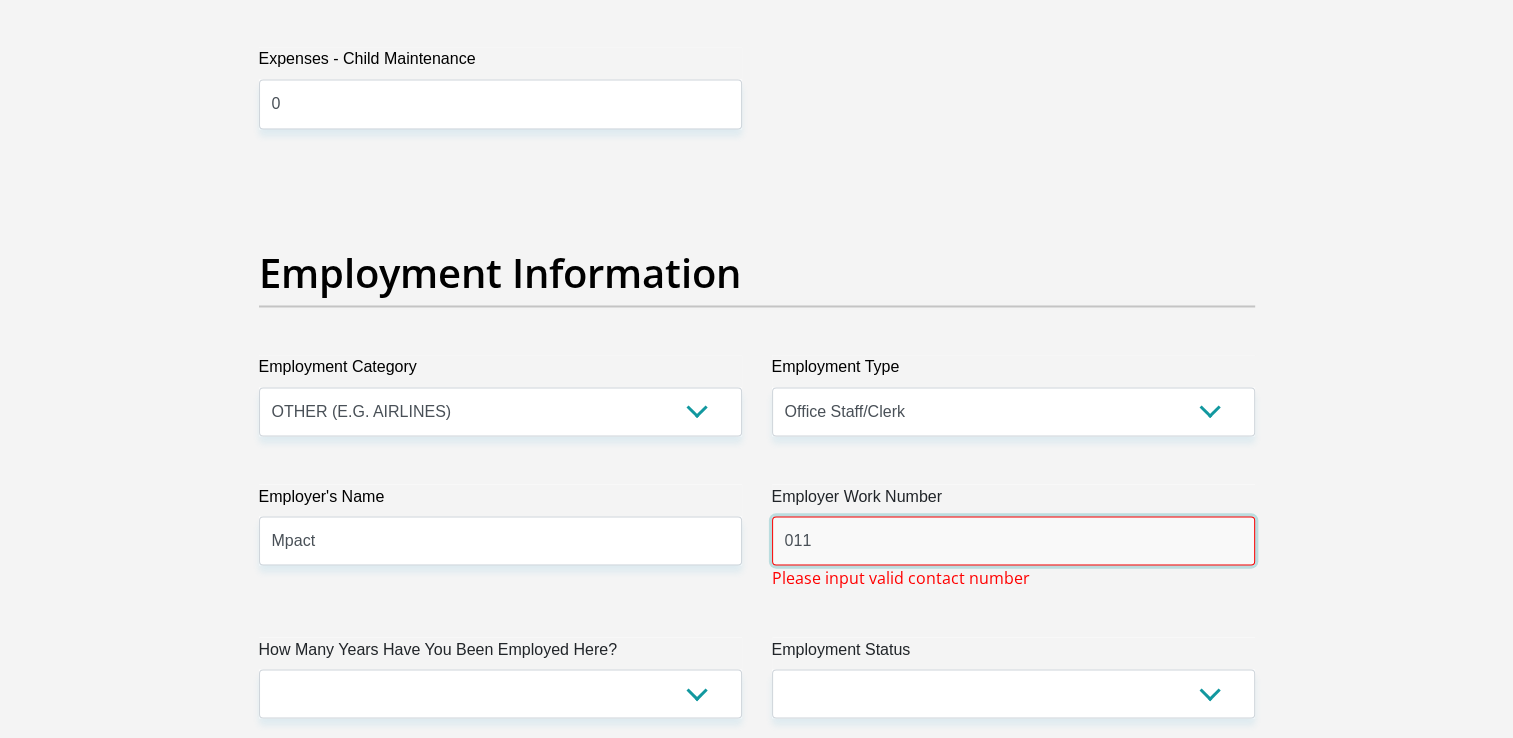click on "011" at bounding box center [1013, 540] 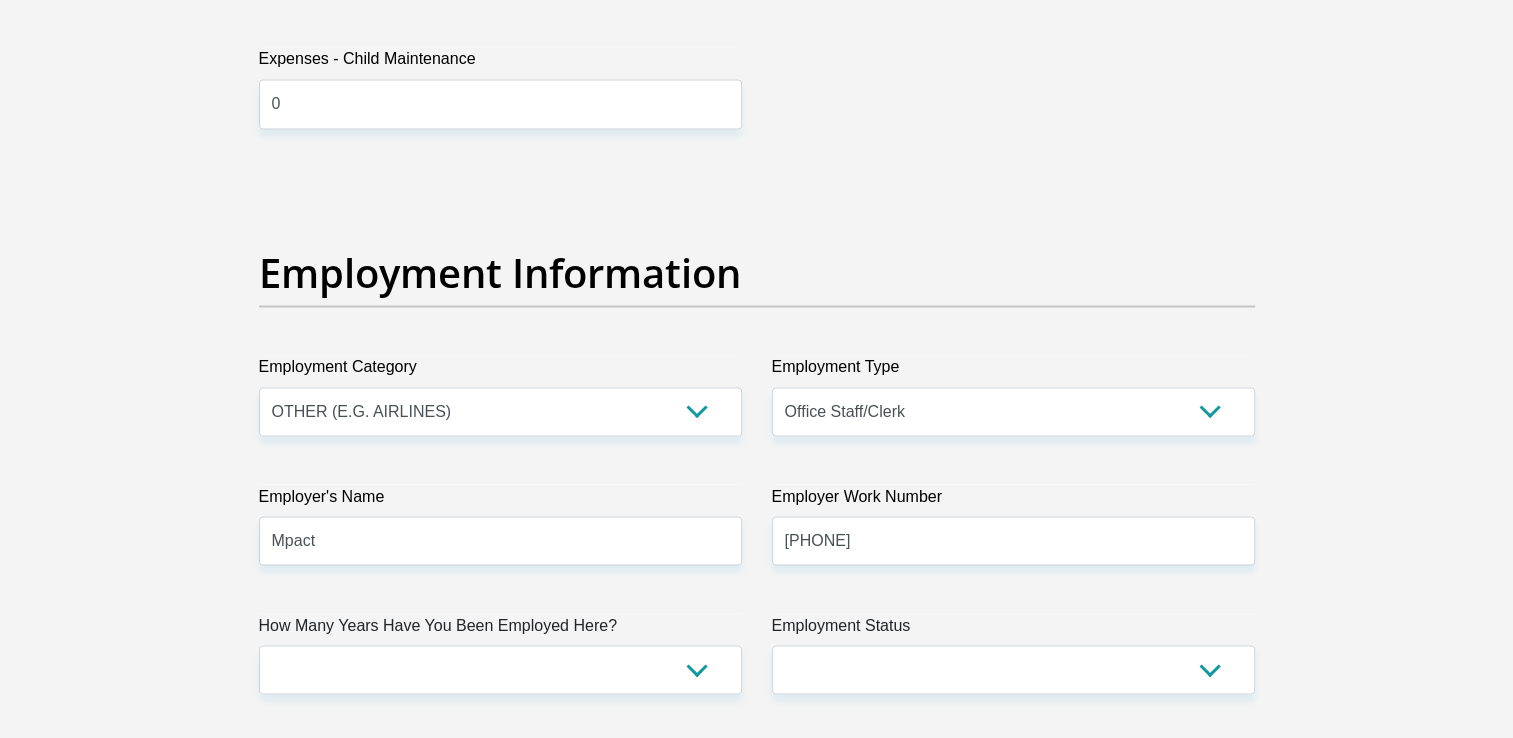 type on "[FIRST]" 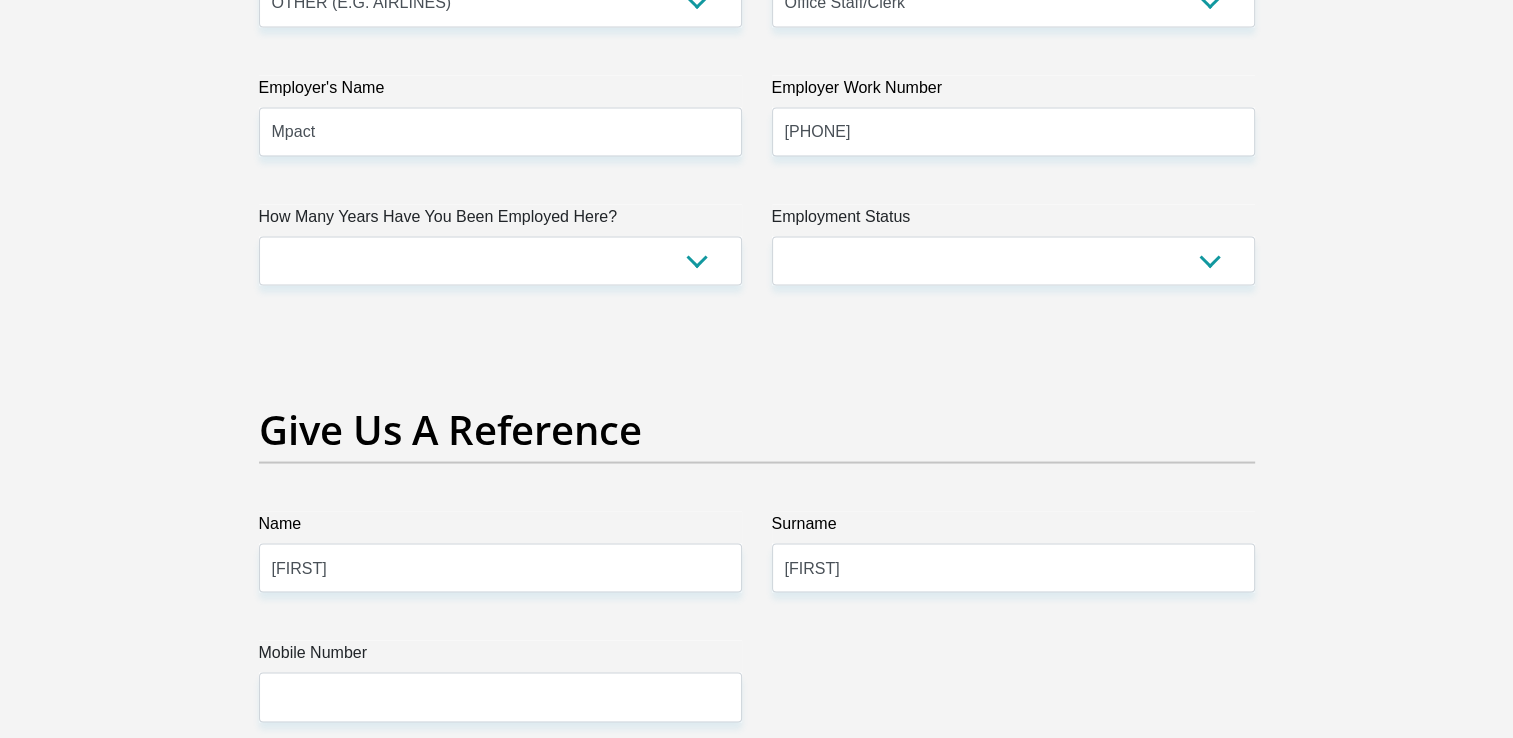 scroll, scrollTop: 3700, scrollLeft: 0, axis: vertical 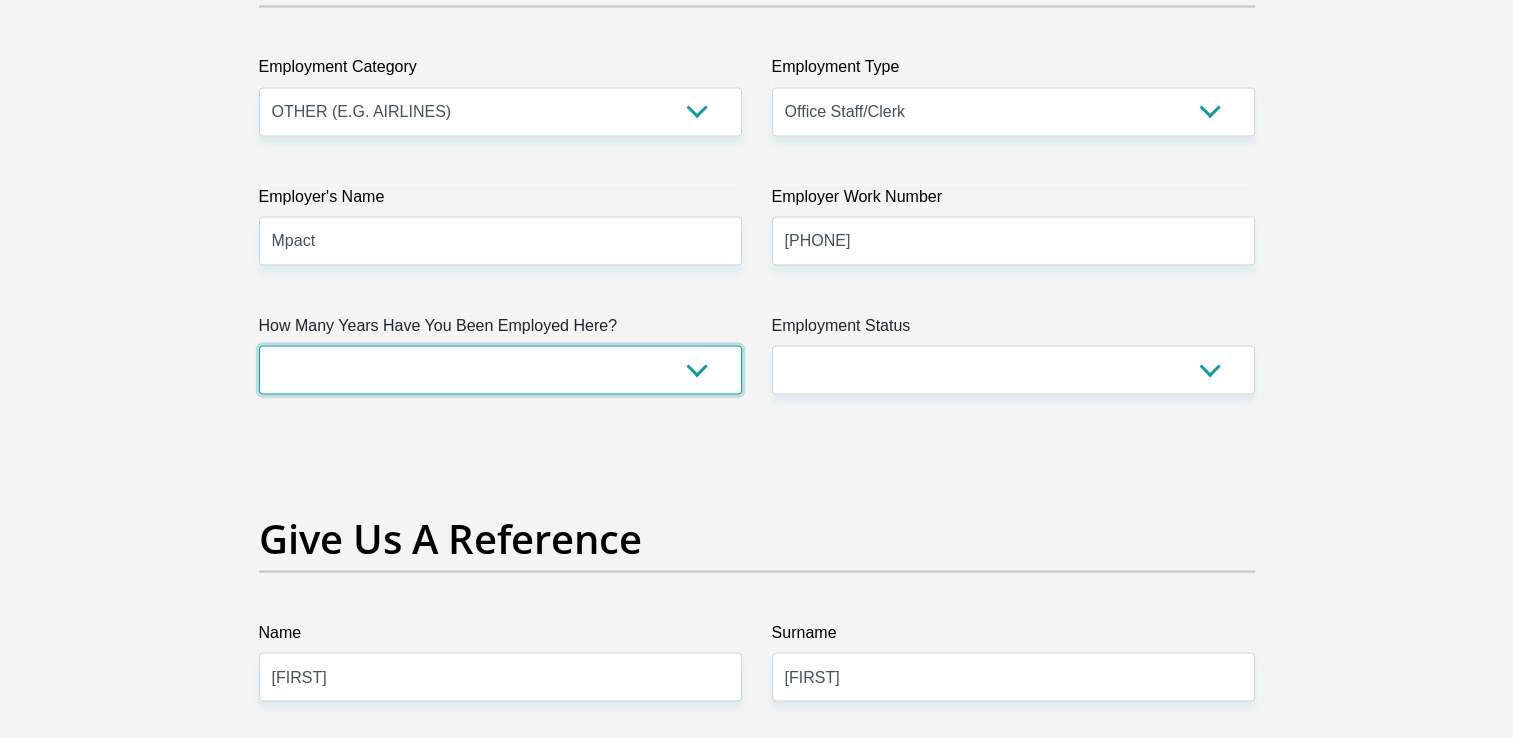 click on "less than 1 year
1-3 years
3-5 years
5+ years" at bounding box center (500, 369) 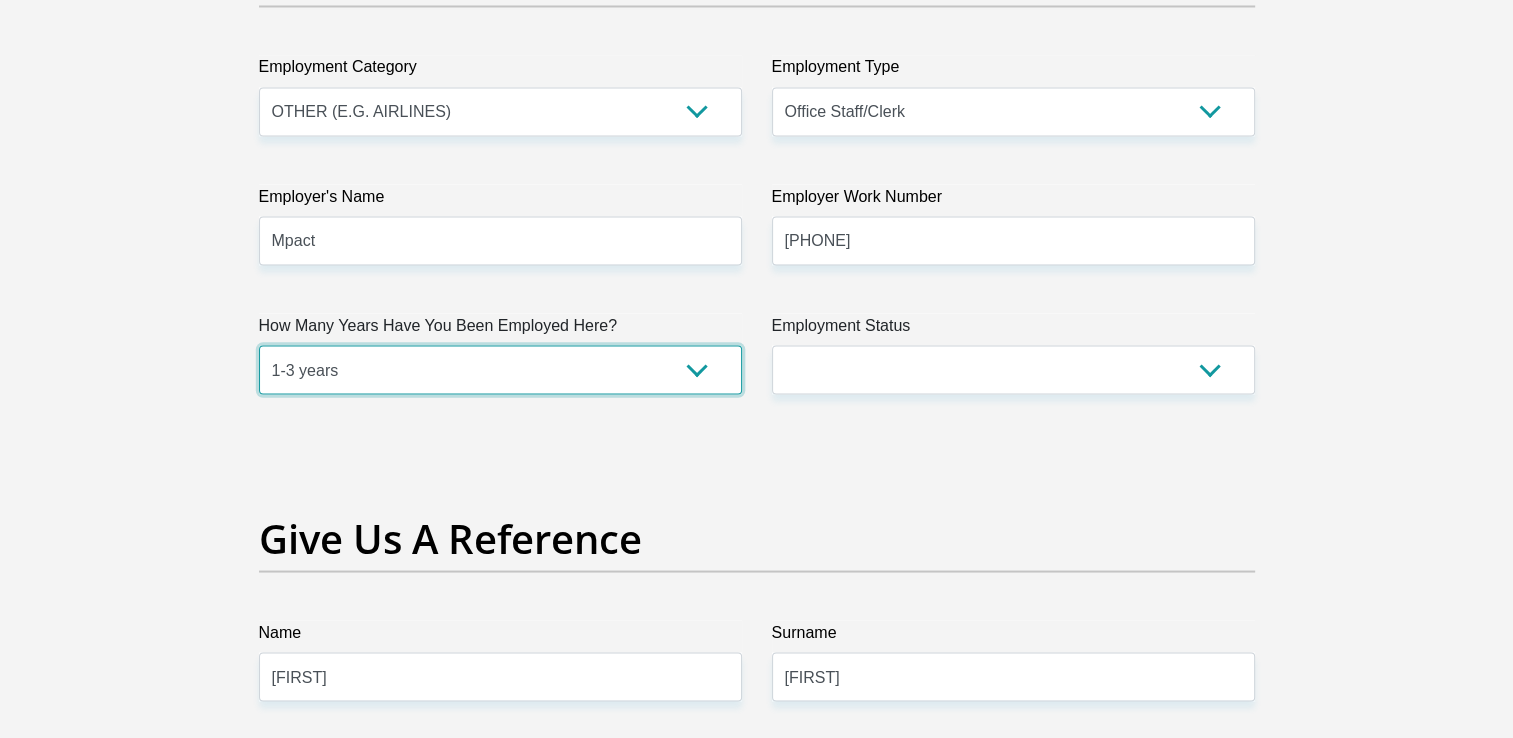 click on "less than 1 year
1-3 years
3-5 years
5+ years" at bounding box center (500, 369) 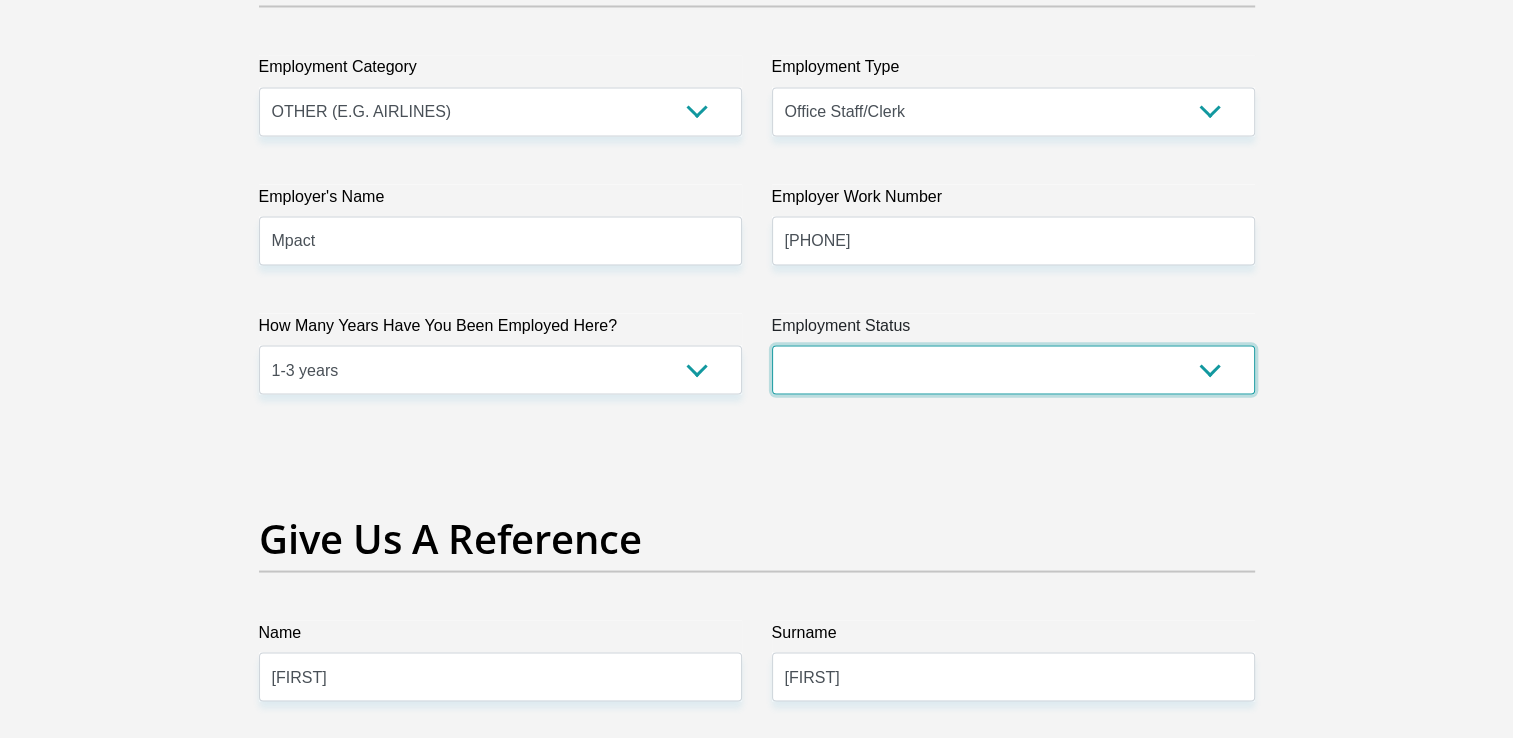 drag, startPoint x: 1144, startPoint y: 367, endPoint x: 1136, endPoint y: 374, distance: 10.630146 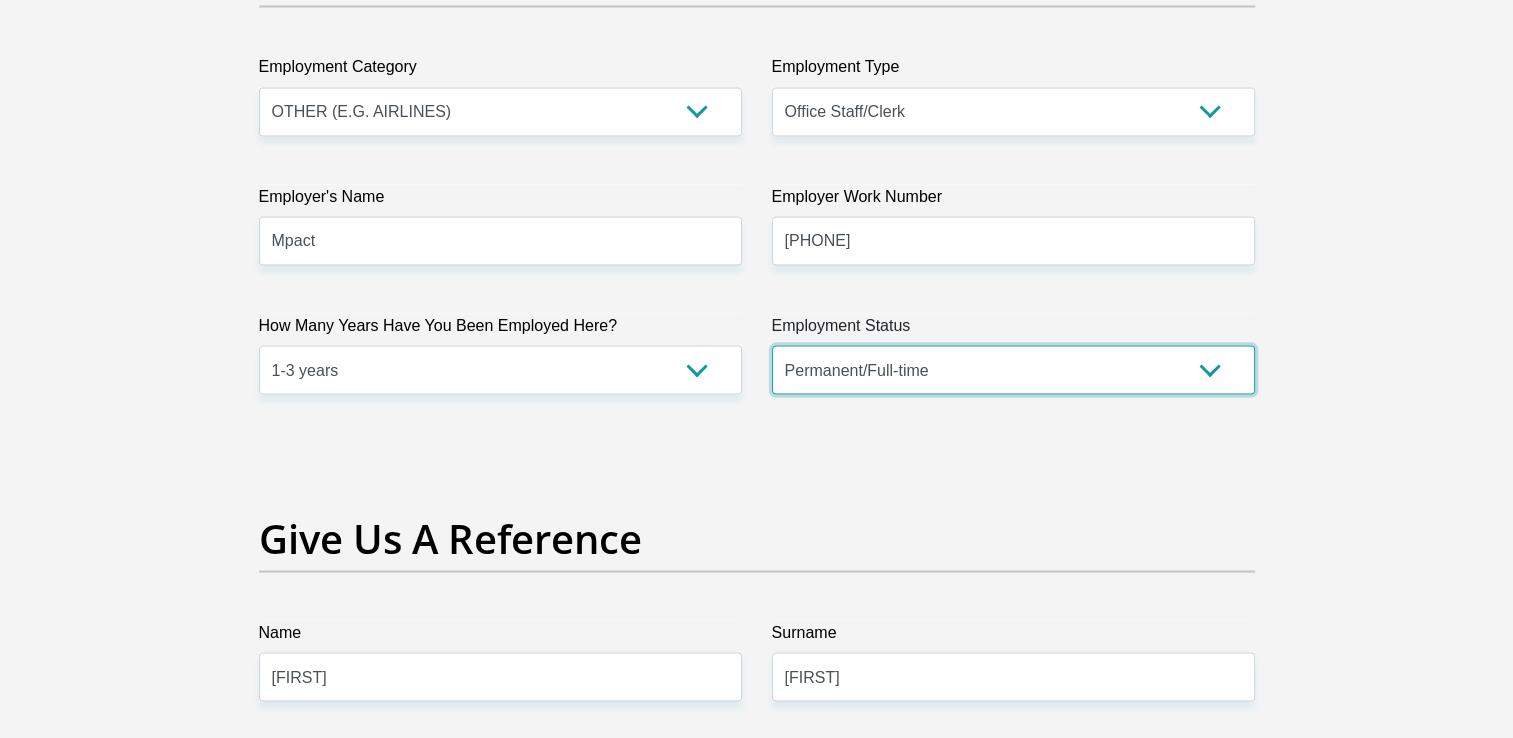 click on "Permanent/Full-time
Part-time/Casual
Contract Worker
Self-Employed
Housewife
Retired
Student
Medically Boarded
Disability
Unemployed" at bounding box center (1013, 369) 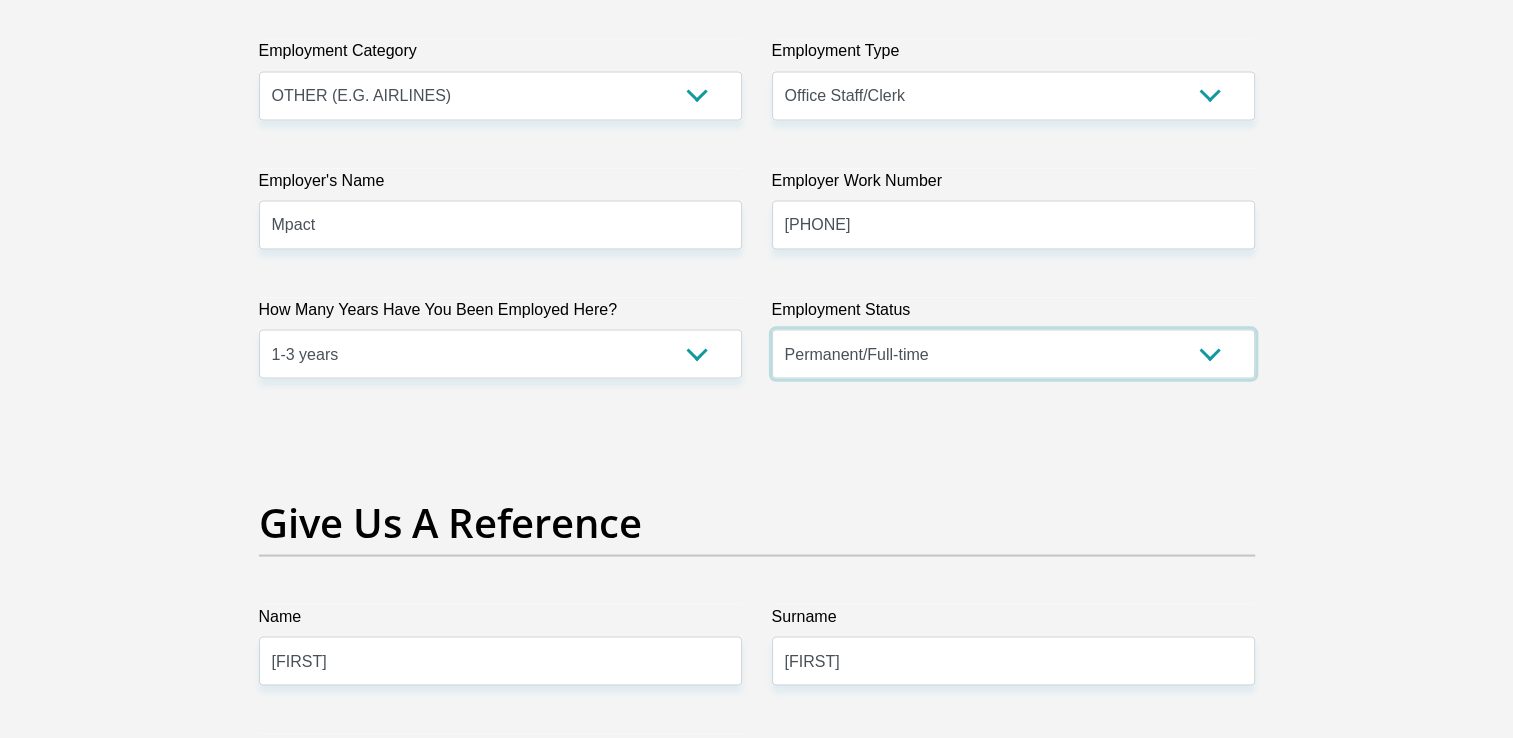 scroll, scrollTop: 4100, scrollLeft: 0, axis: vertical 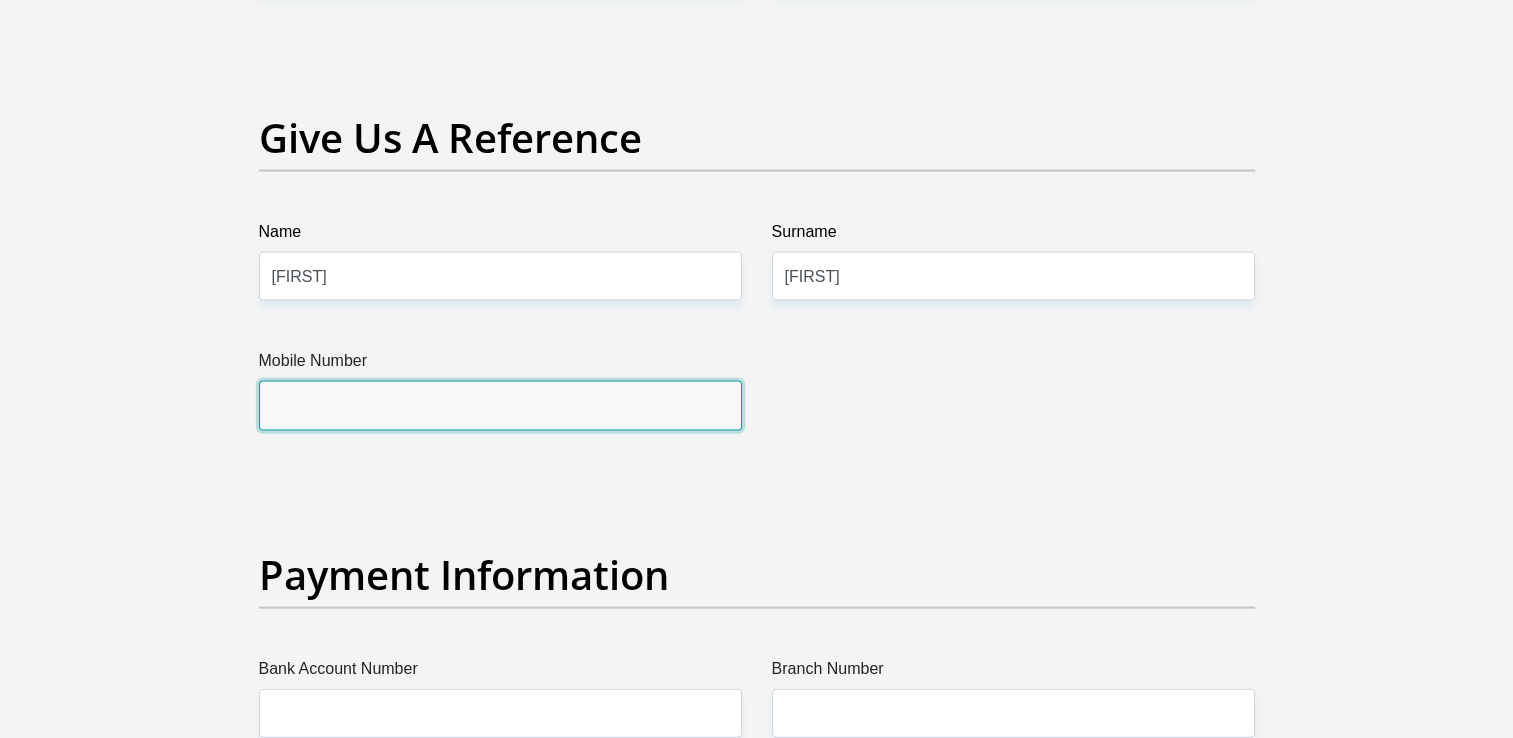click on "Mobile Number" at bounding box center (500, 405) 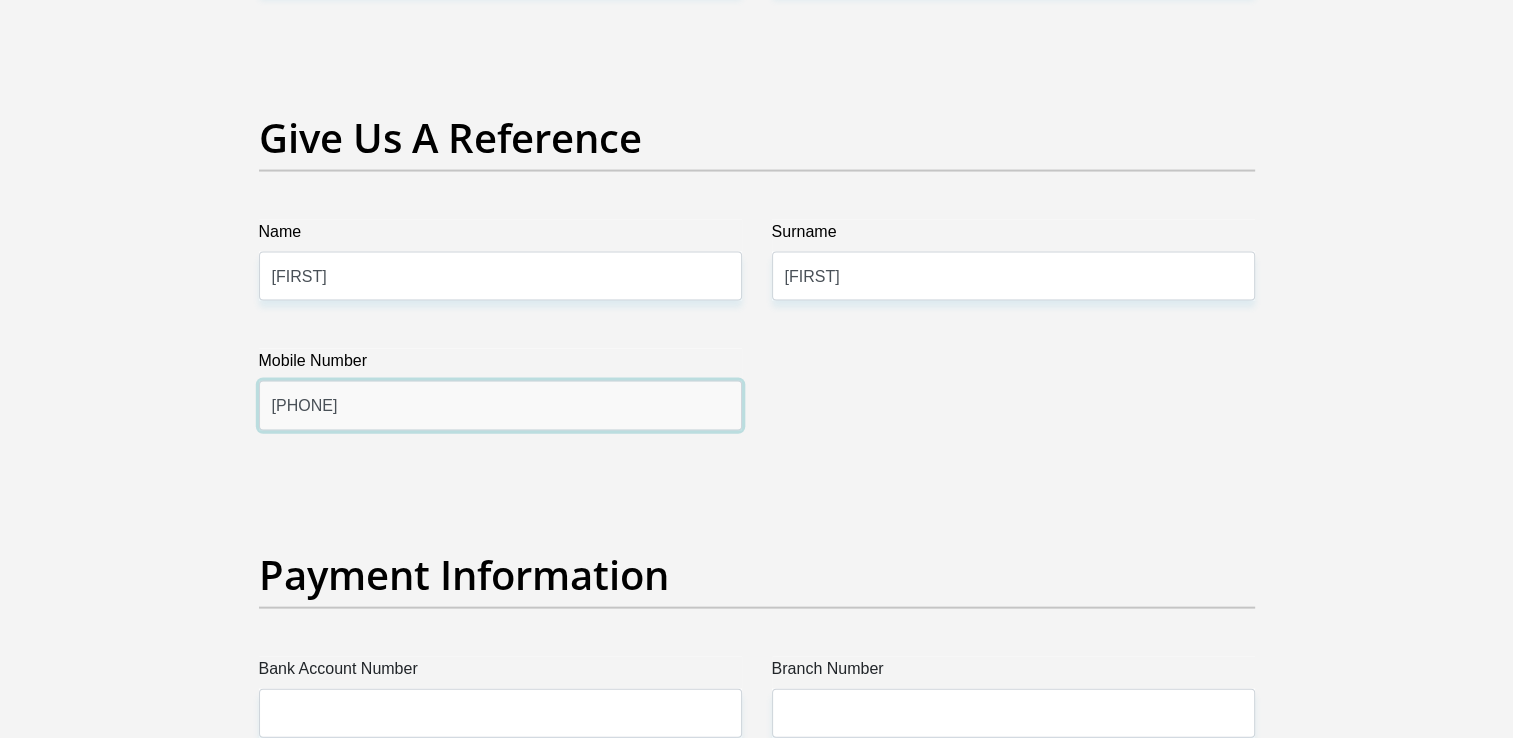 type on "[PHONE]" 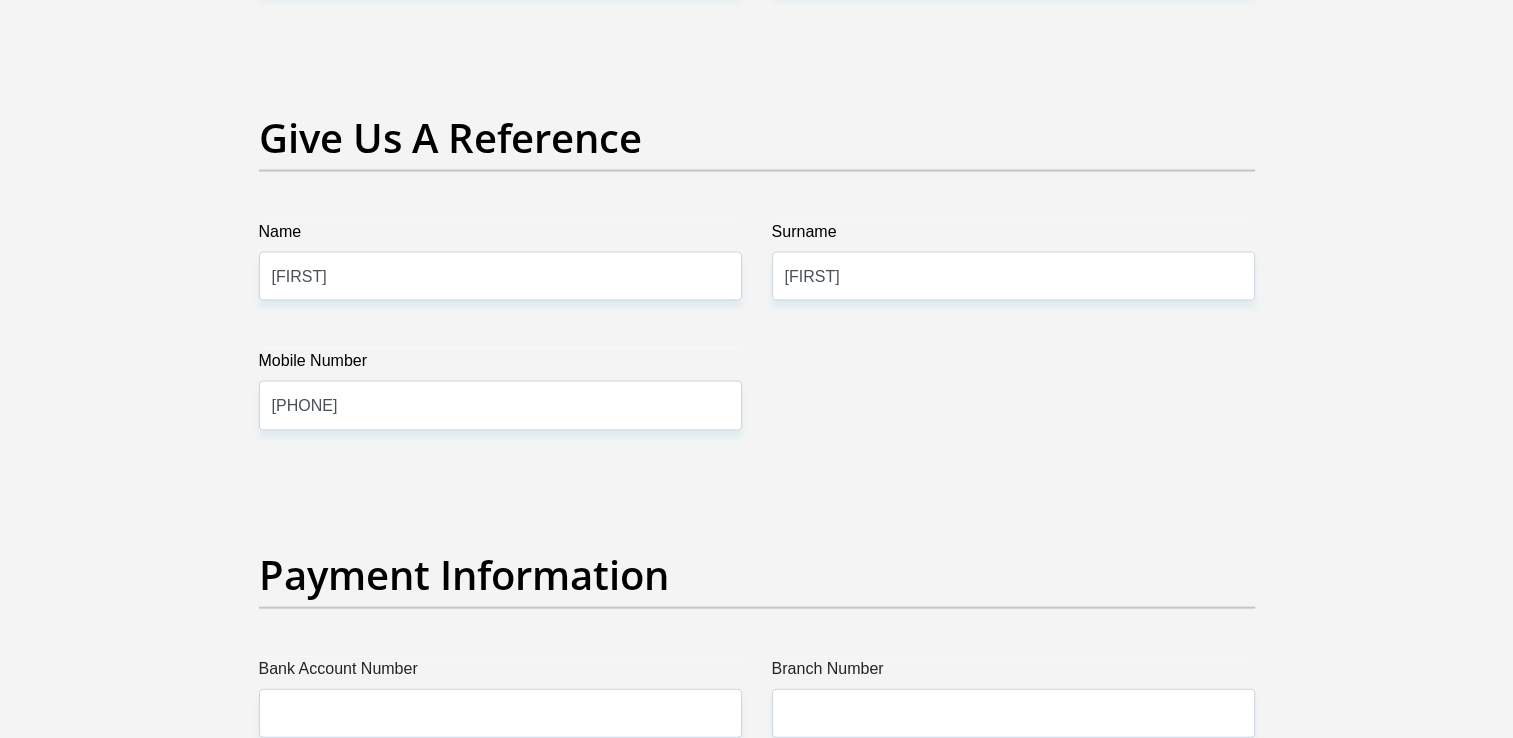 click on "Title
Mr
Ms
Mrs
Dr
Other
First Name
[FIRST]
Surname
[LAST]
ID Number
[ID_NUMBER]
Please input valid ID number
Race
Black
Coloured
Indian
White
Other
Contact Number
[PHONE]
Please input valid contact number
Nationality
South Africa
Afghanistan
Aland Islands  Albania  Algeria" at bounding box center [757, -533] 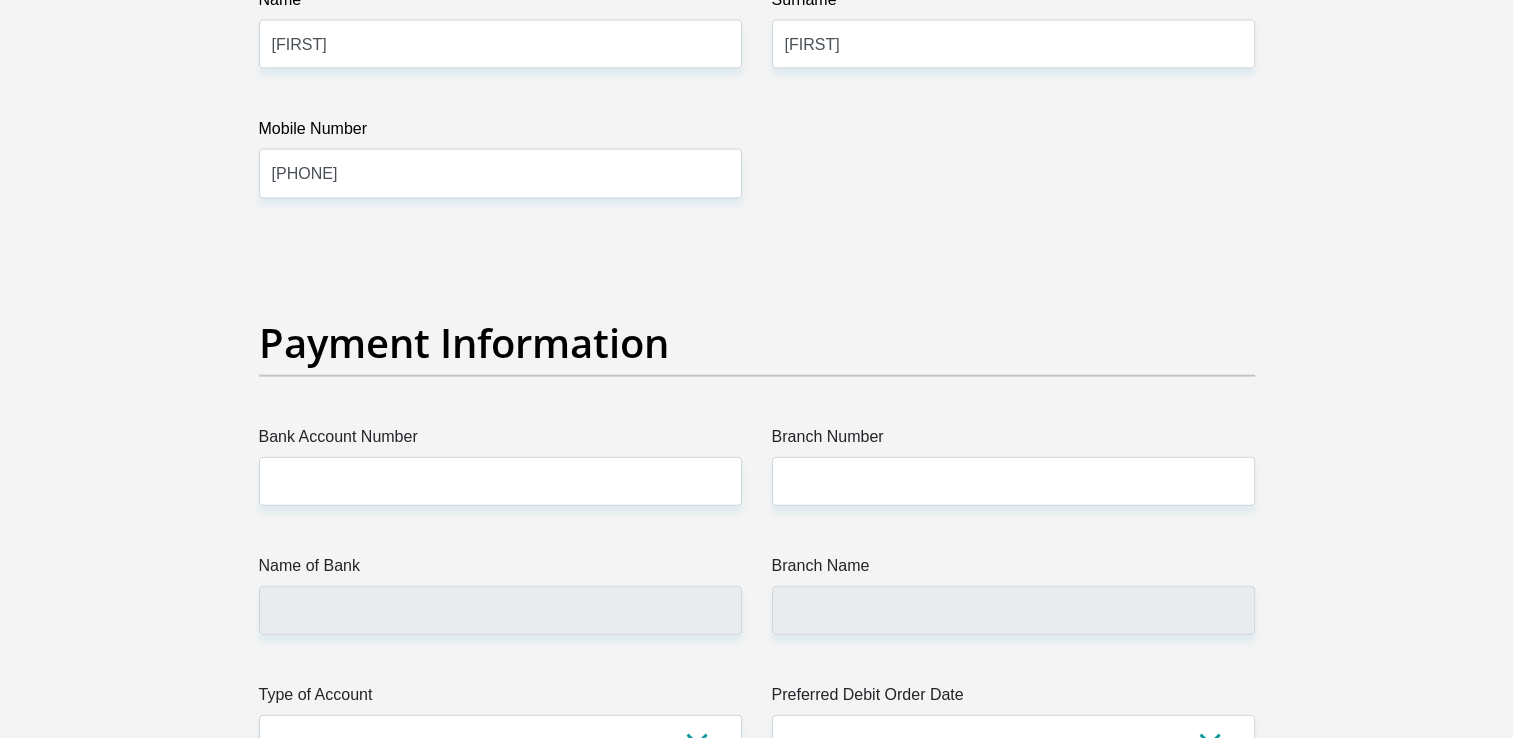 scroll, scrollTop: 4500, scrollLeft: 0, axis: vertical 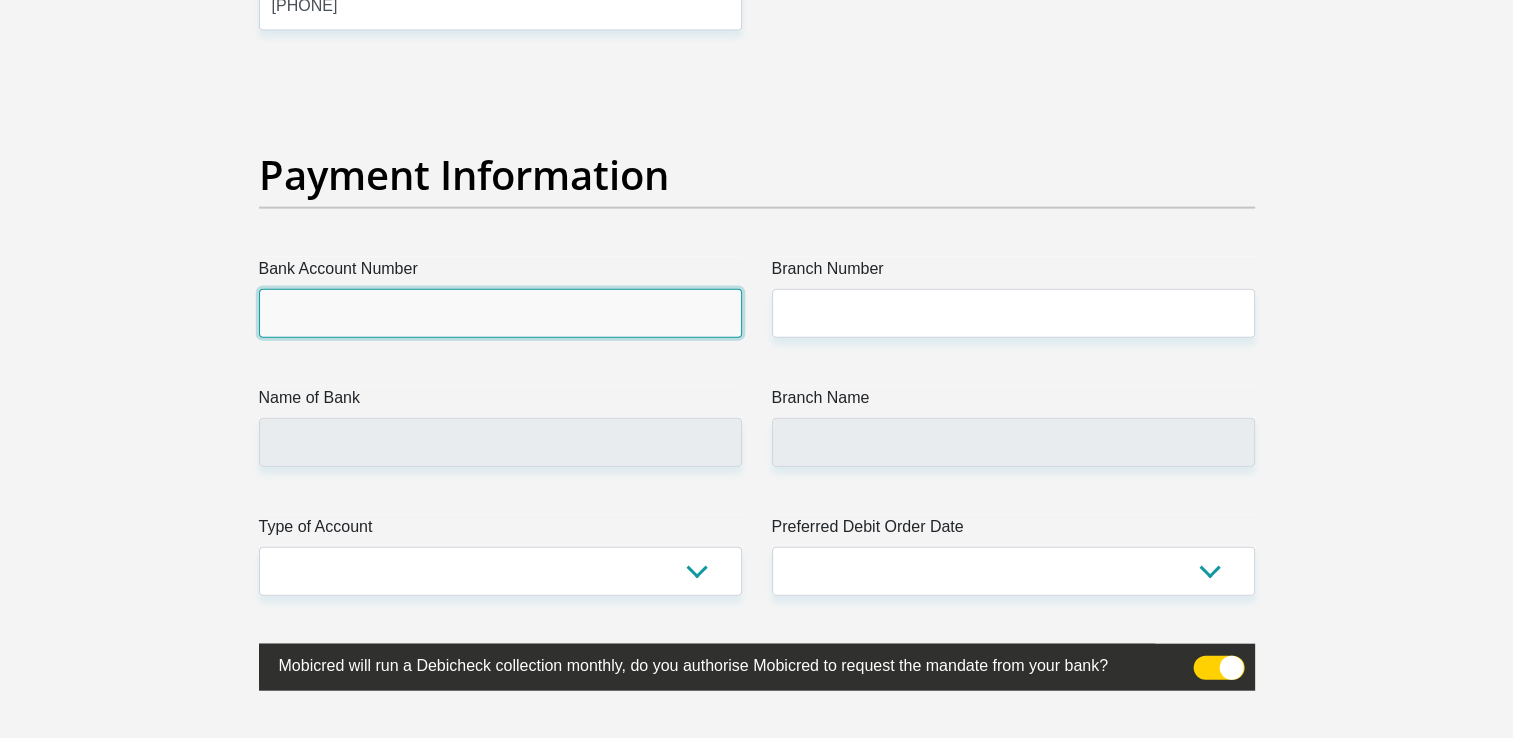 click on "Bank Account Number" at bounding box center (500, 313) 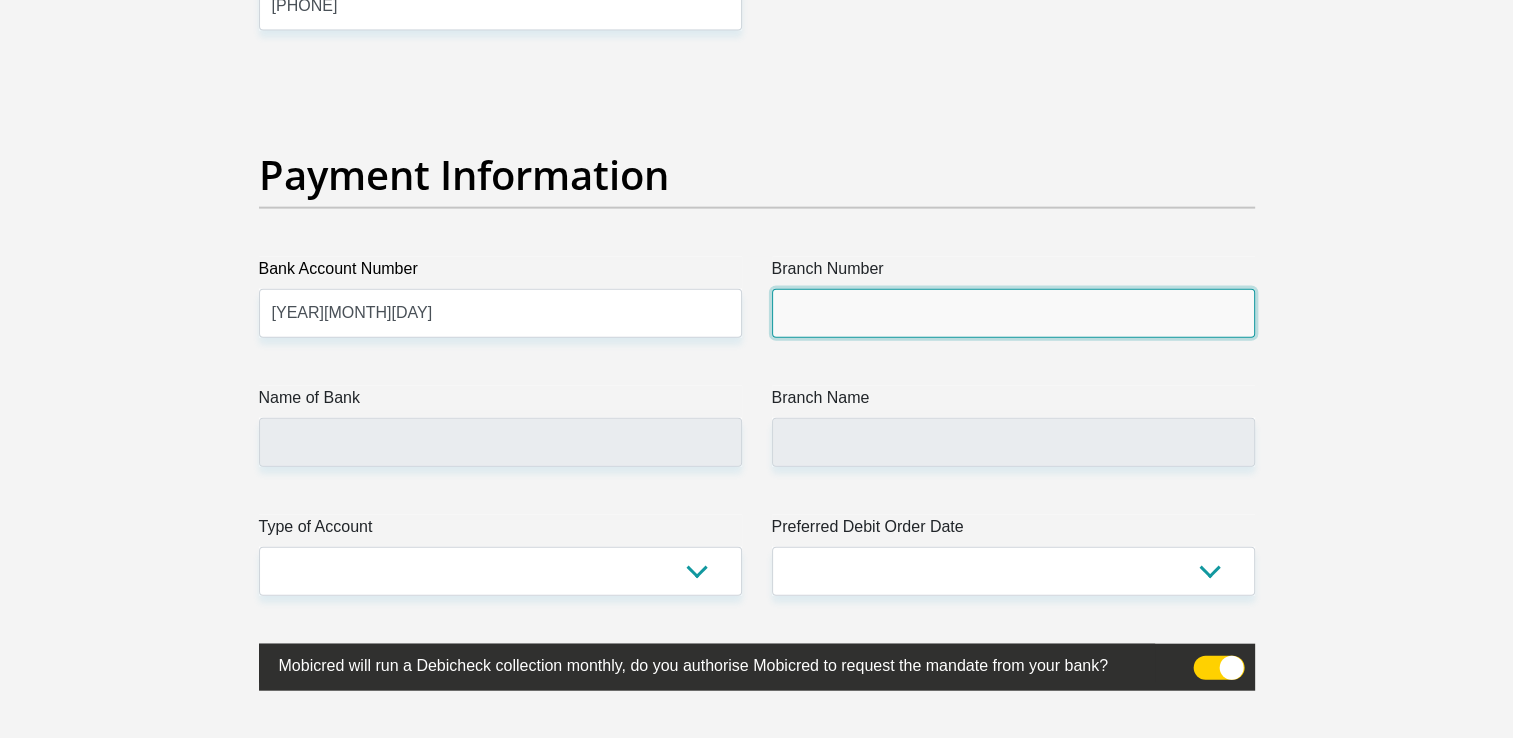 click on "Branch Number" at bounding box center [1013, 313] 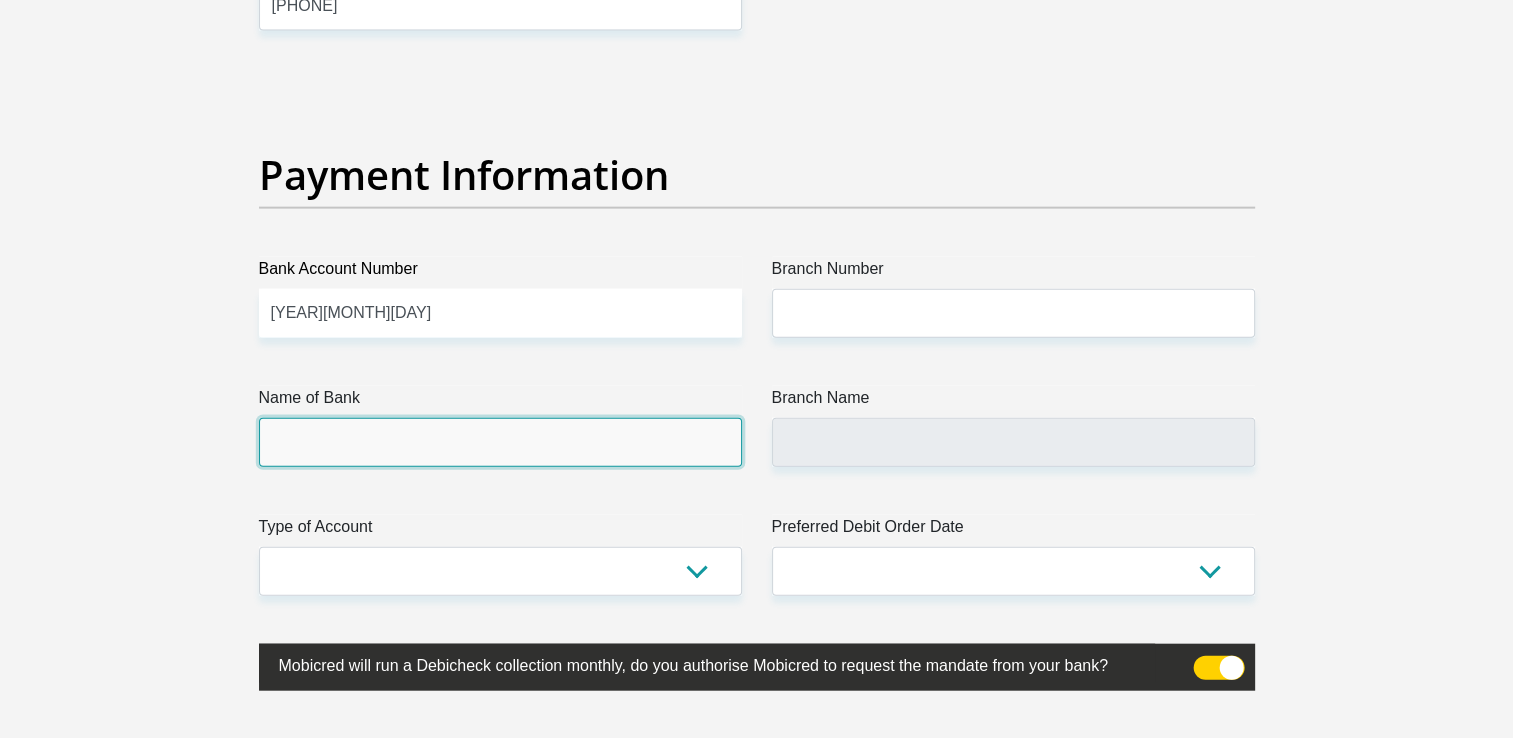 click on "Name of Bank" at bounding box center (500, 442) 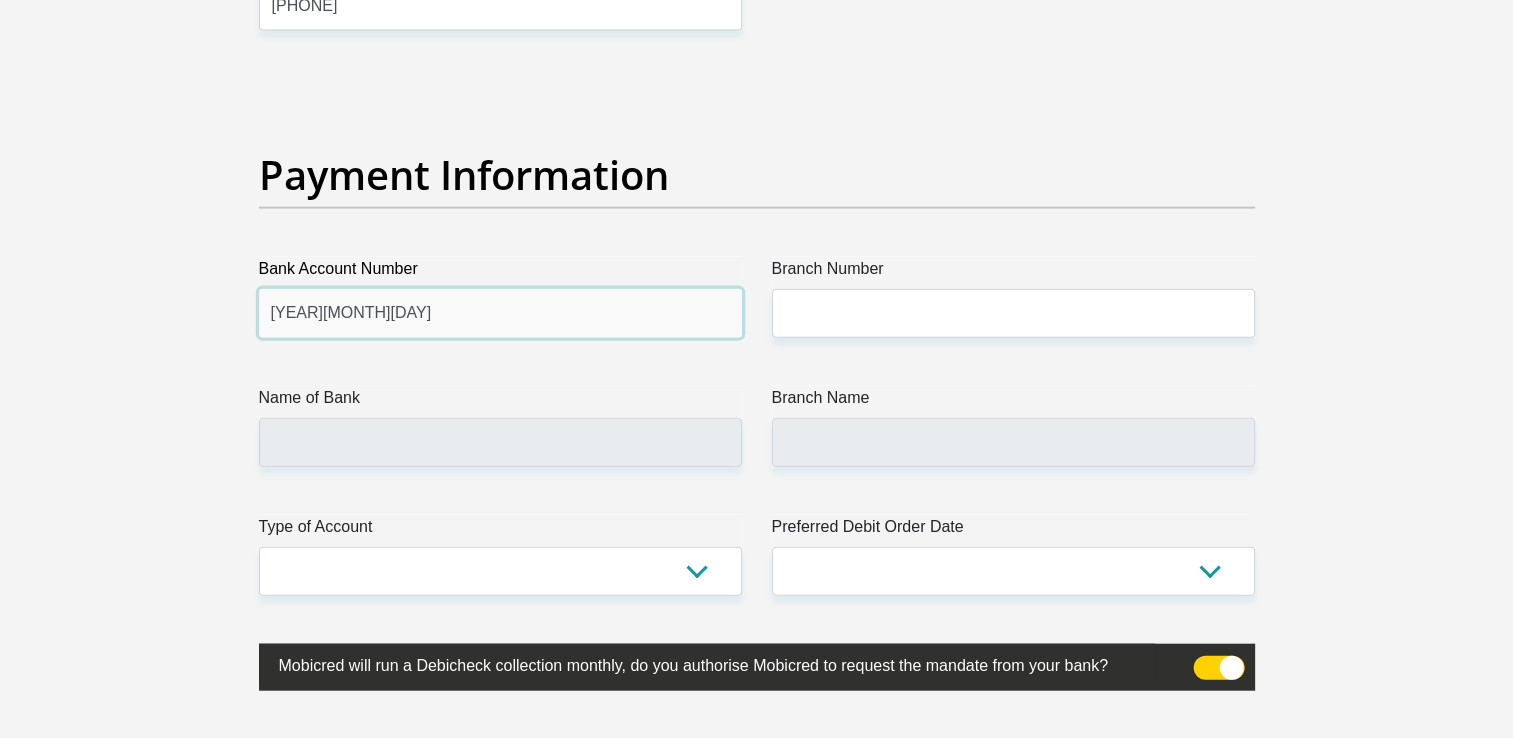click on "[YEAR][MONTH][DAY]" at bounding box center [500, 313] 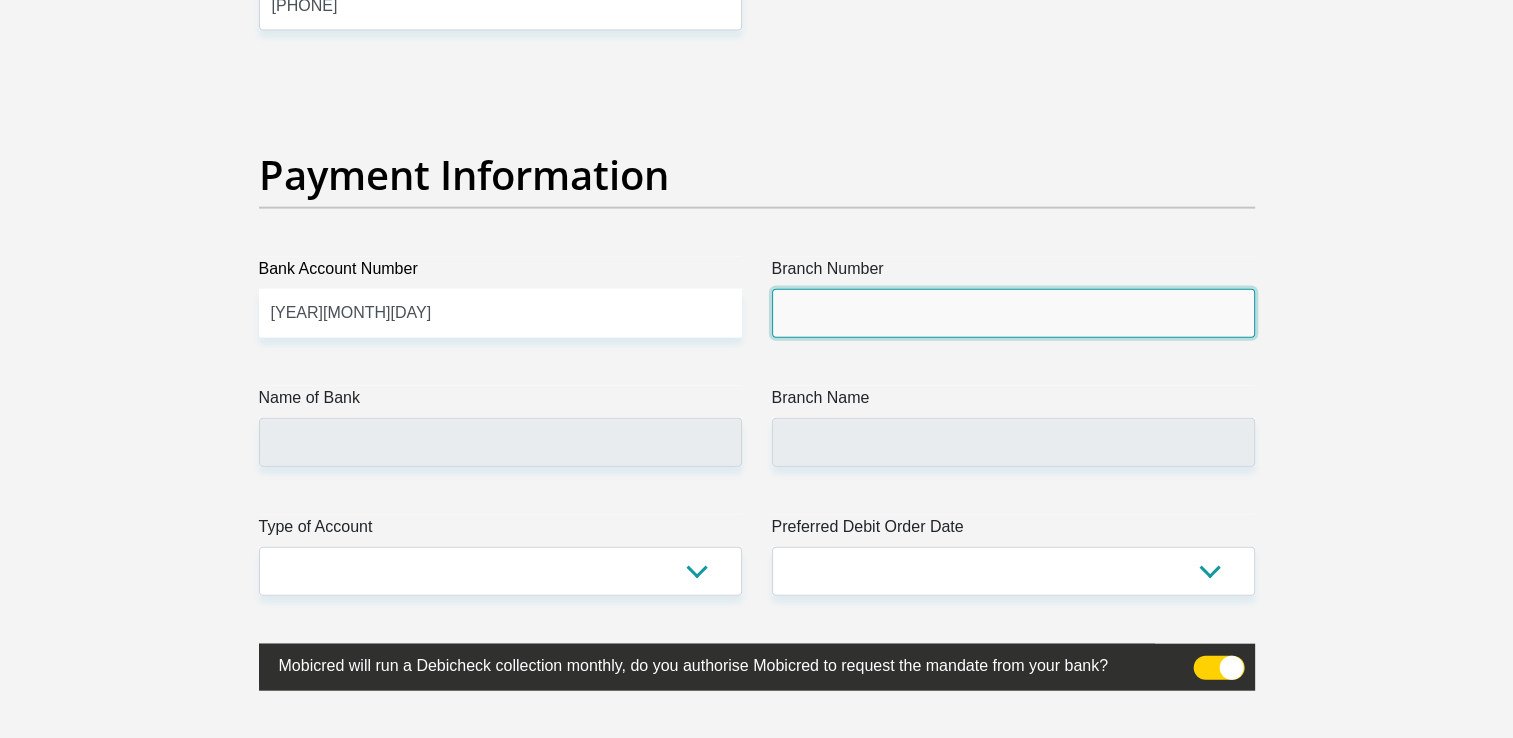click on "Branch Number" at bounding box center [1013, 313] 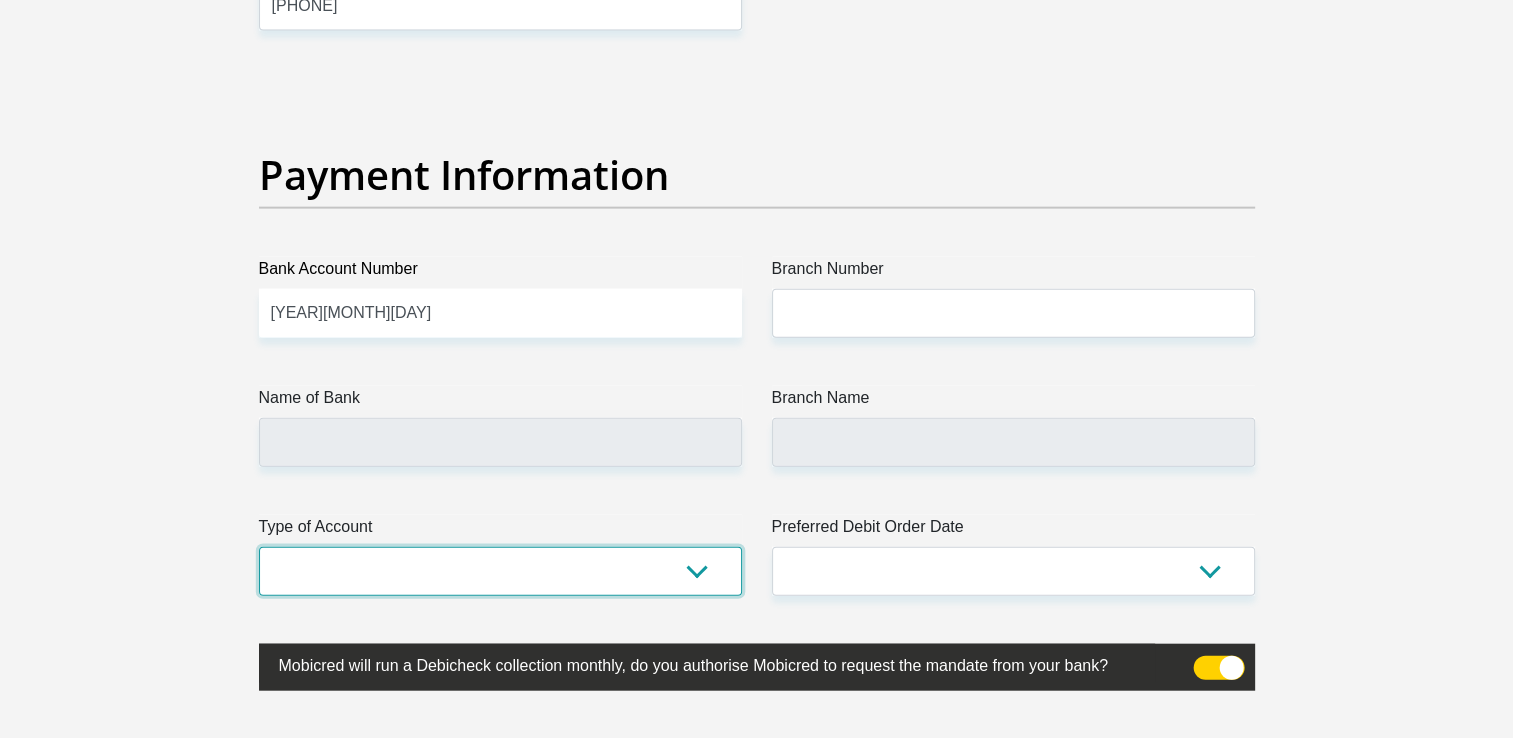 click on "Cheque
Savings" at bounding box center [500, 571] 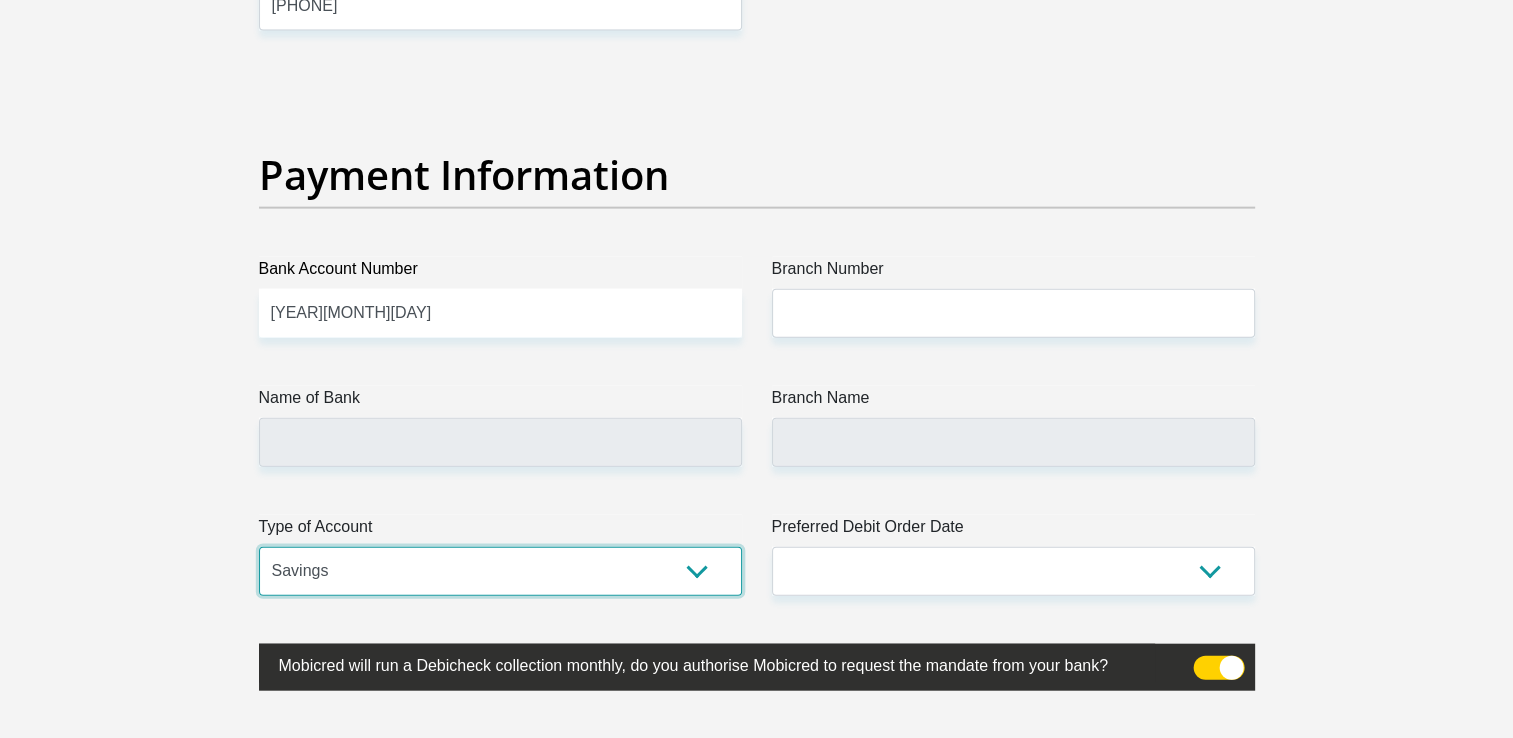 click on "Cheque
Savings" at bounding box center [500, 571] 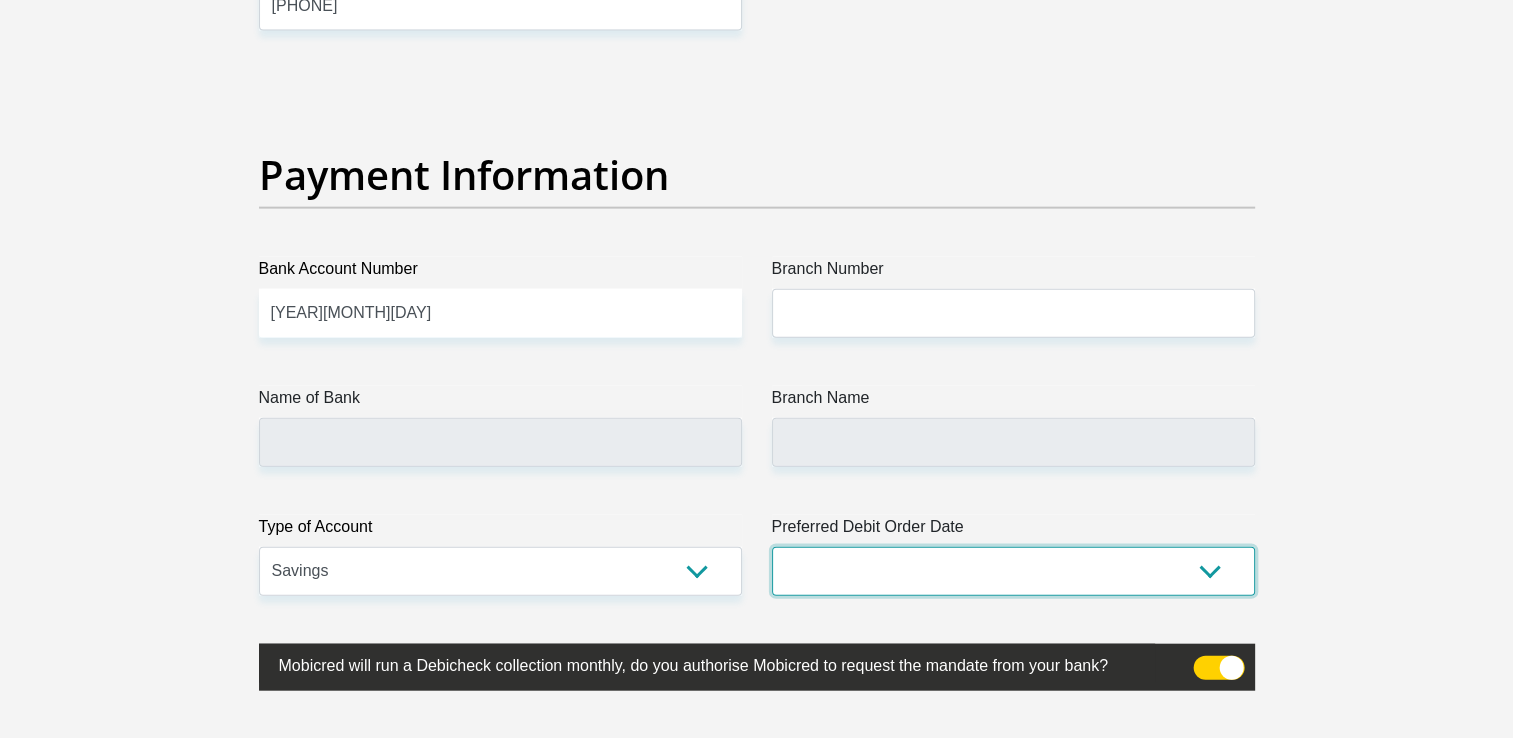 click on "1st
2nd
3rd
4th
5th
7th
18th
19th
20th
21st
22nd
23rd
24th
25th
26th
27th
28th
29th
30th" at bounding box center [1013, 571] 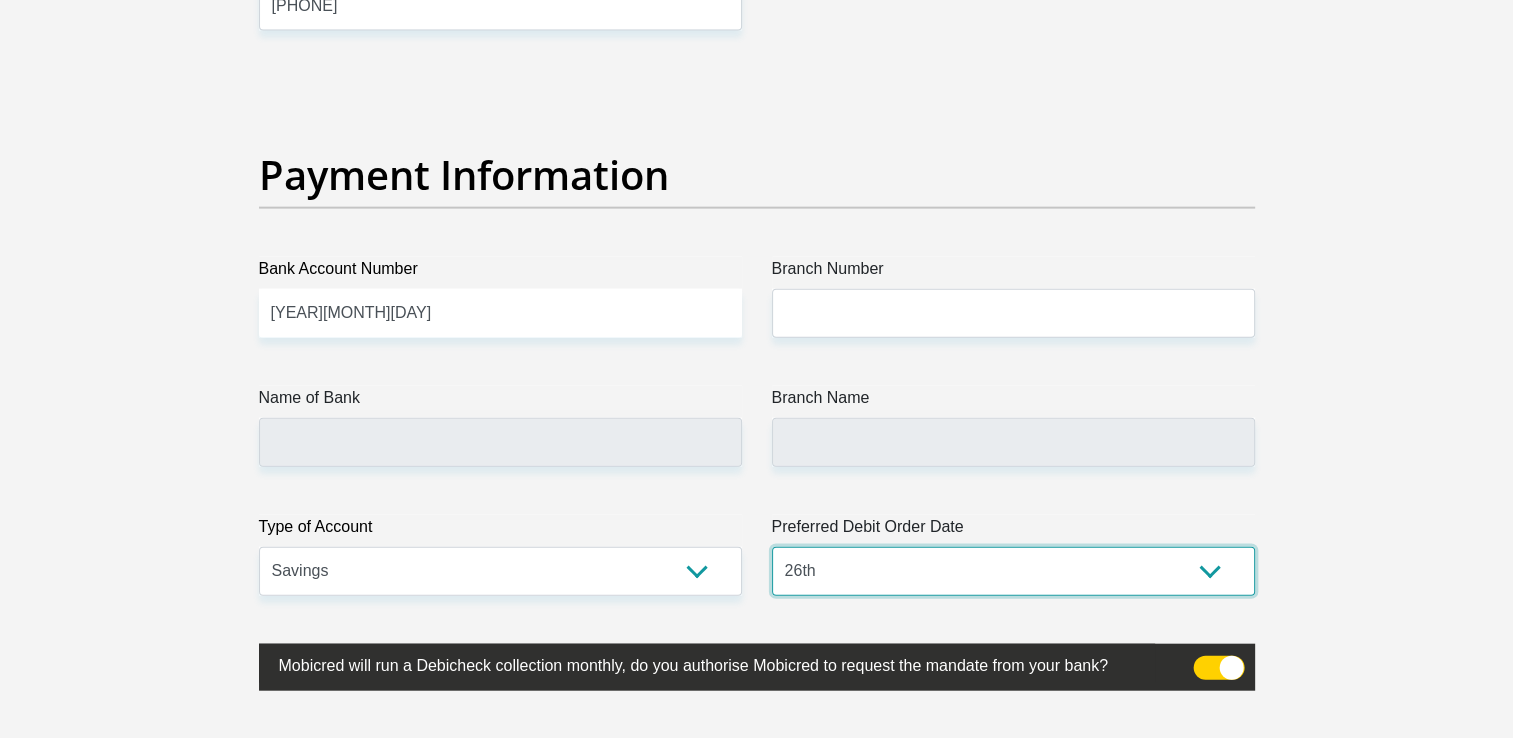 click on "1st
2nd
3rd
4th
5th
7th
18th
19th
20th
21st
22nd
23rd
24th
25th
26th
27th
28th
29th
30th" at bounding box center [1013, 571] 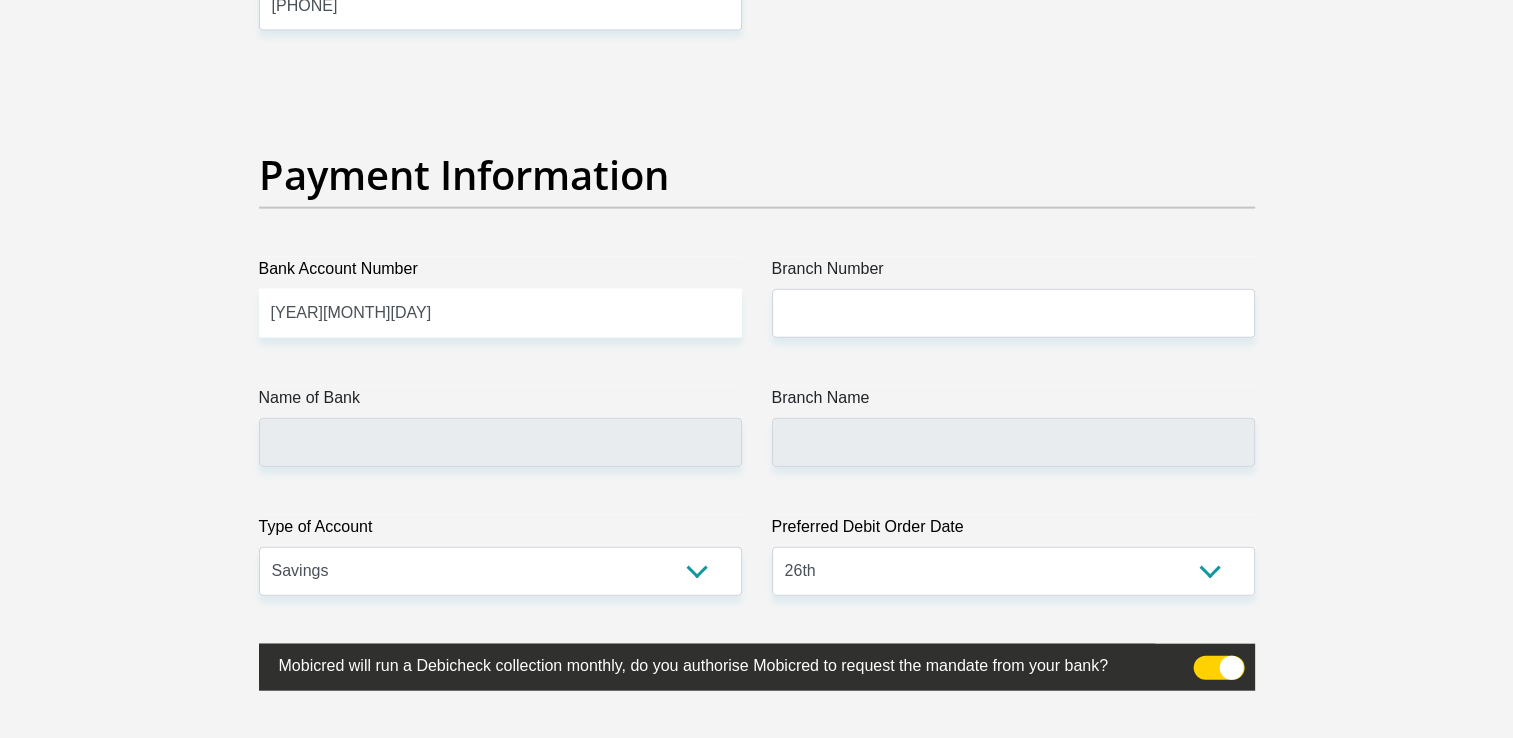 click on "Personal Details
Title
Mr
Ms
Mrs
Dr
Other
First Name
[FIRST]
Surname
[LAST]
ID Number
[ID_NUMBER]
Please input valid ID number
Race
Black
Coloured
Indian
White
Other
Contact Number
[PHONE]
Please input valid contact number
Nationality" at bounding box center (757, -927) 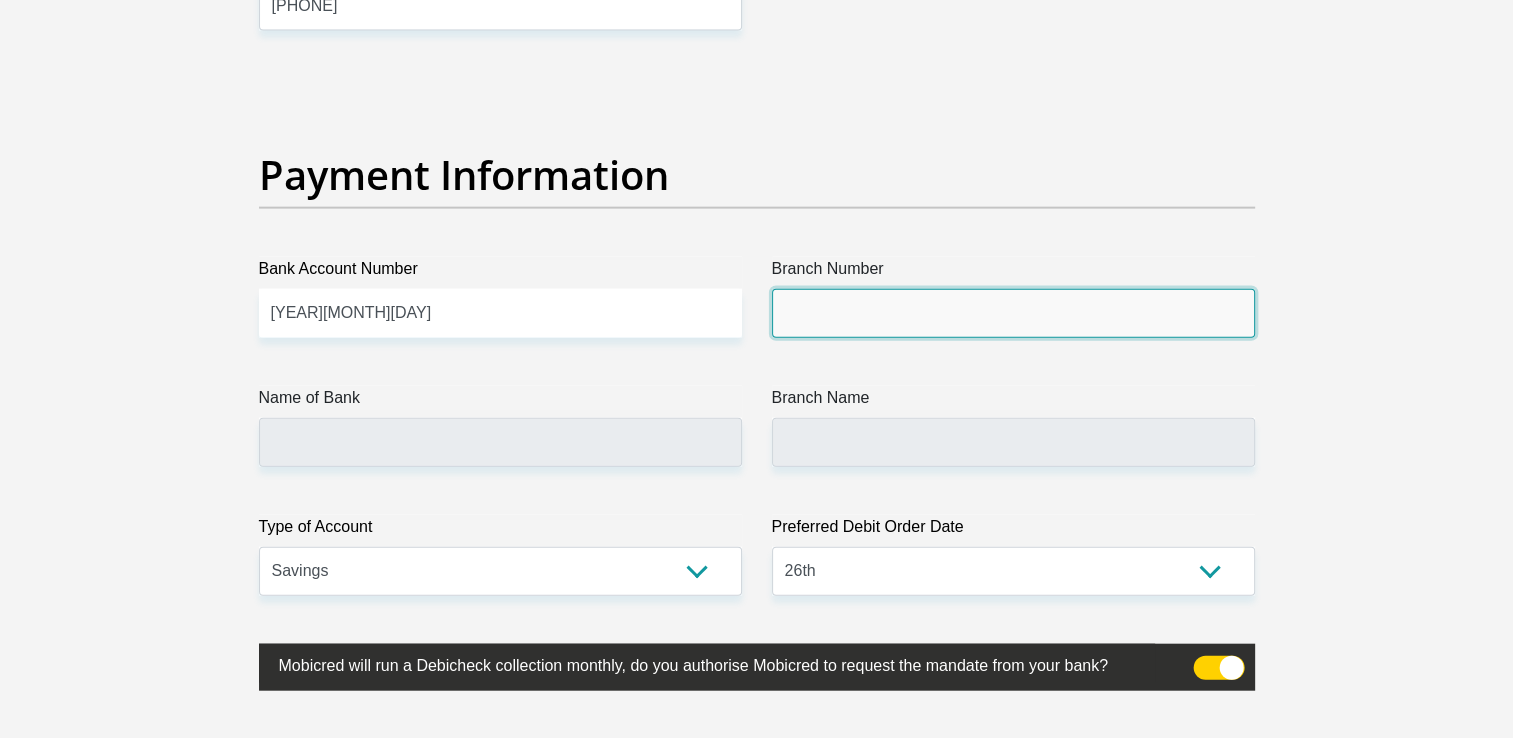 click on "Branch Number" at bounding box center [1013, 313] 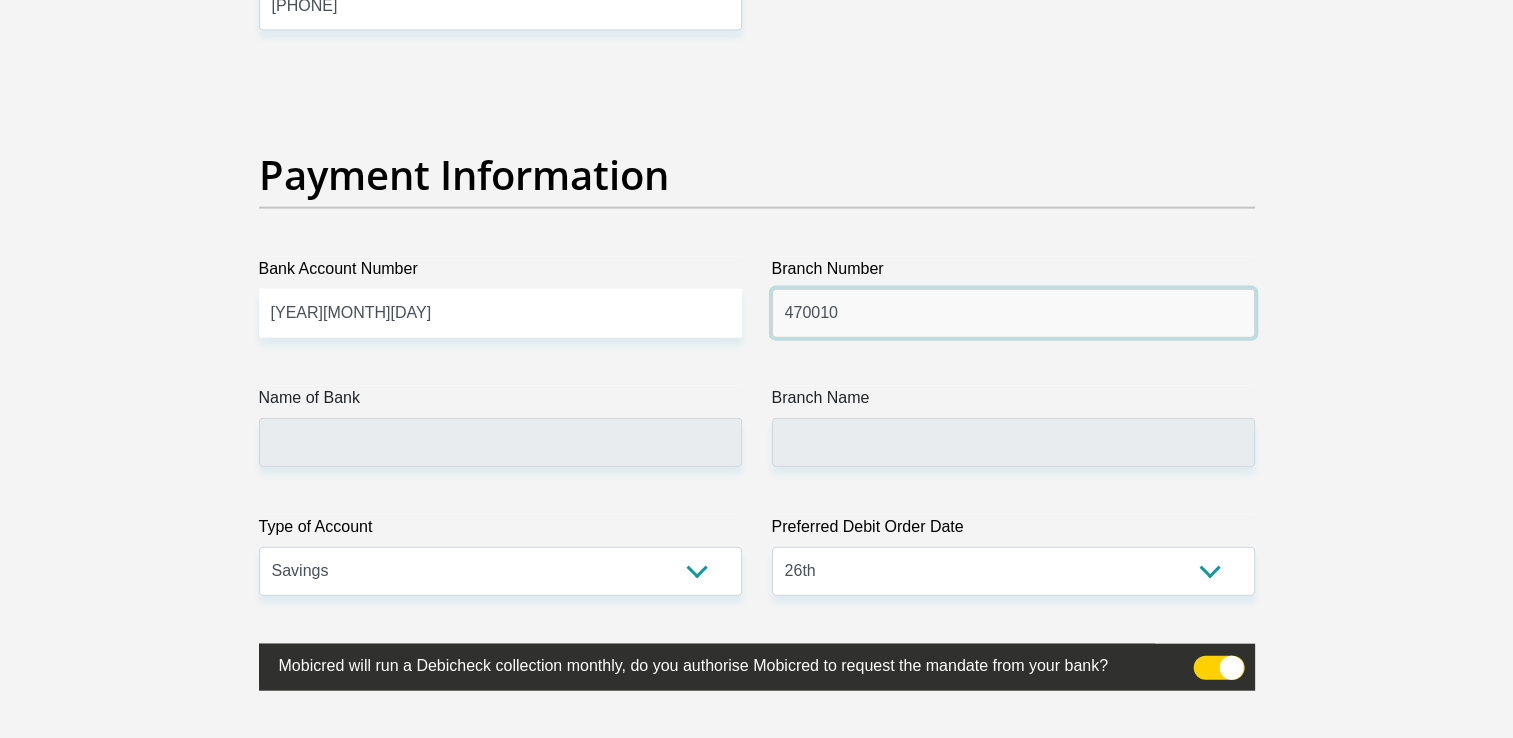 type on "470010" 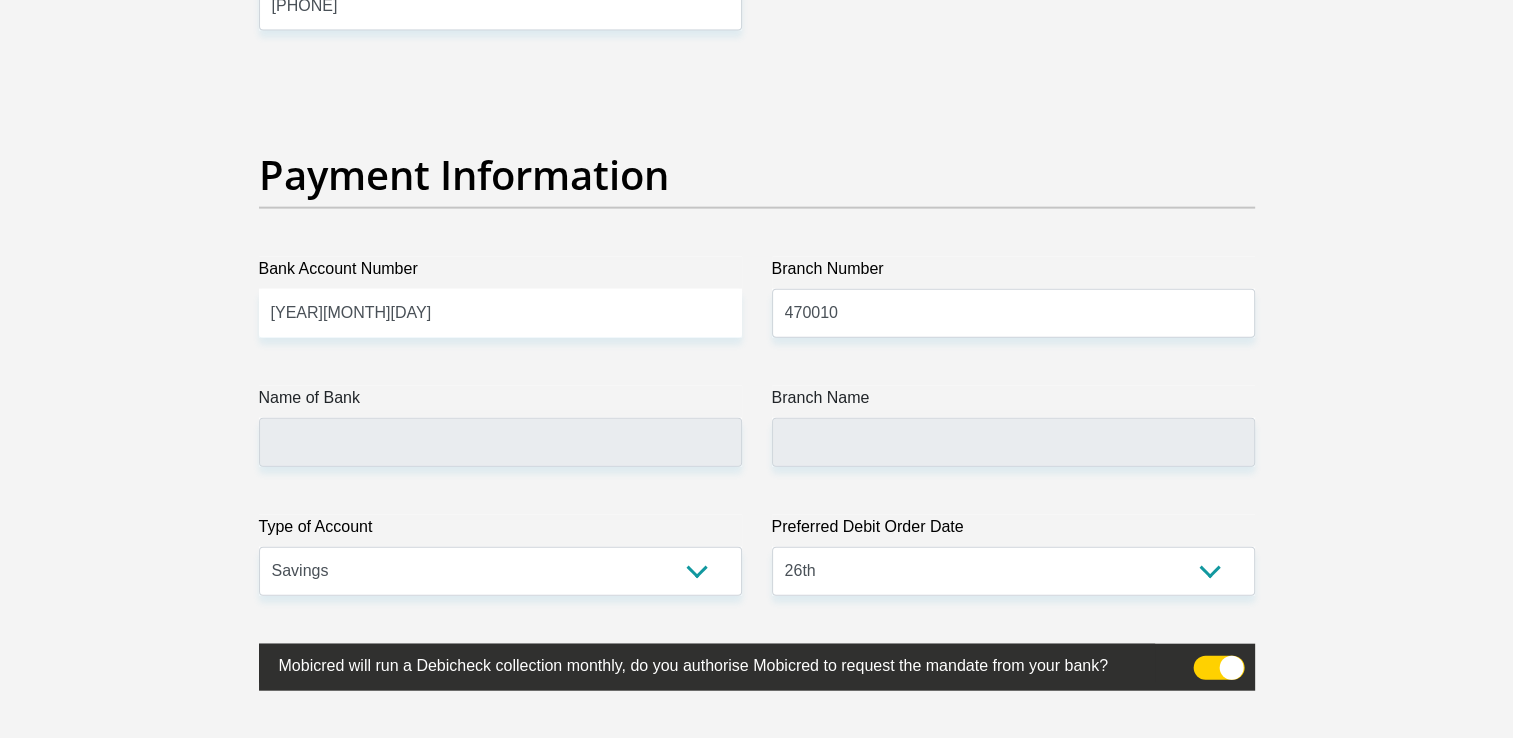click on "Title
Mr
Ms
Mrs
Dr
Other
First Name
[FIRST]
Surname
[LAST]
ID Number
[ID_NUMBER]
Please input valid ID number
Race
Black
Coloured
Indian
White
Other
Contact Number
[PHONE]
Please input valid contact number
Nationality
South Africa
Afghanistan
Aland Islands  Albania  Algeria" at bounding box center (757, -933) 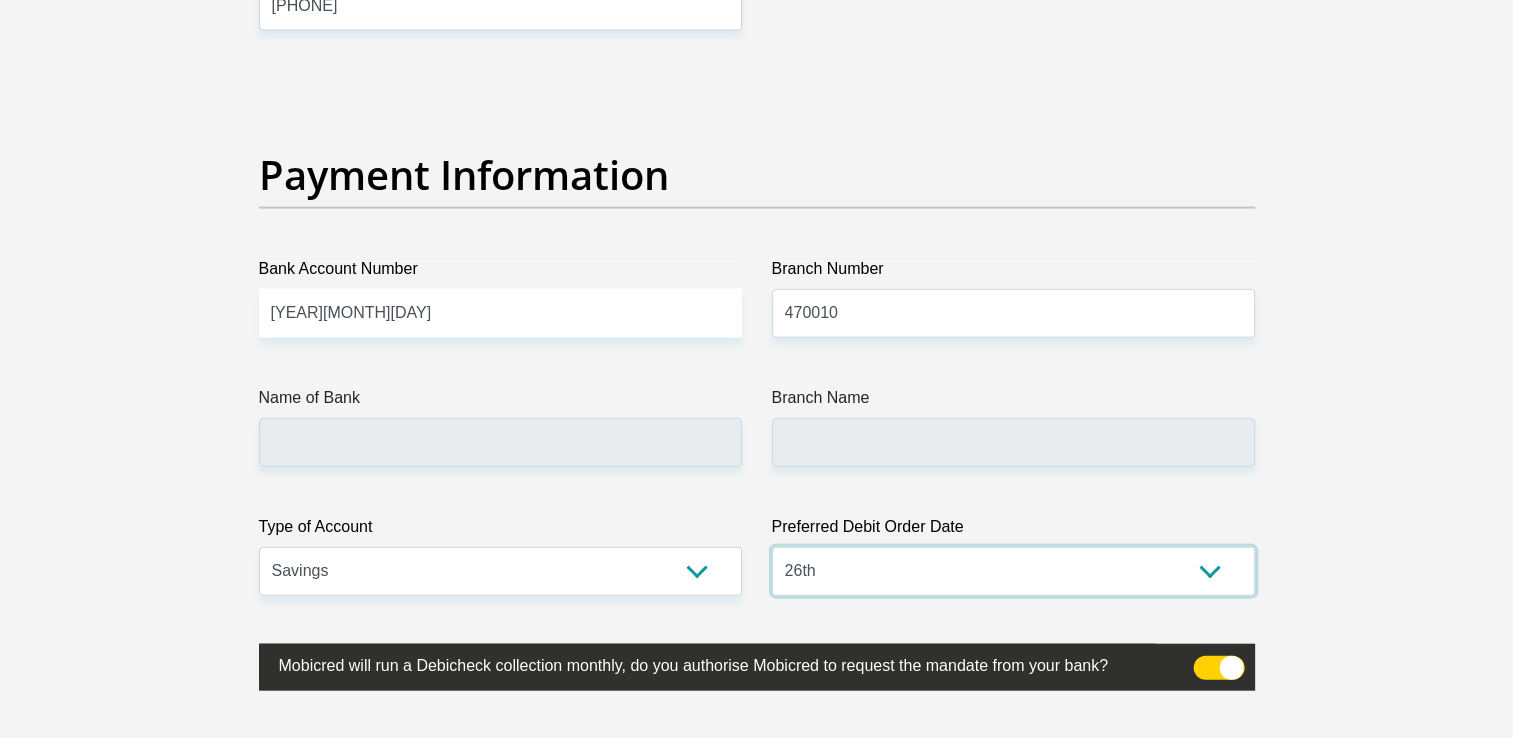 click on "1st
2nd
3rd
4th
5th
7th
18th
19th
20th
21st
22nd
23rd
24th
25th
26th
27th
28th
29th
30th" at bounding box center (1013, 571) 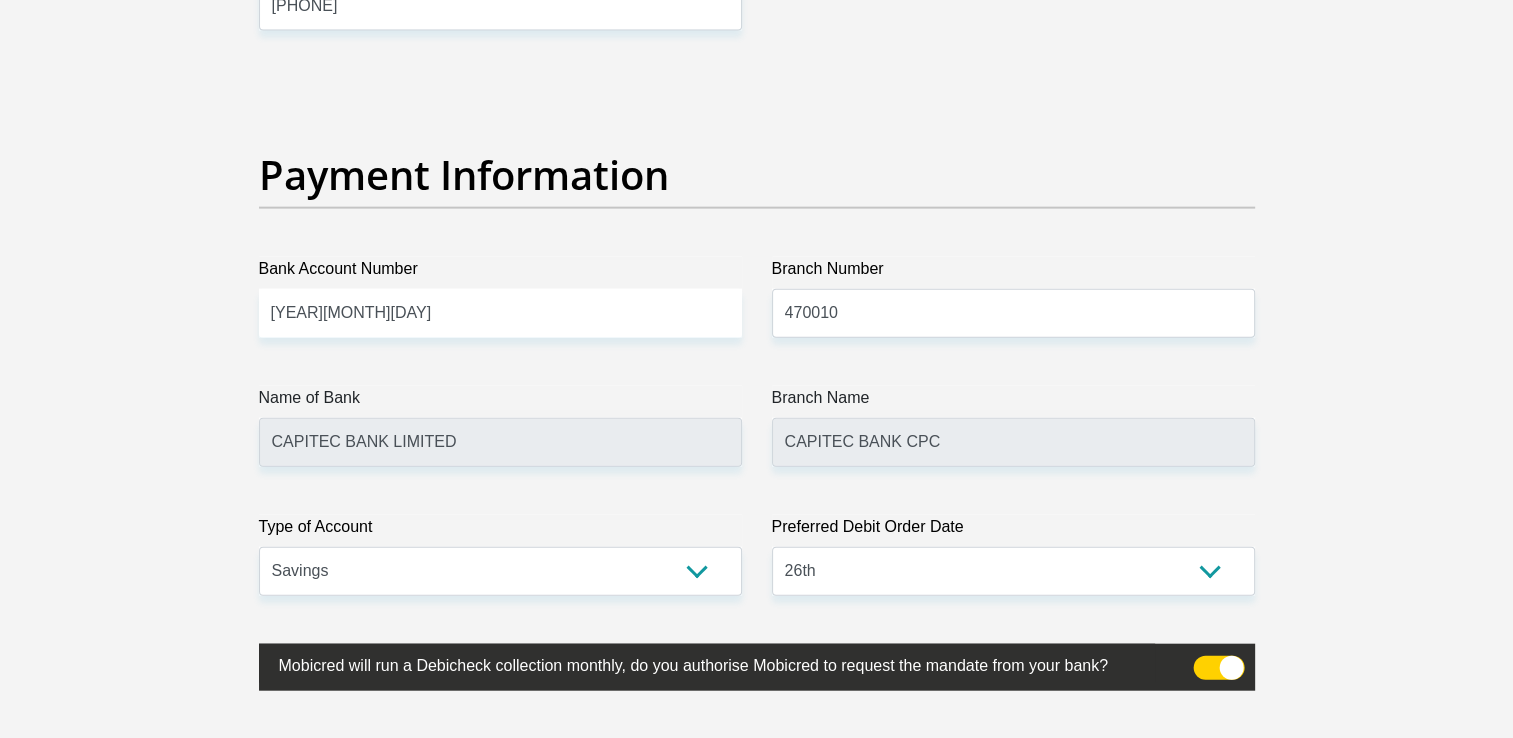 click on "Personal Details
Title
Mr
Ms
Mrs
Dr
Other
First Name
[FIRST]
Surname
[LAST]
ID Number
[ID_NUMBER]
Please input valid ID number
Race
Black
Coloured
Indian
White
Other
Contact Number
[PHONE]
Please input valid contact number
[COUNTRY]" at bounding box center (756, -927) 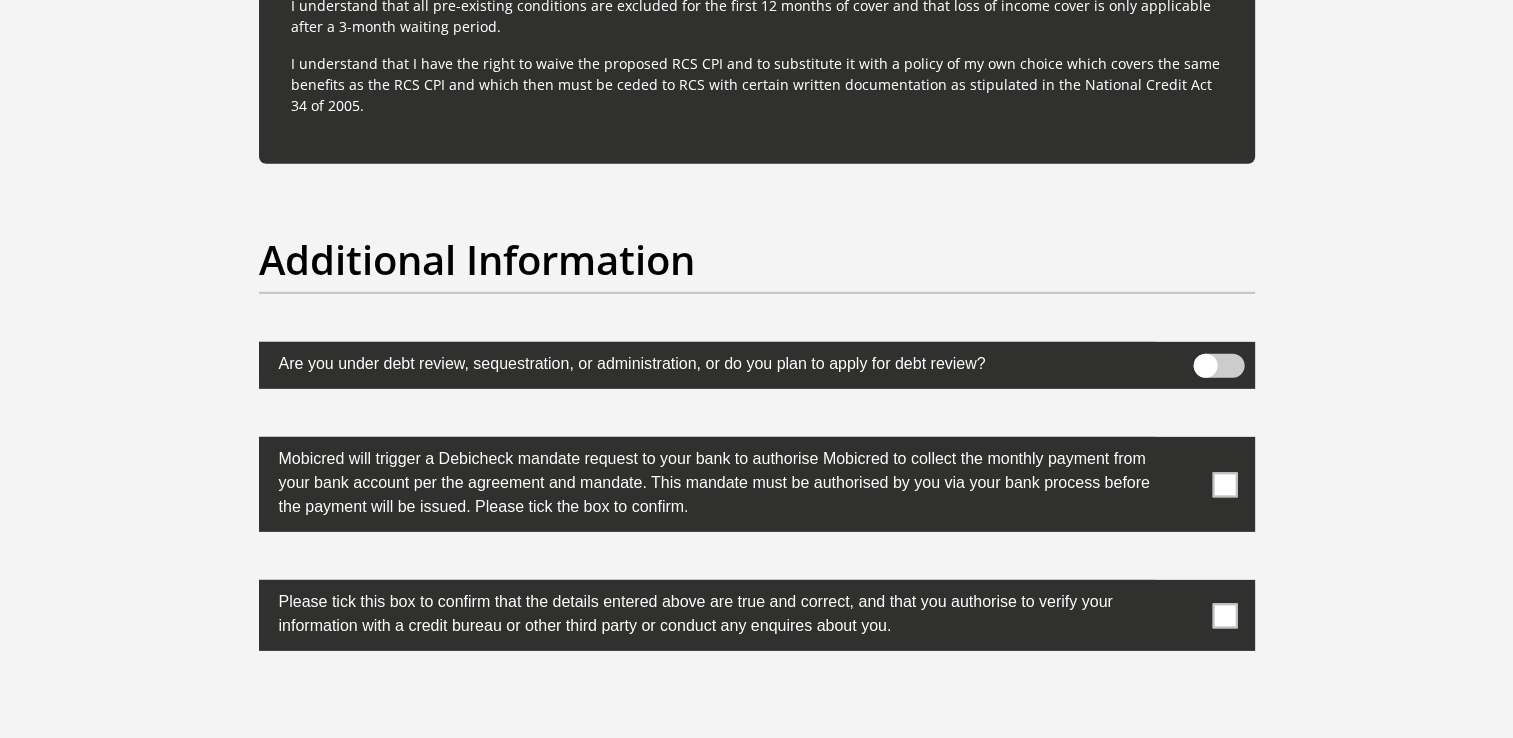 scroll, scrollTop: 6200, scrollLeft: 0, axis: vertical 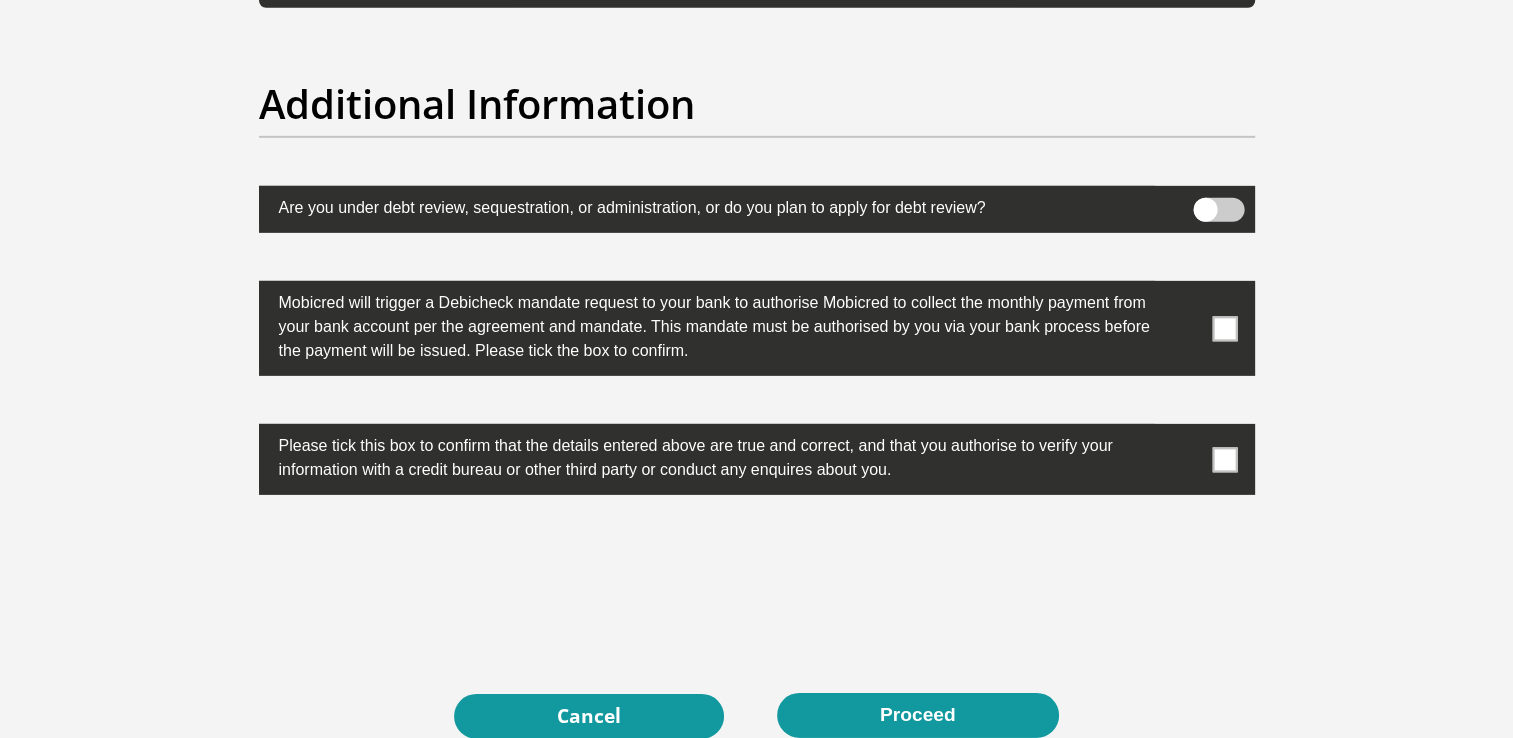click at bounding box center (1224, 328) 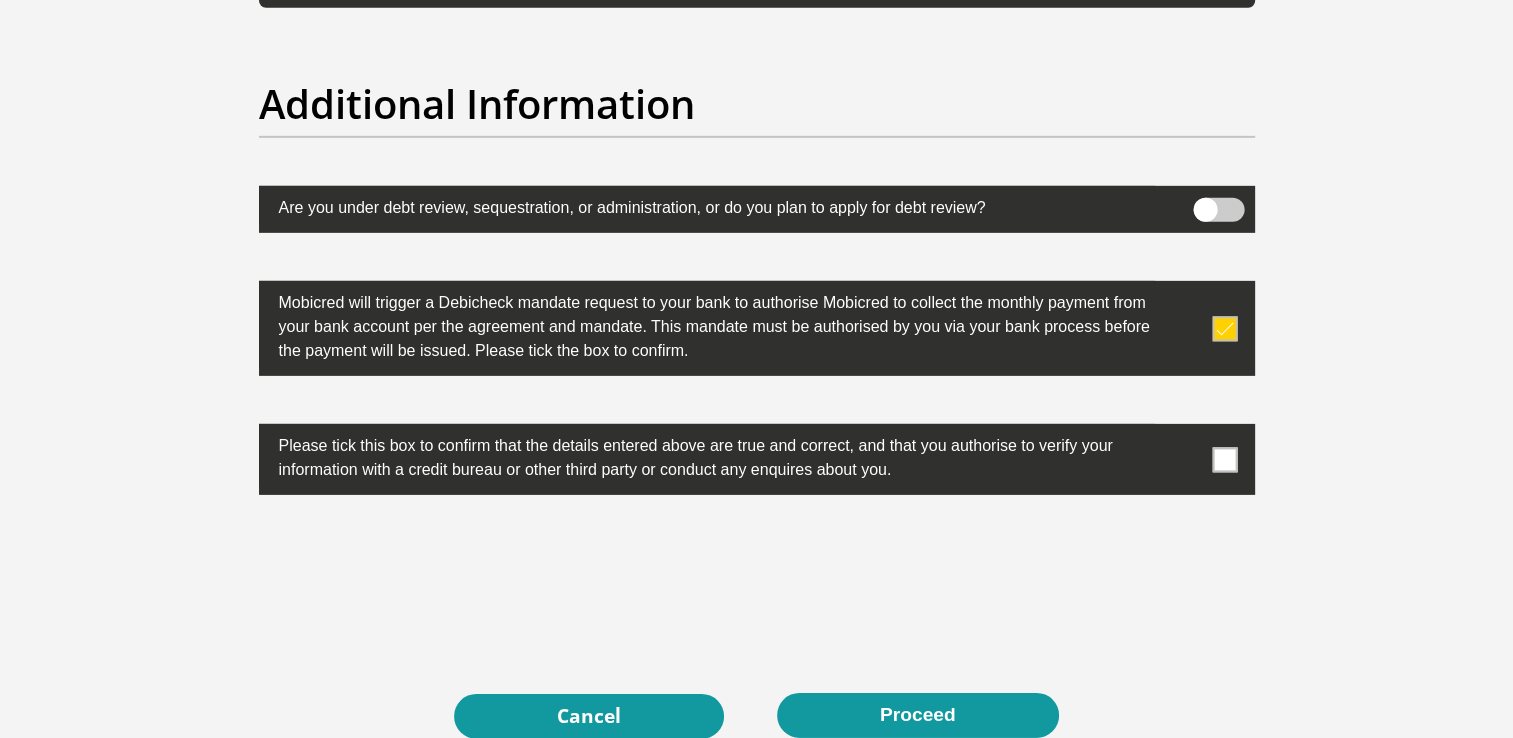 click at bounding box center [1224, 328] 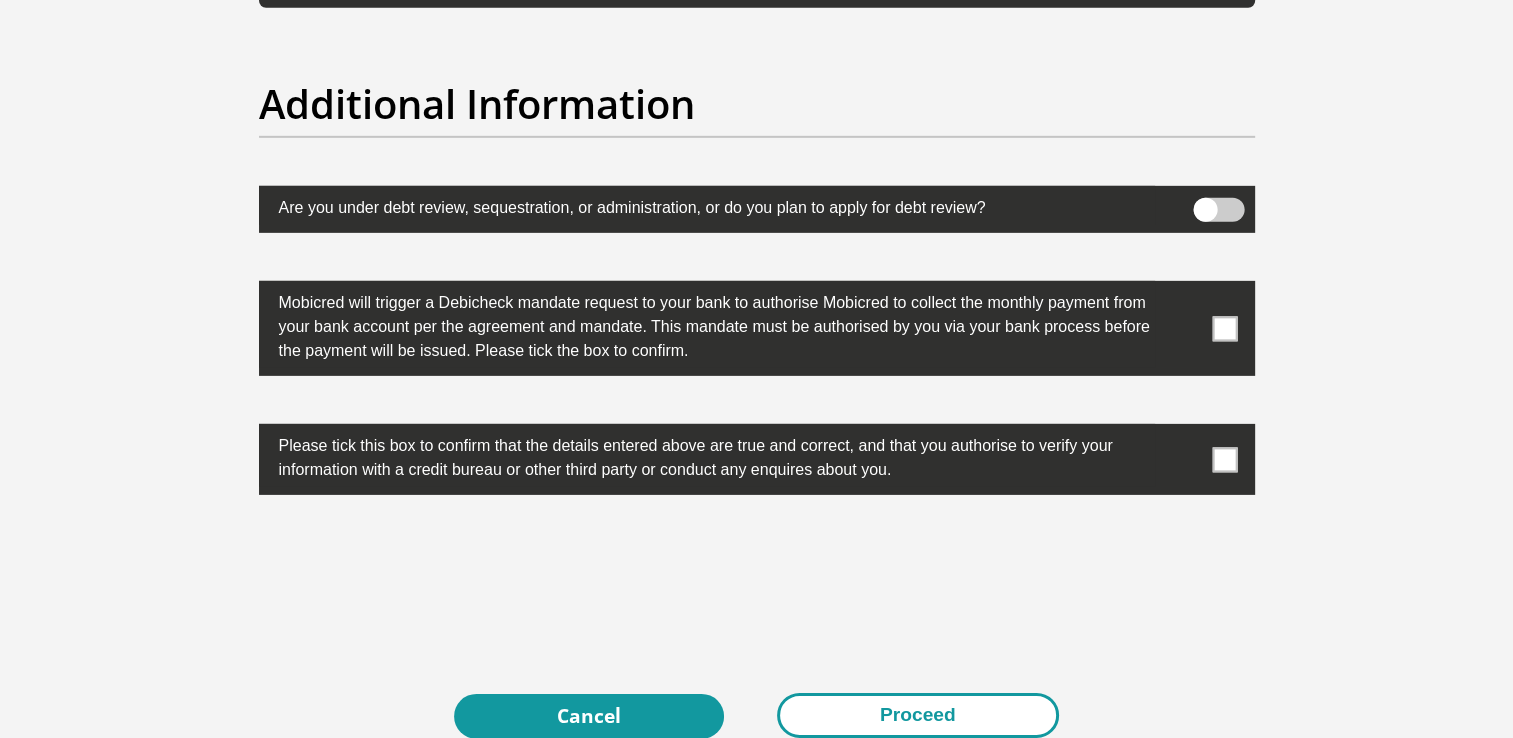 click on "Proceed" at bounding box center [918, 715] 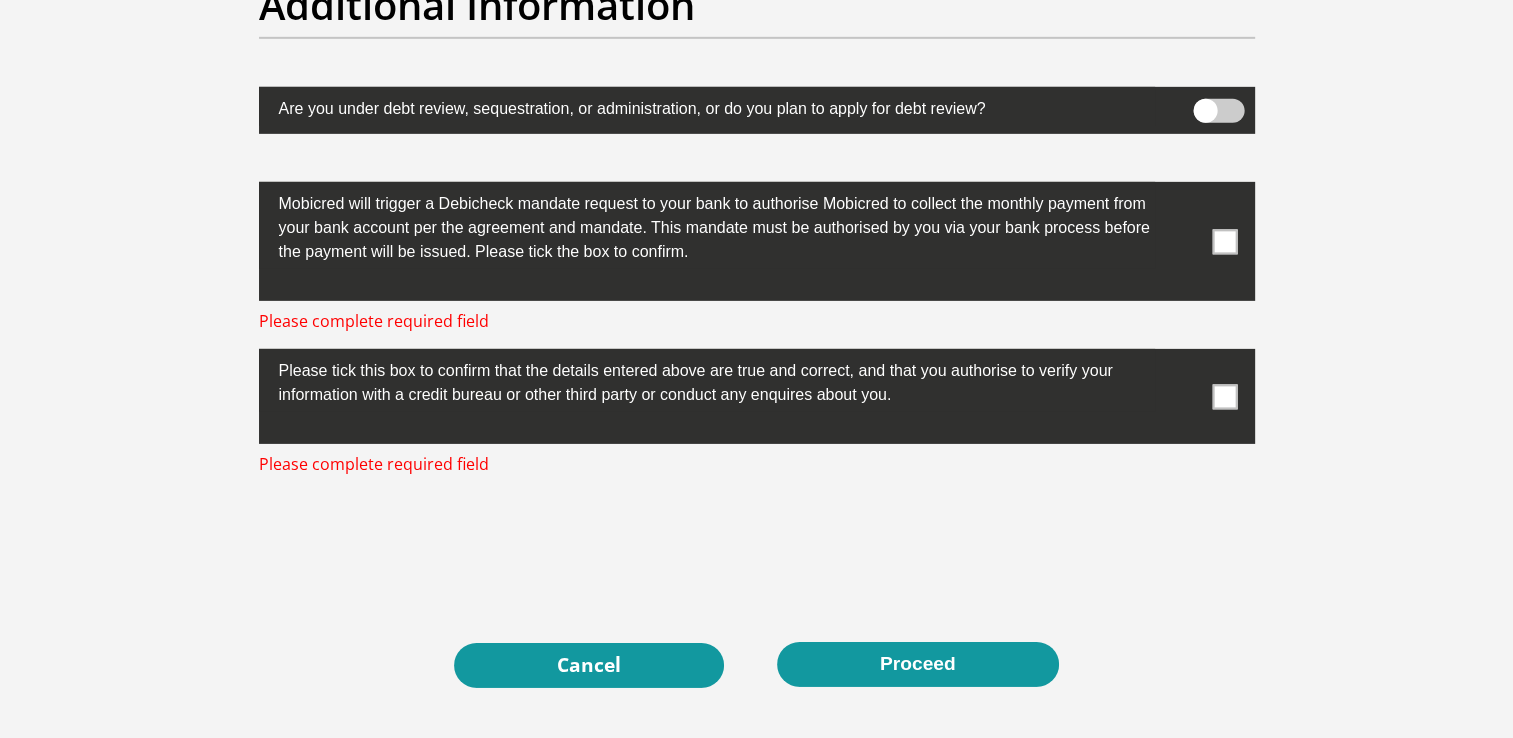 click at bounding box center [757, 241] 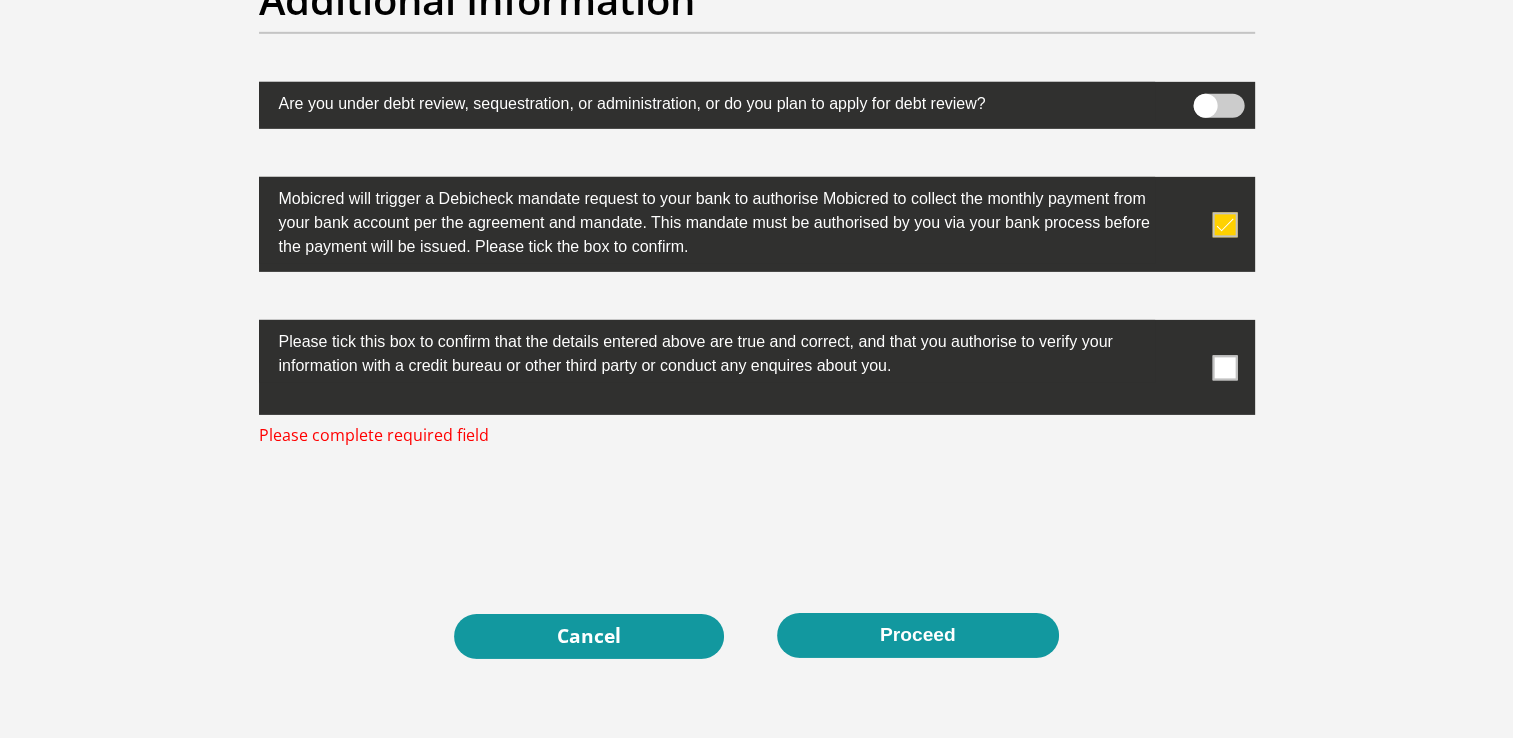 scroll, scrollTop: 6304, scrollLeft: 0, axis: vertical 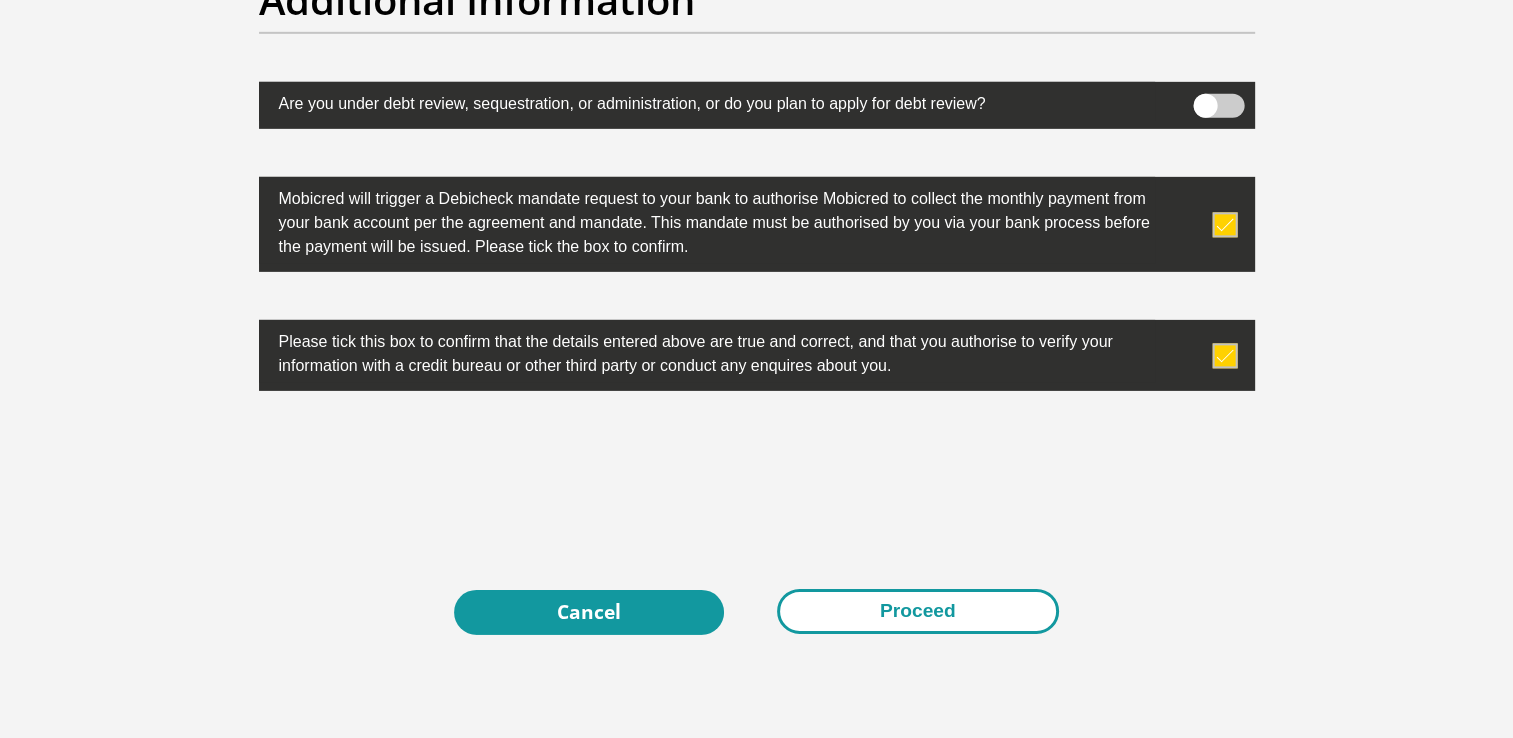 click on "Proceed" at bounding box center (918, 611) 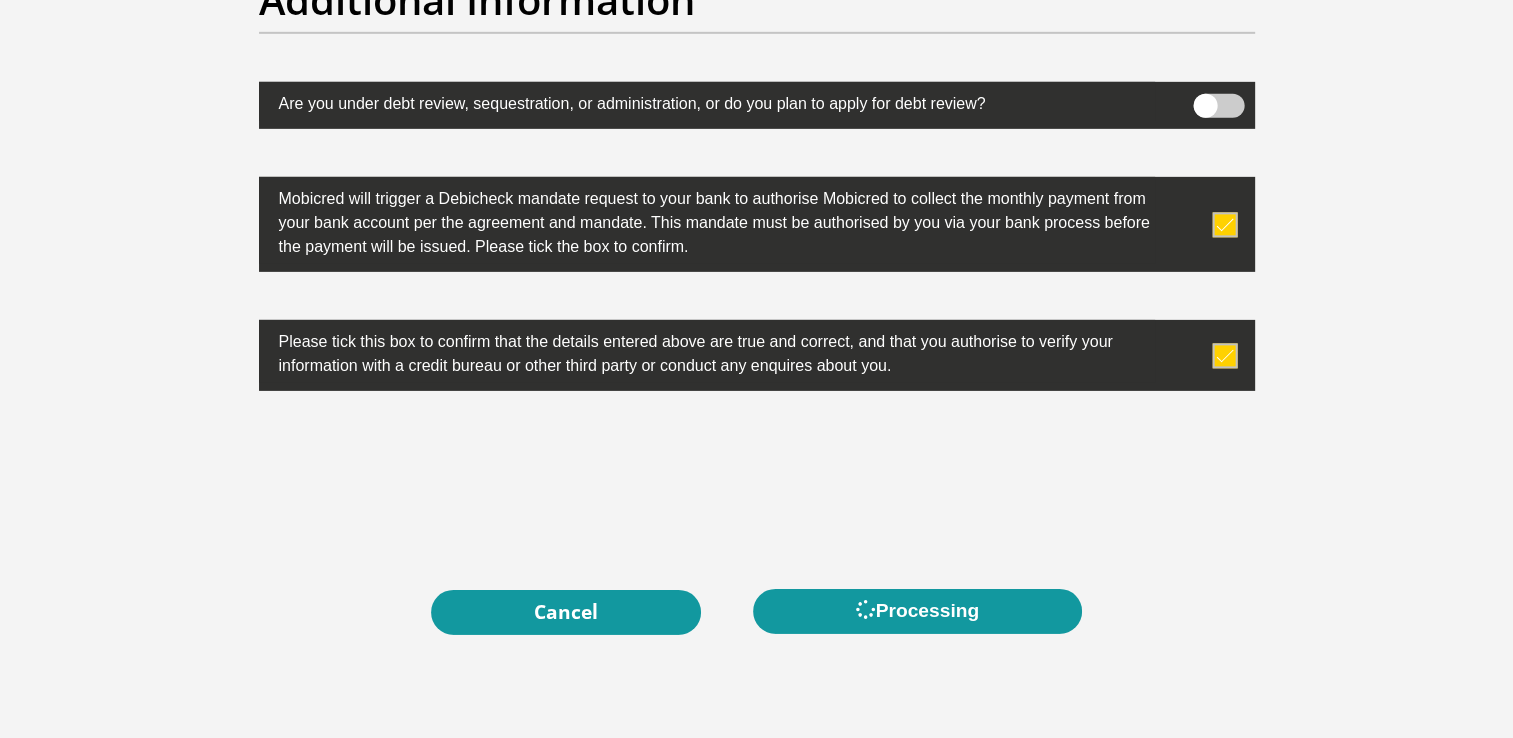 scroll, scrollTop: 0, scrollLeft: 0, axis: both 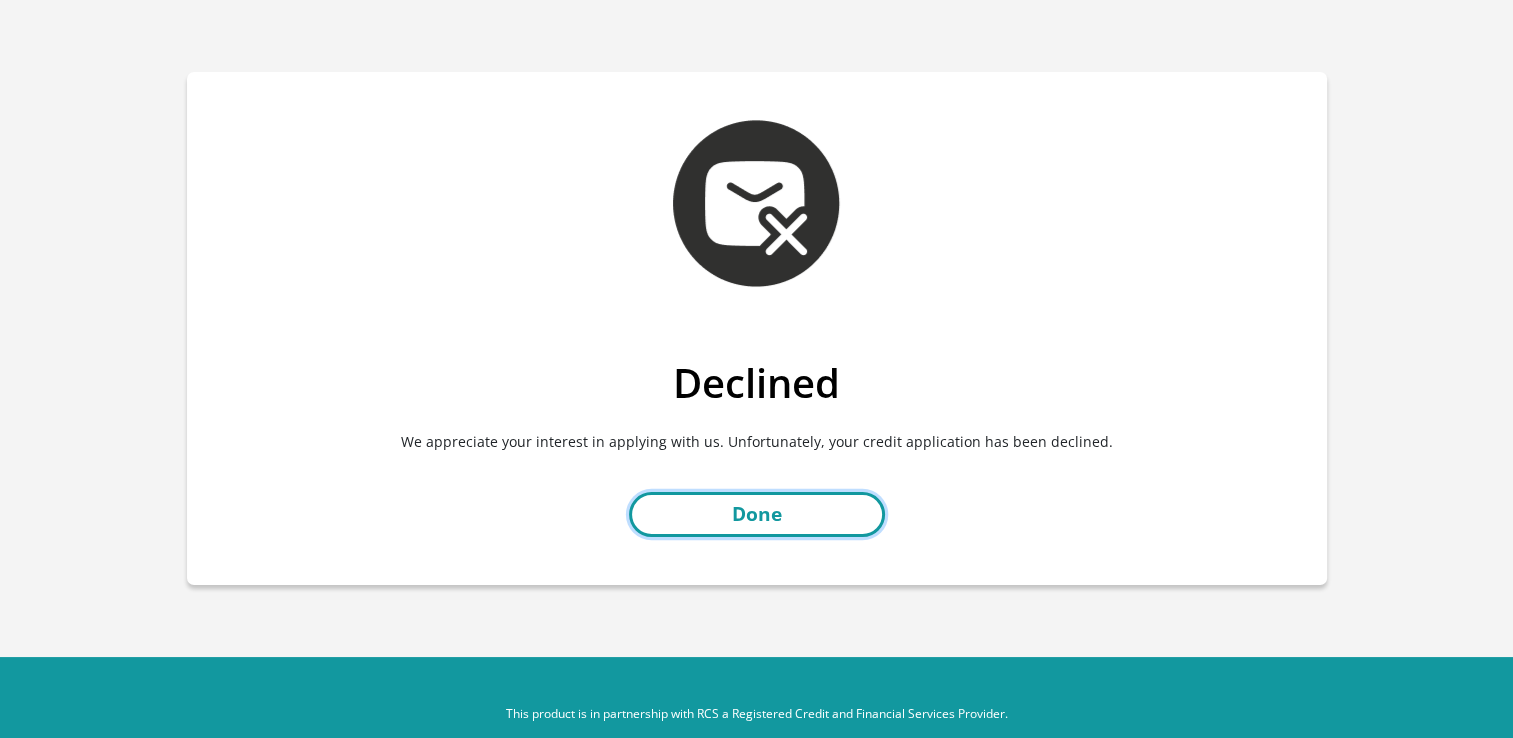click on "Done" at bounding box center (757, 514) 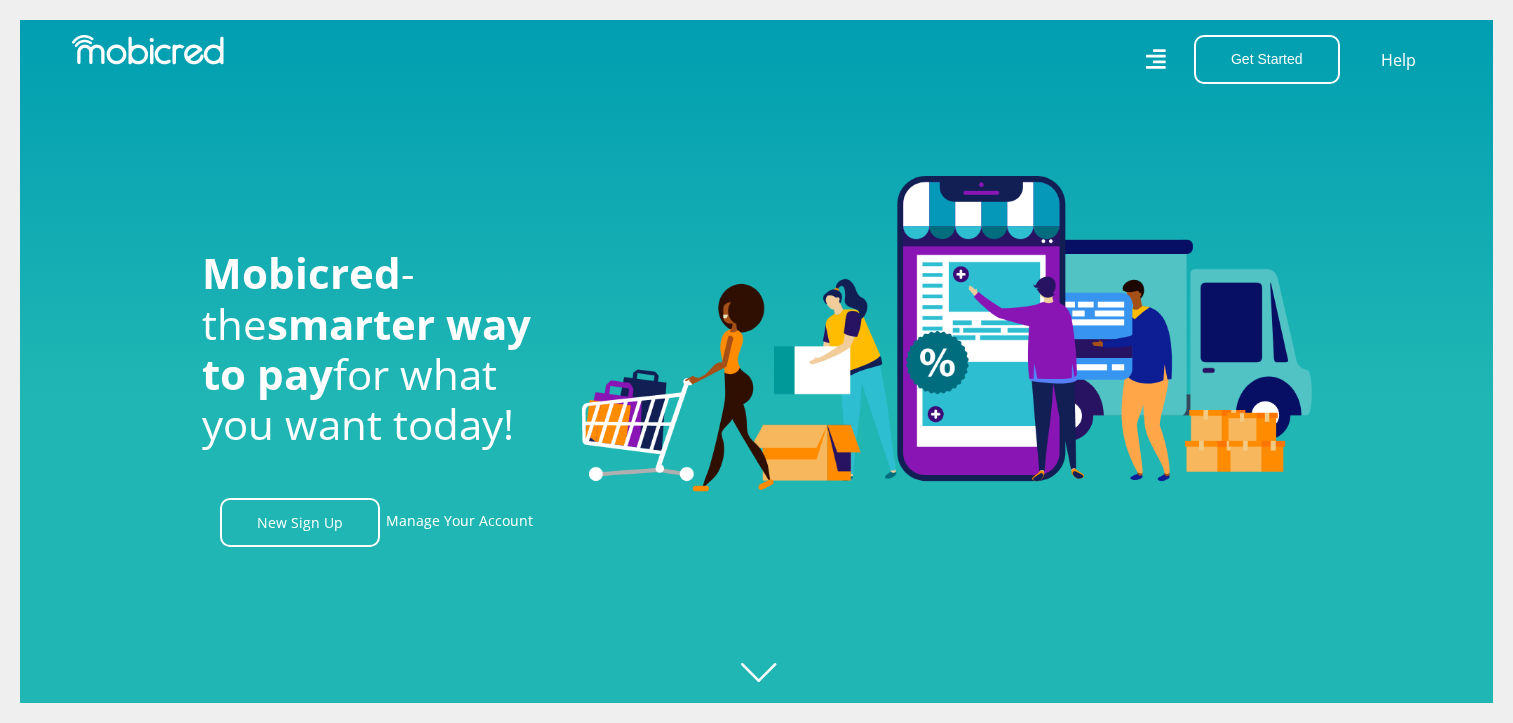 scroll, scrollTop: 0, scrollLeft: 0, axis: both 